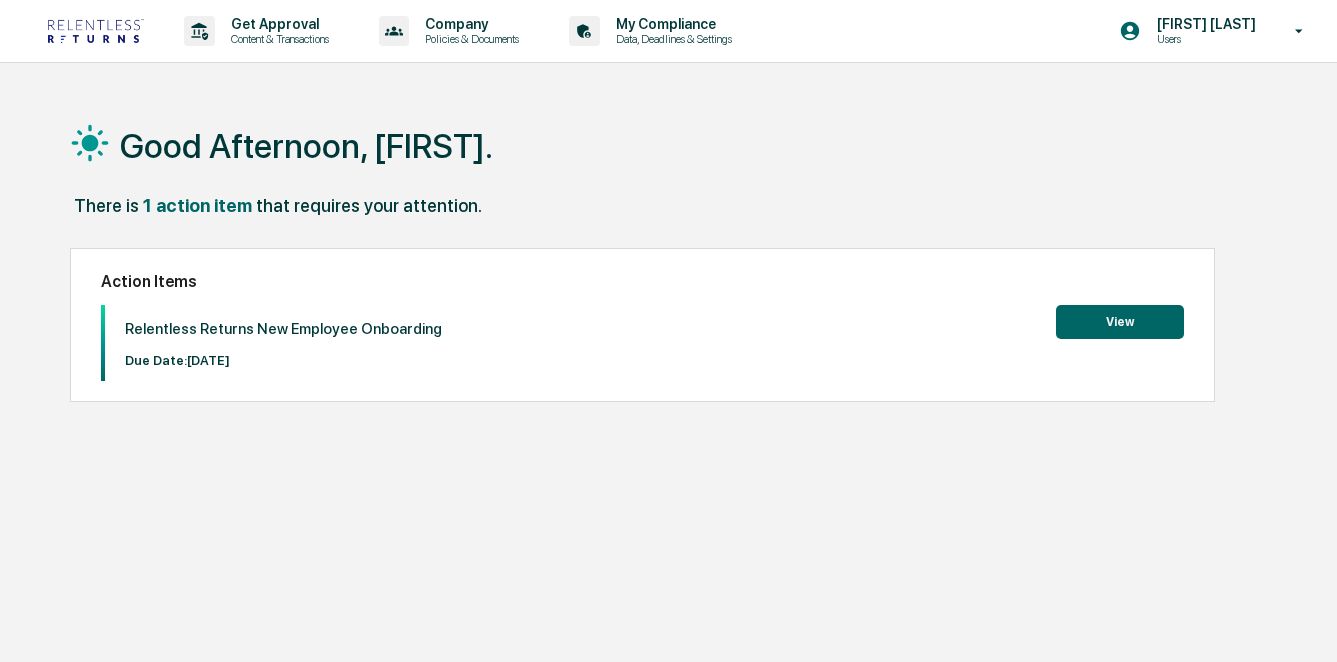 scroll, scrollTop: 0, scrollLeft: 0, axis: both 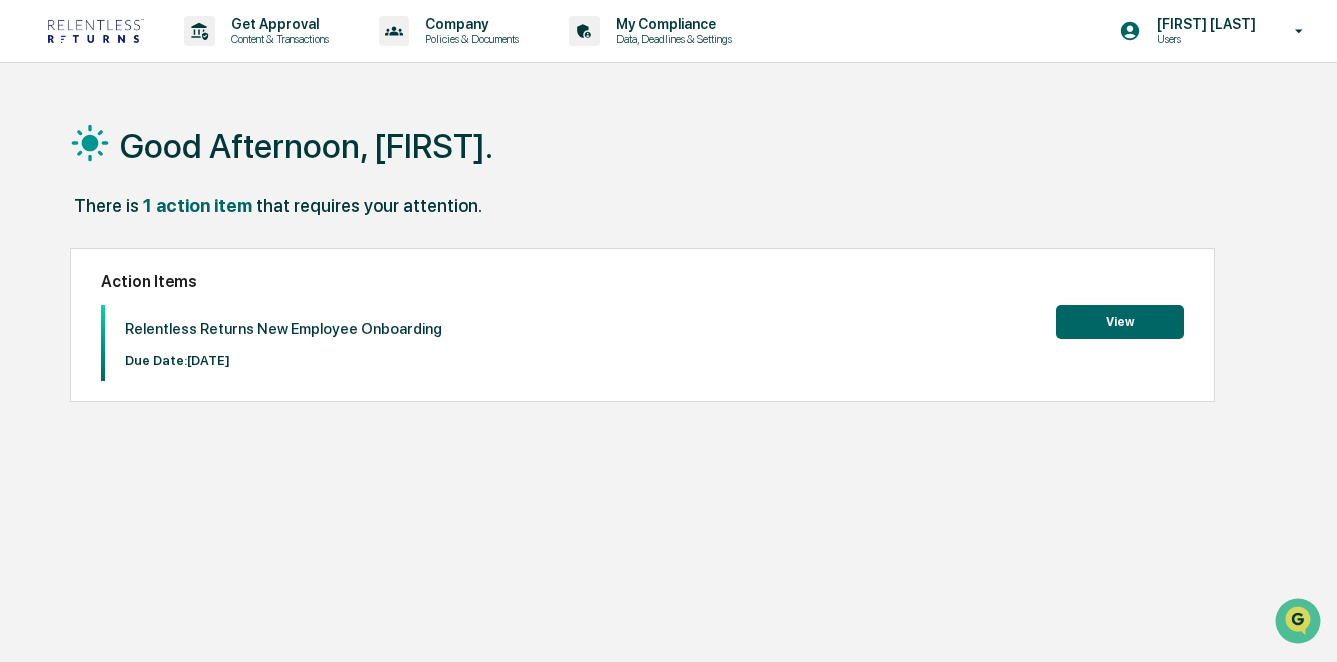 click on "View" at bounding box center (1120, 322) 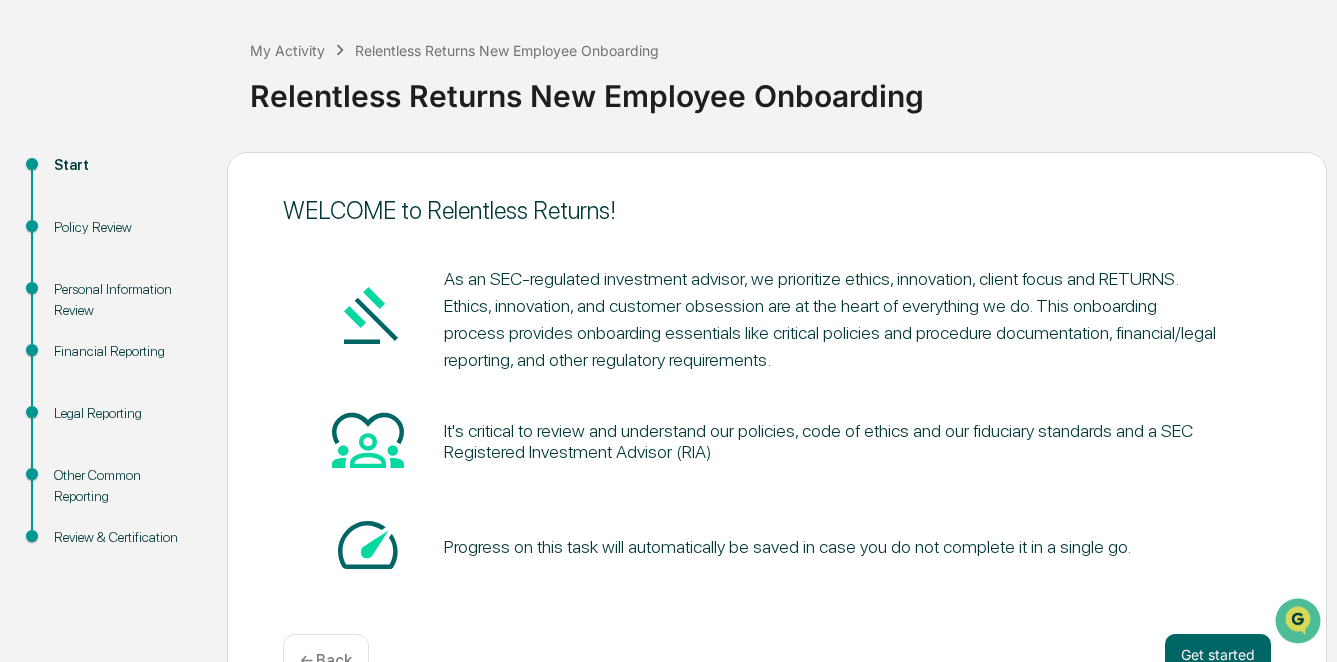 scroll, scrollTop: 148, scrollLeft: 0, axis: vertical 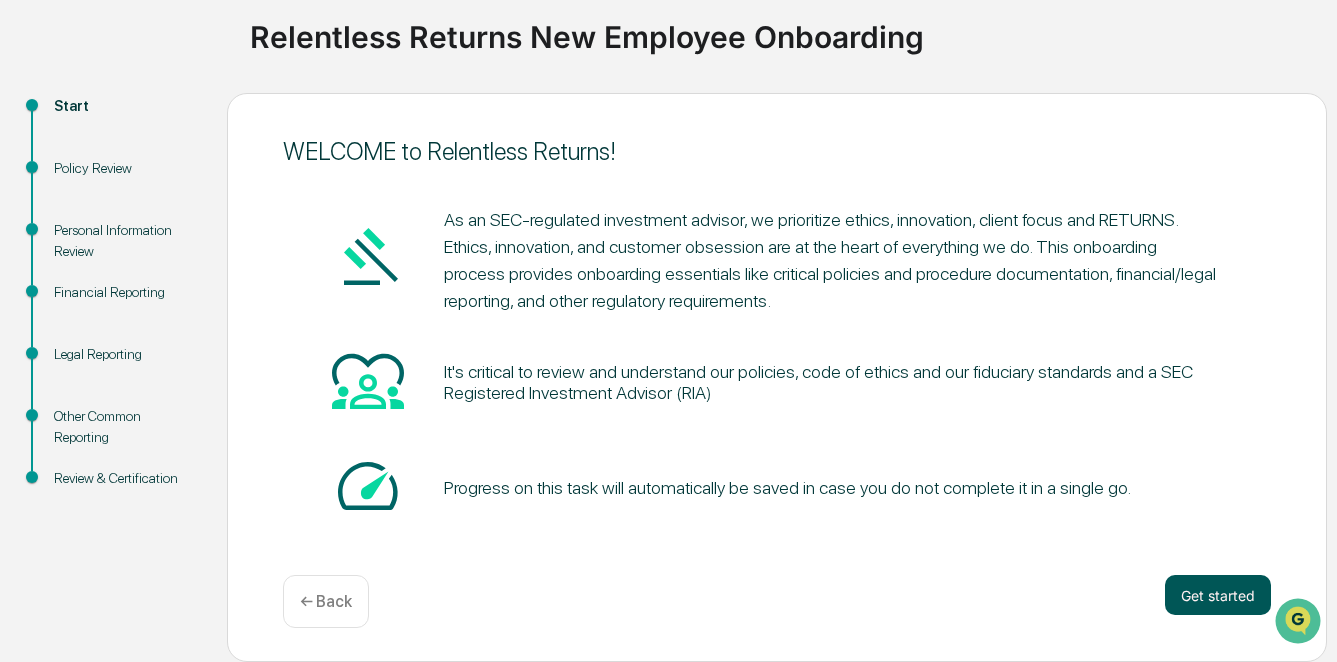 click on "Get started" at bounding box center [1218, 595] 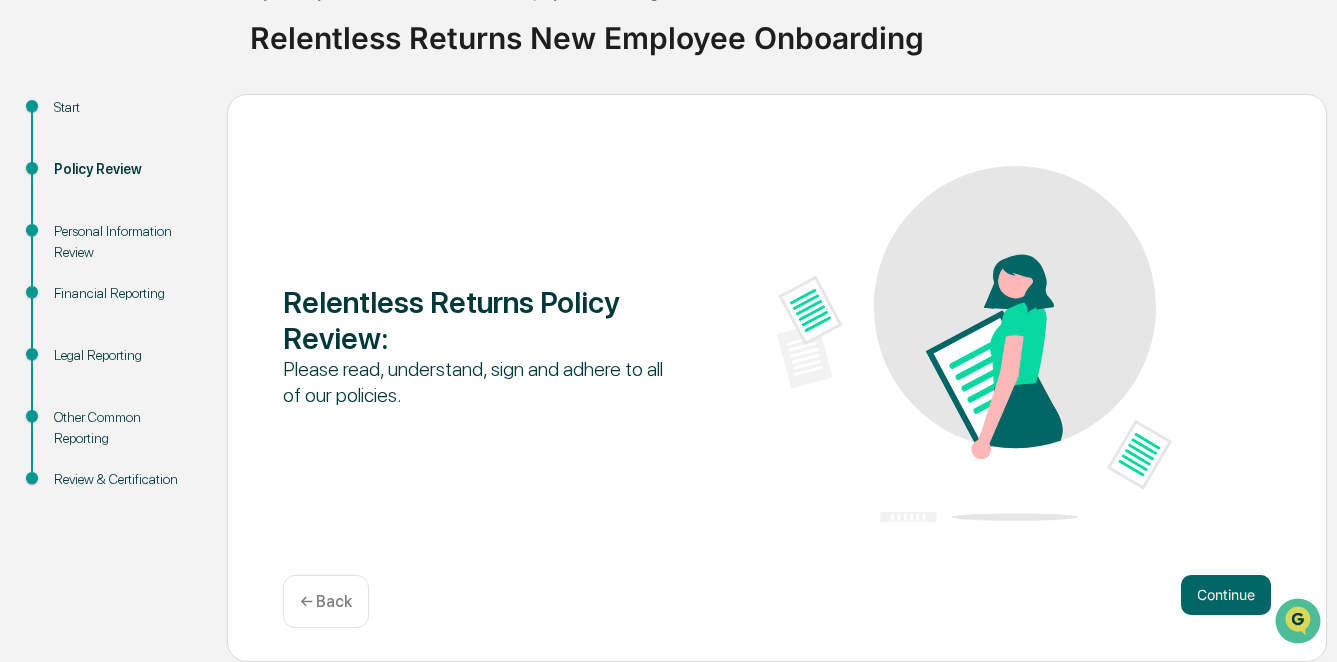 scroll, scrollTop: 146, scrollLeft: 0, axis: vertical 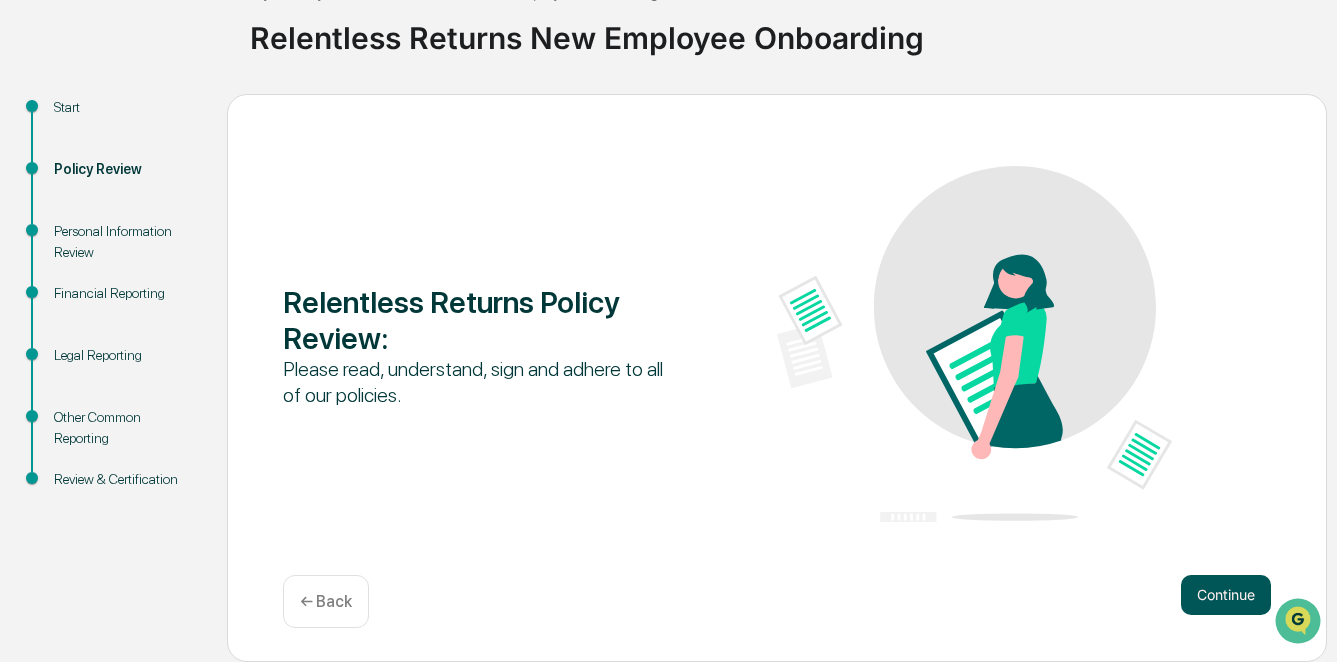 click on "Continue" at bounding box center [1226, 595] 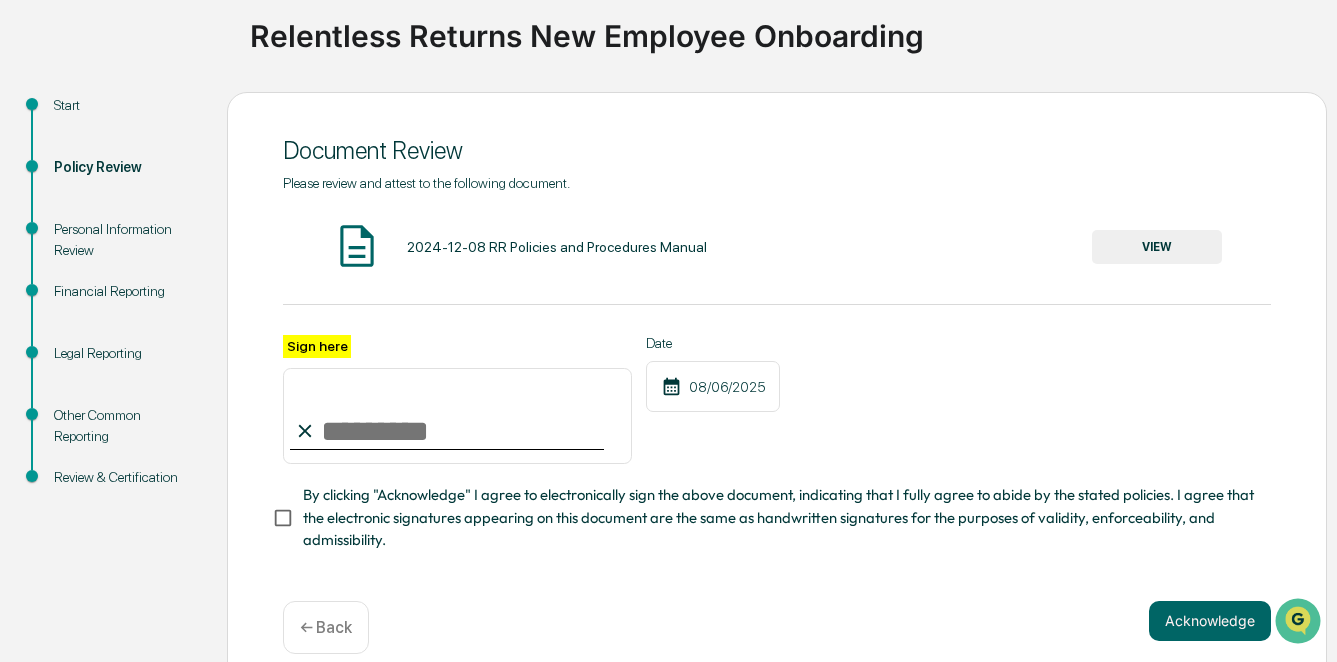 scroll, scrollTop: 165, scrollLeft: 0, axis: vertical 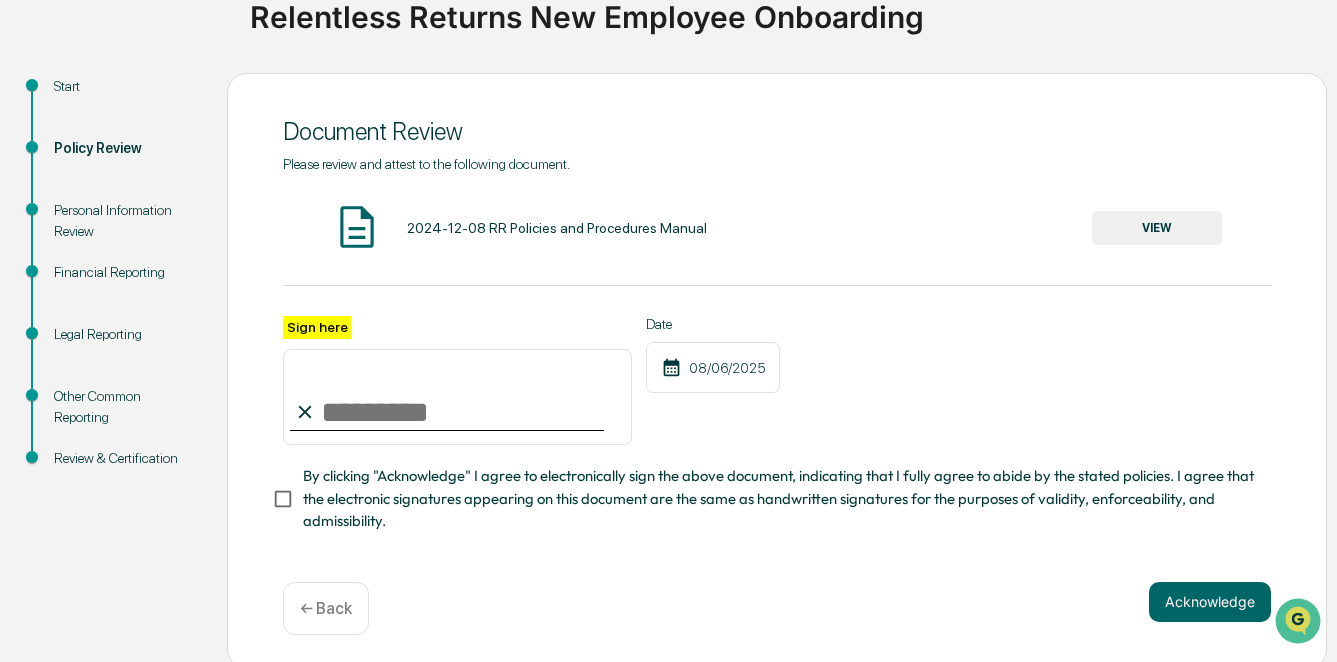 click on "Sign here" at bounding box center (457, 397) 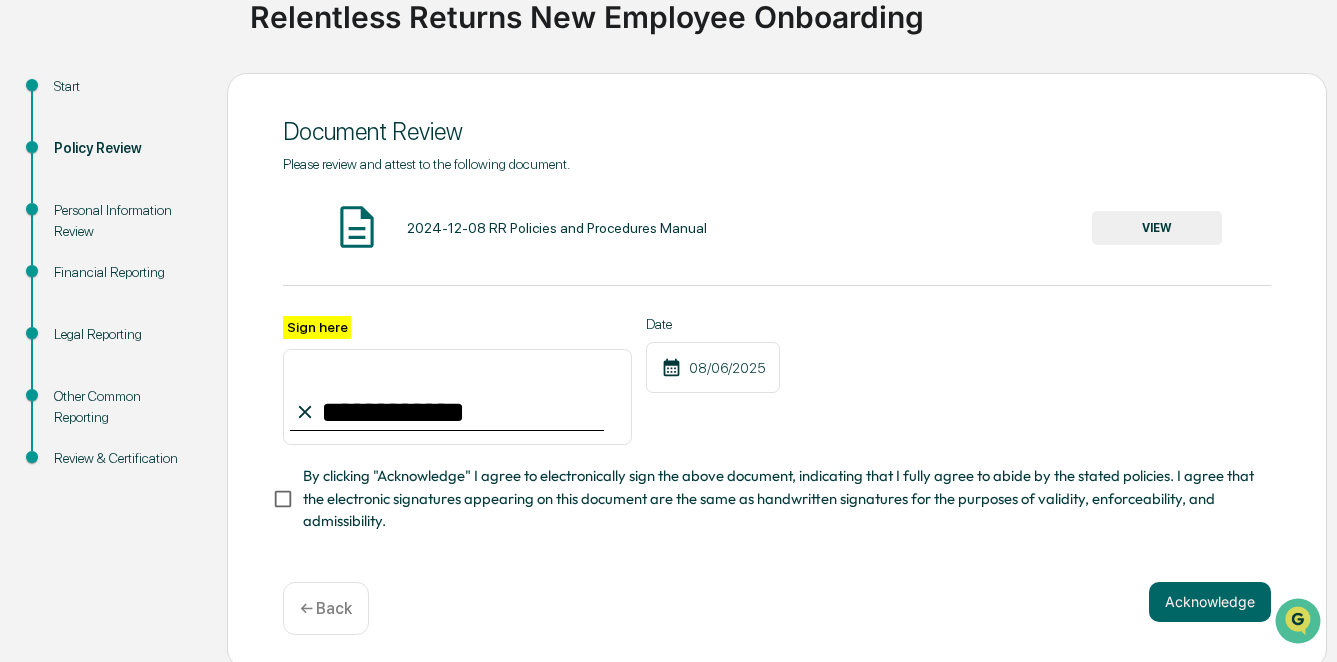 type on "**********" 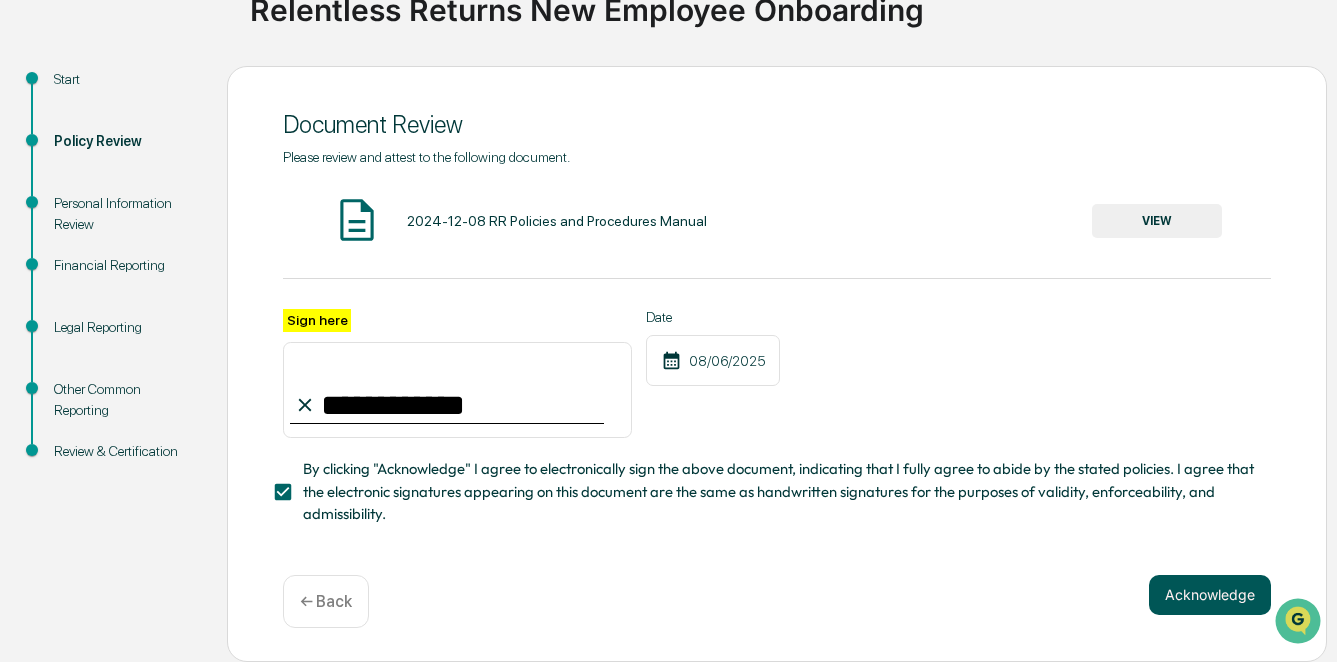 click on "Acknowledge" at bounding box center [1210, 595] 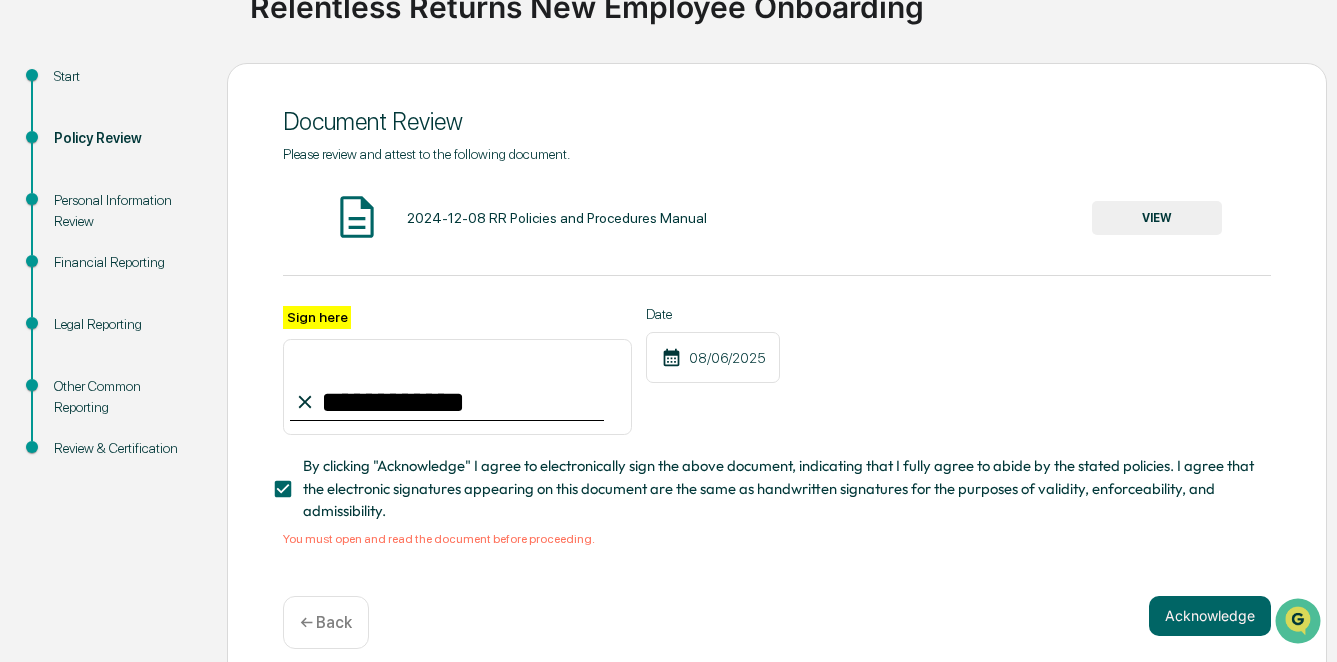 scroll, scrollTop: 199, scrollLeft: 0, axis: vertical 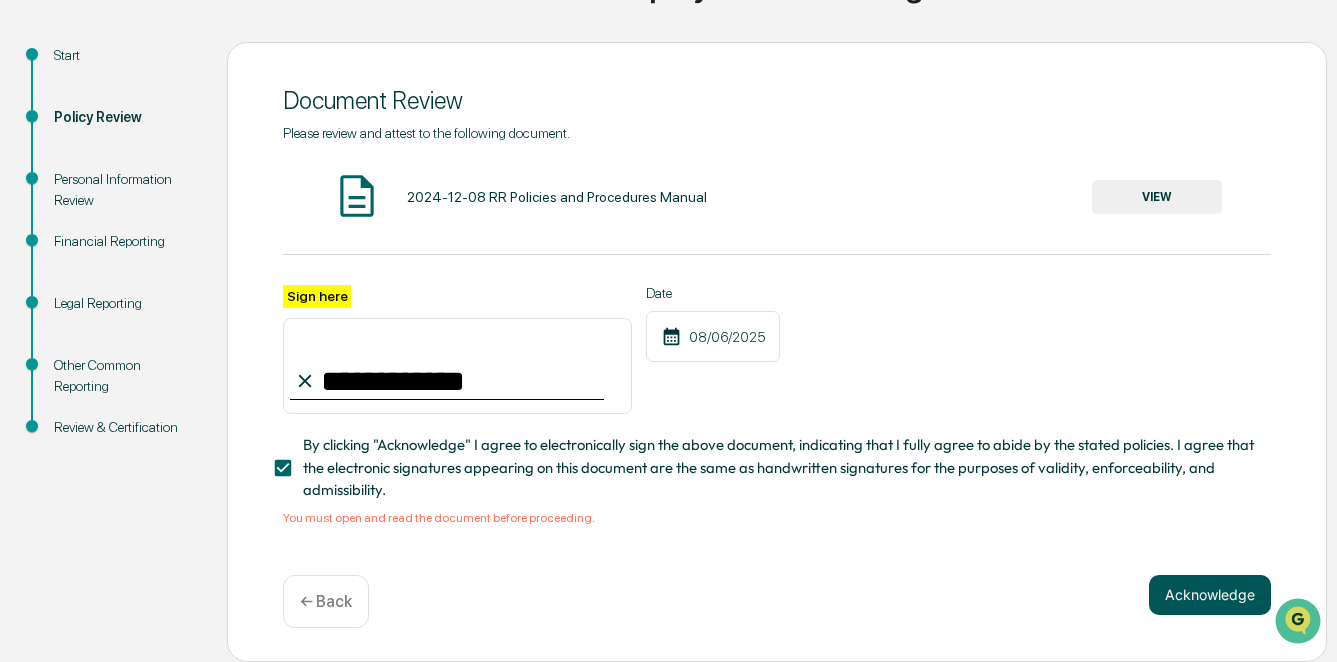 click on "Acknowledge" at bounding box center [1210, 595] 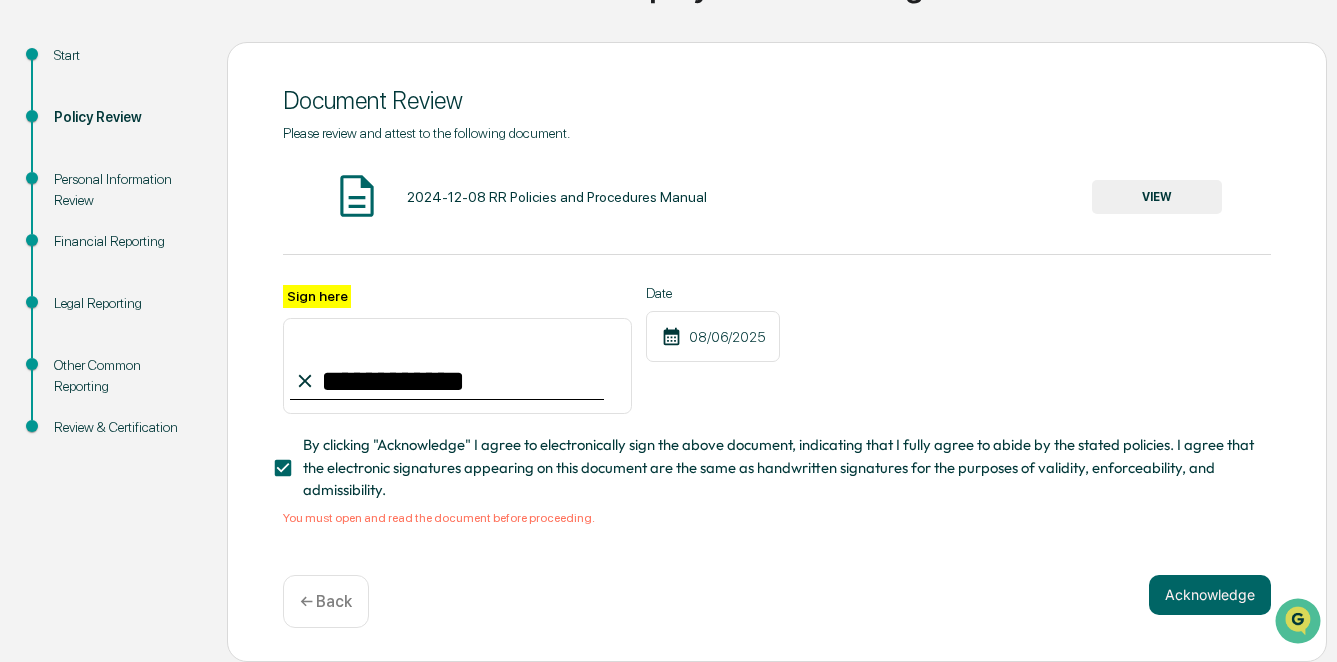 click on "**********" at bounding box center (777, 352) 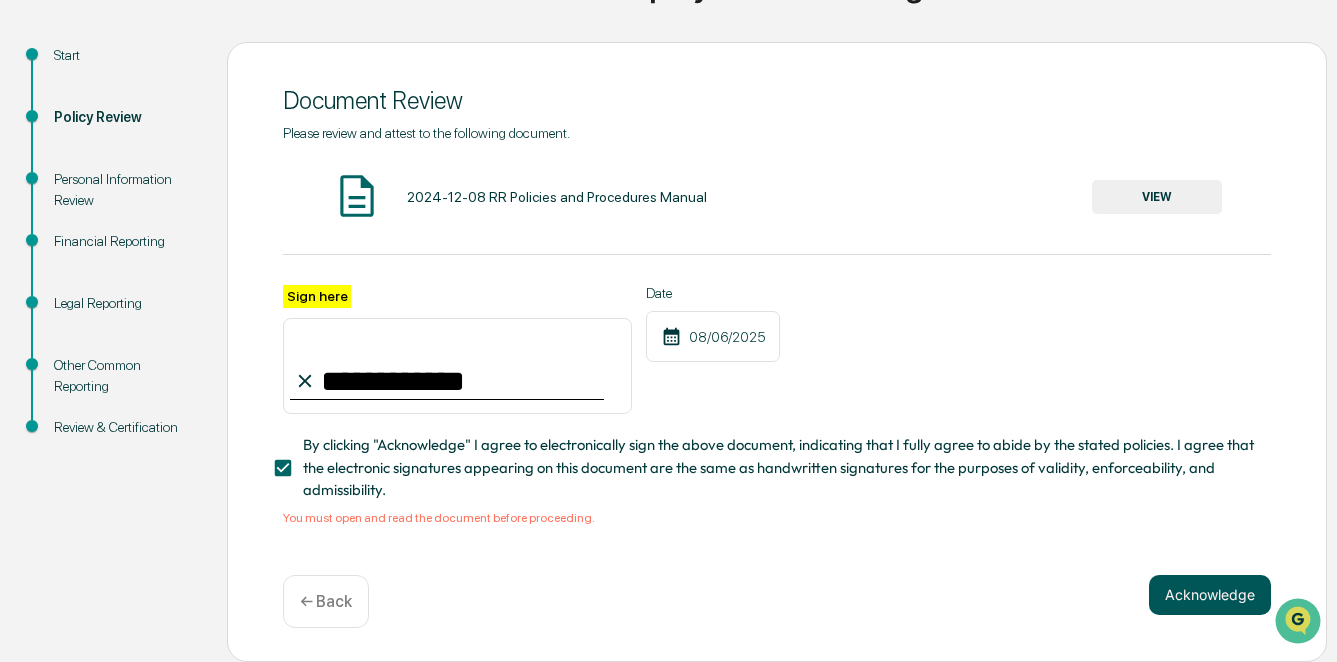 click on "Acknowledge" at bounding box center (1210, 595) 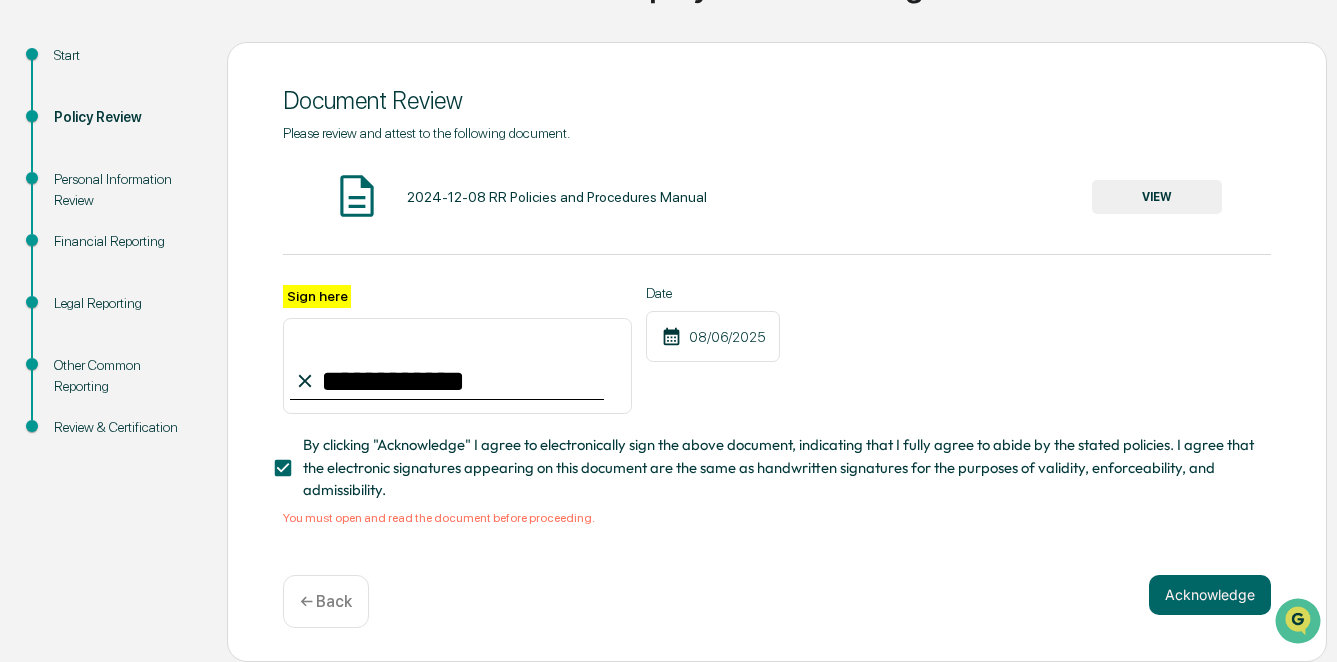 scroll, scrollTop: 165, scrollLeft: 0, axis: vertical 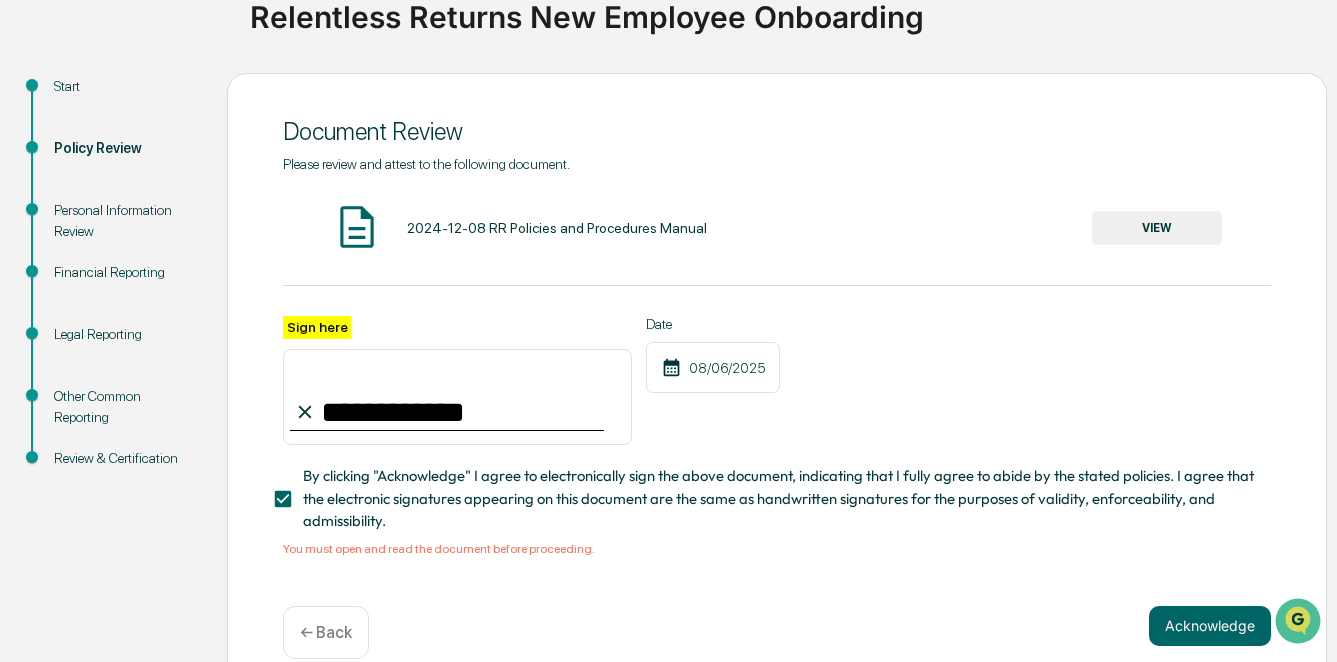 click on "Sign here" at bounding box center [317, 327] 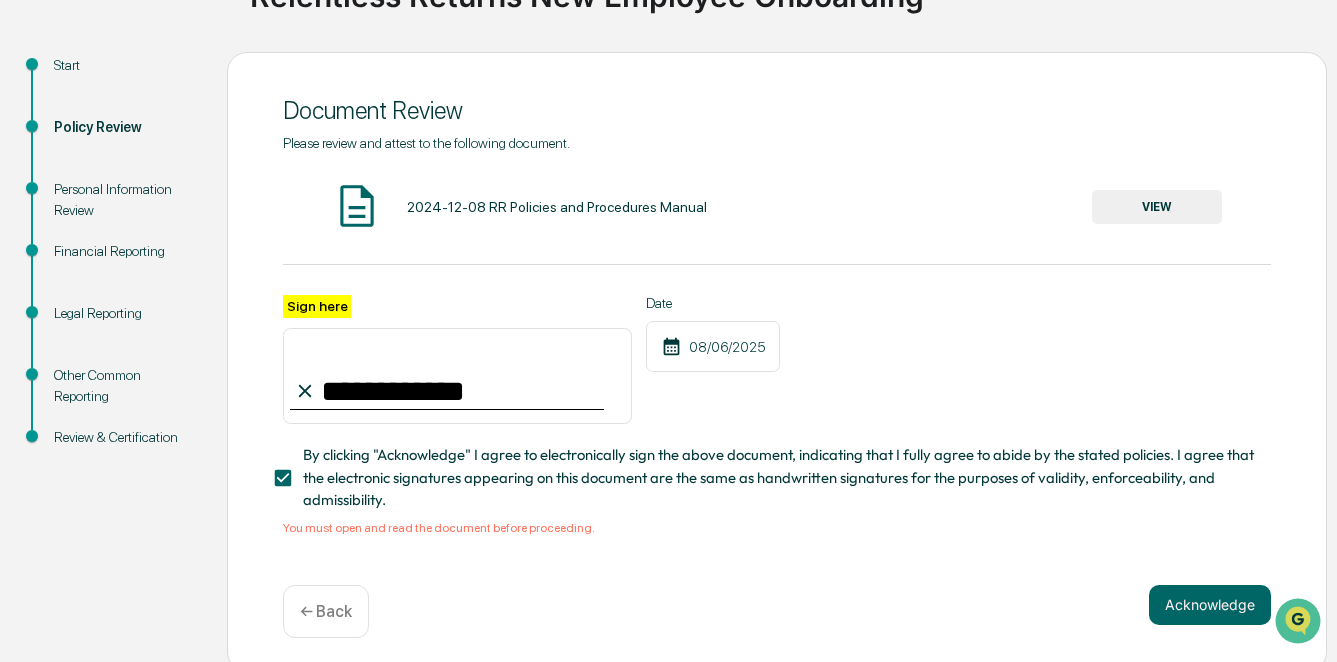 scroll, scrollTop: 176, scrollLeft: 0, axis: vertical 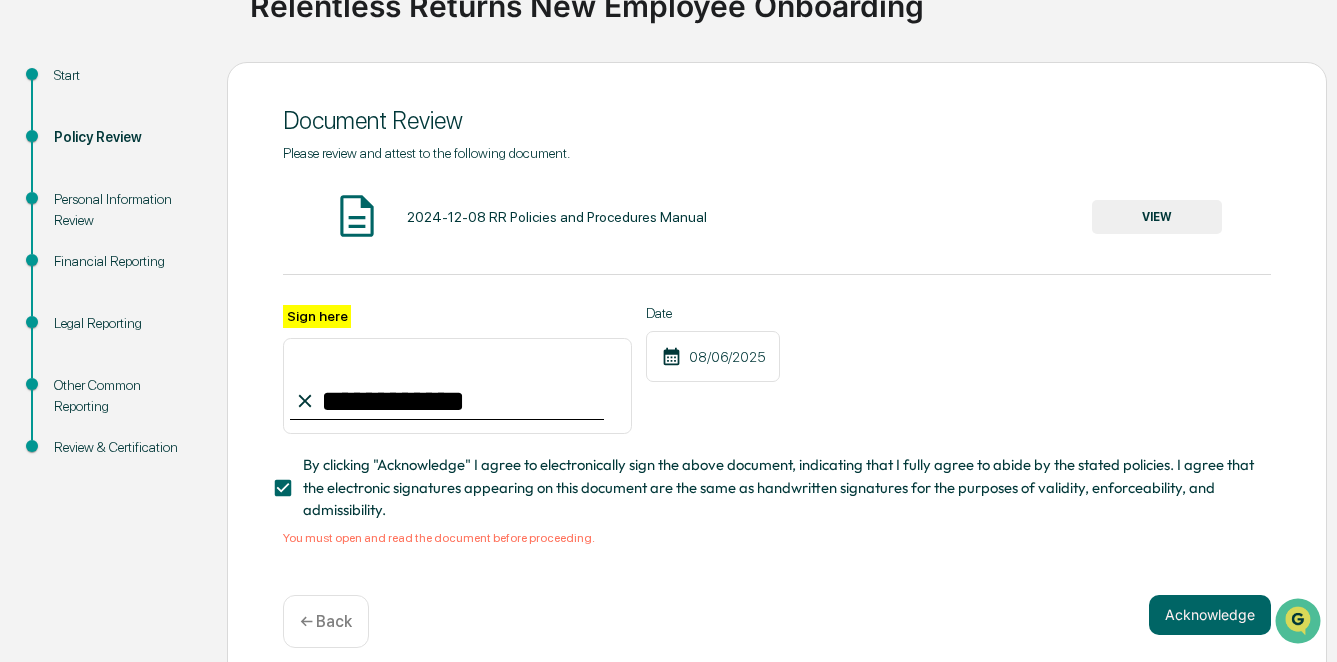 click on "VIEW" at bounding box center [1157, 217] 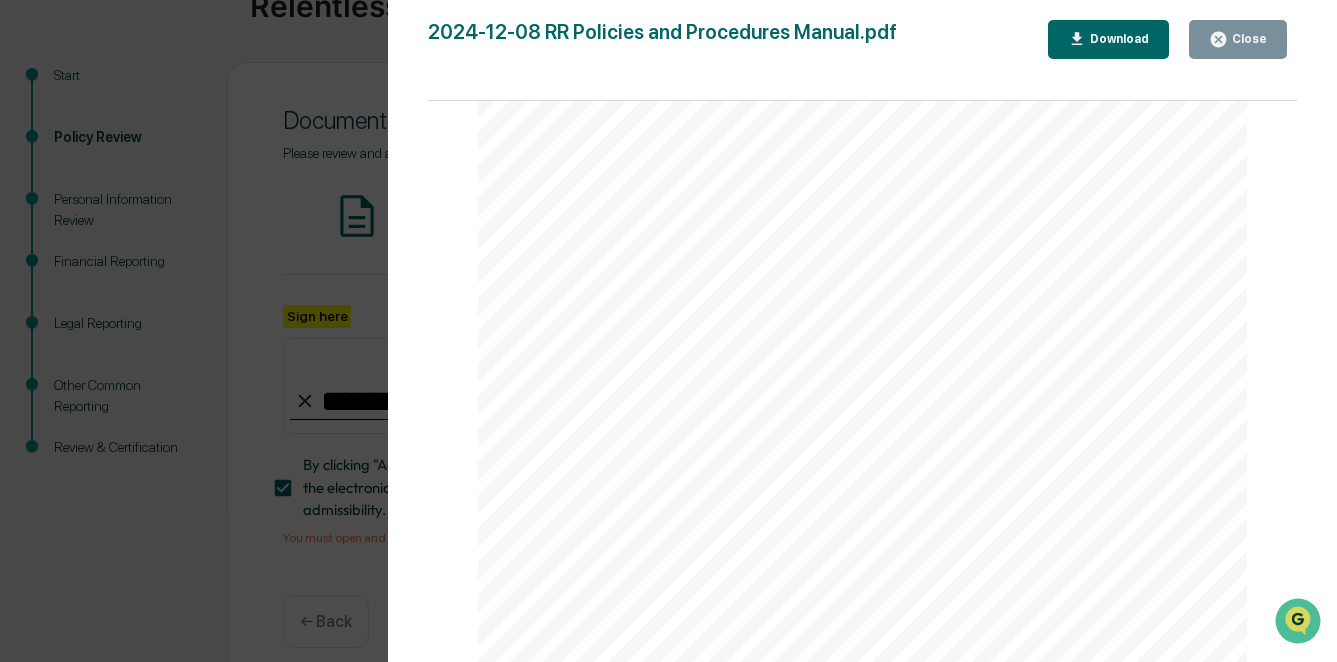scroll, scrollTop: 6603, scrollLeft: 0, axis: vertical 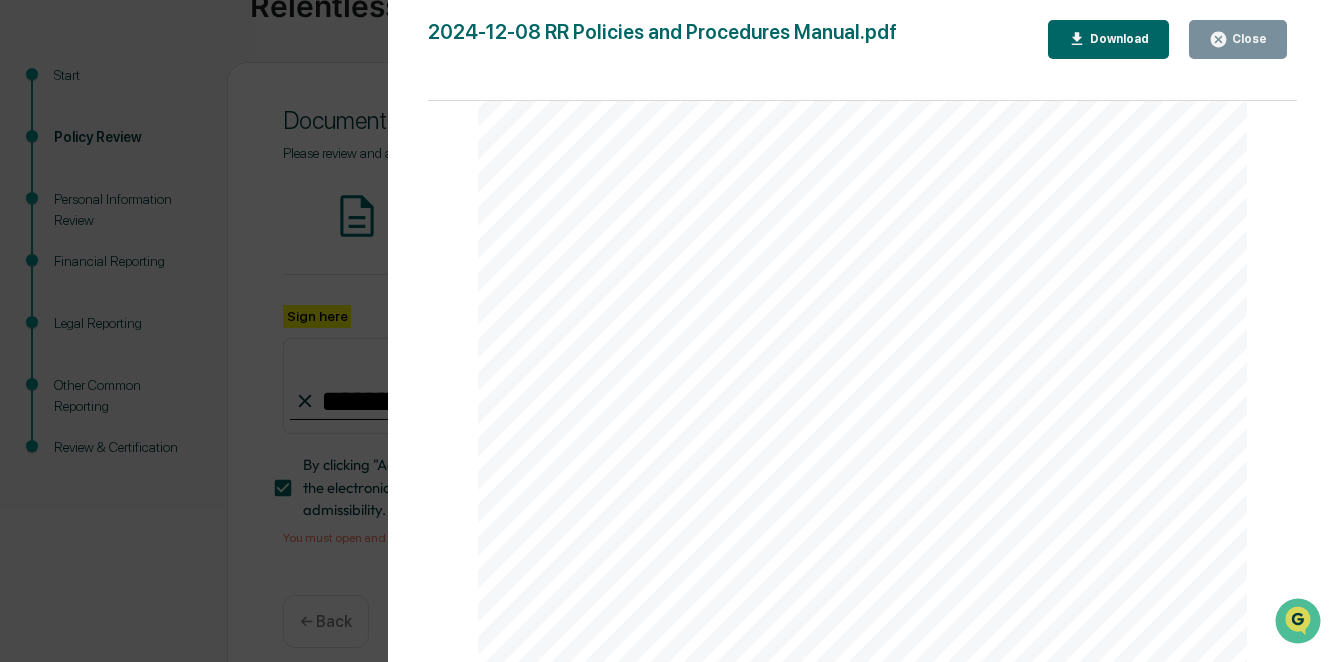 click on "Download" at bounding box center (1117, 39) 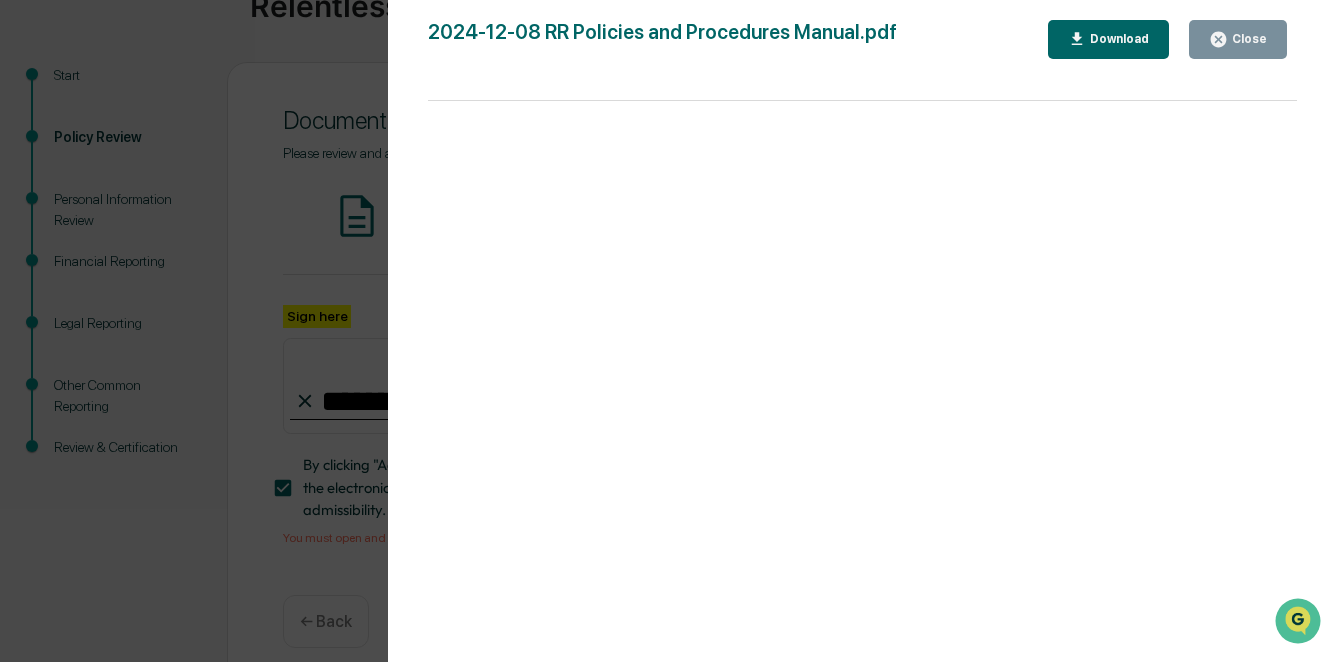 scroll, scrollTop: 200, scrollLeft: 0, axis: vertical 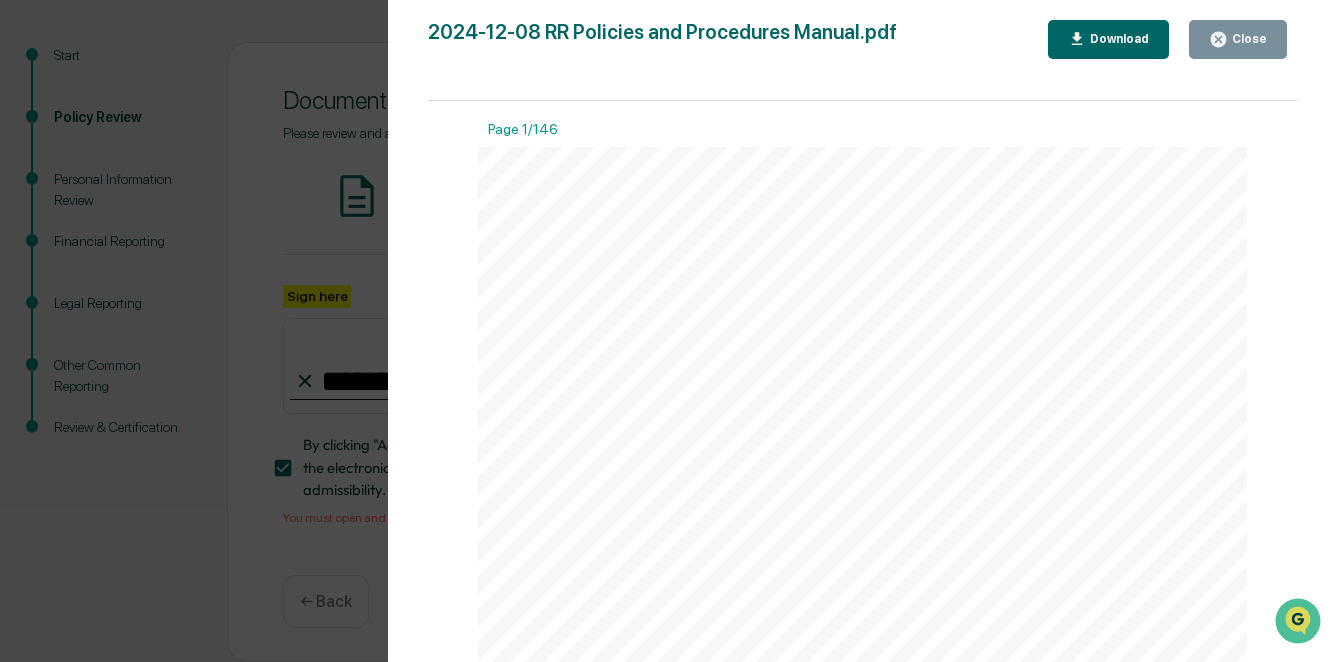 drag, startPoint x: 1217, startPoint y: 28, endPoint x: 1186, endPoint y: 266, distance: 240.01042 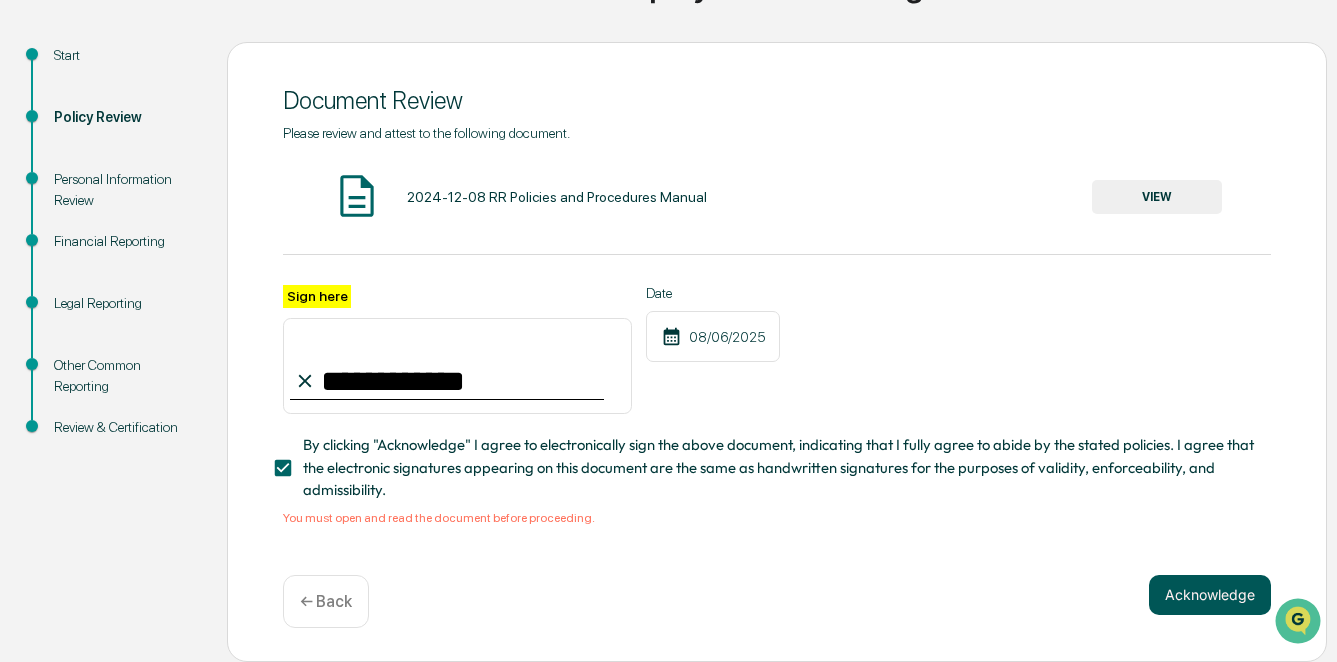 click on "Acknowledge" at bounding box center [1210, 595] 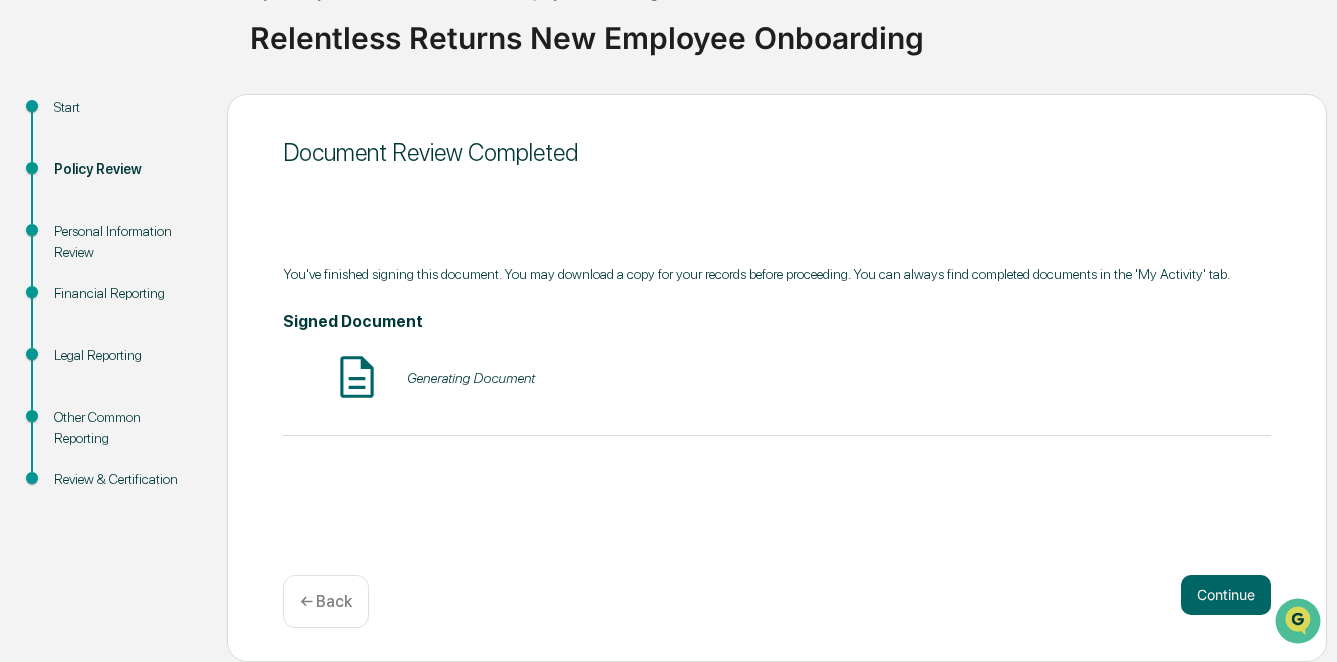 scroll, scrollTop: 146, scrollLeft: 0, axis: vertical 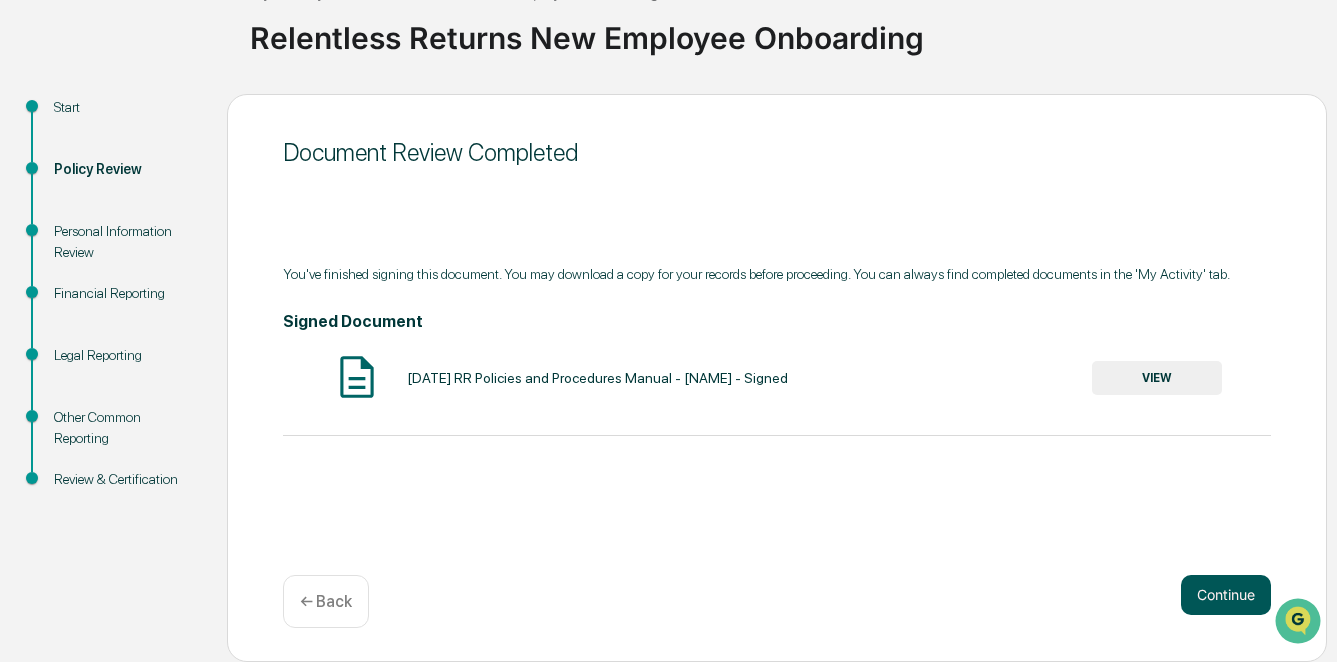 click on "Continue" at bounding box center (1226, 595) 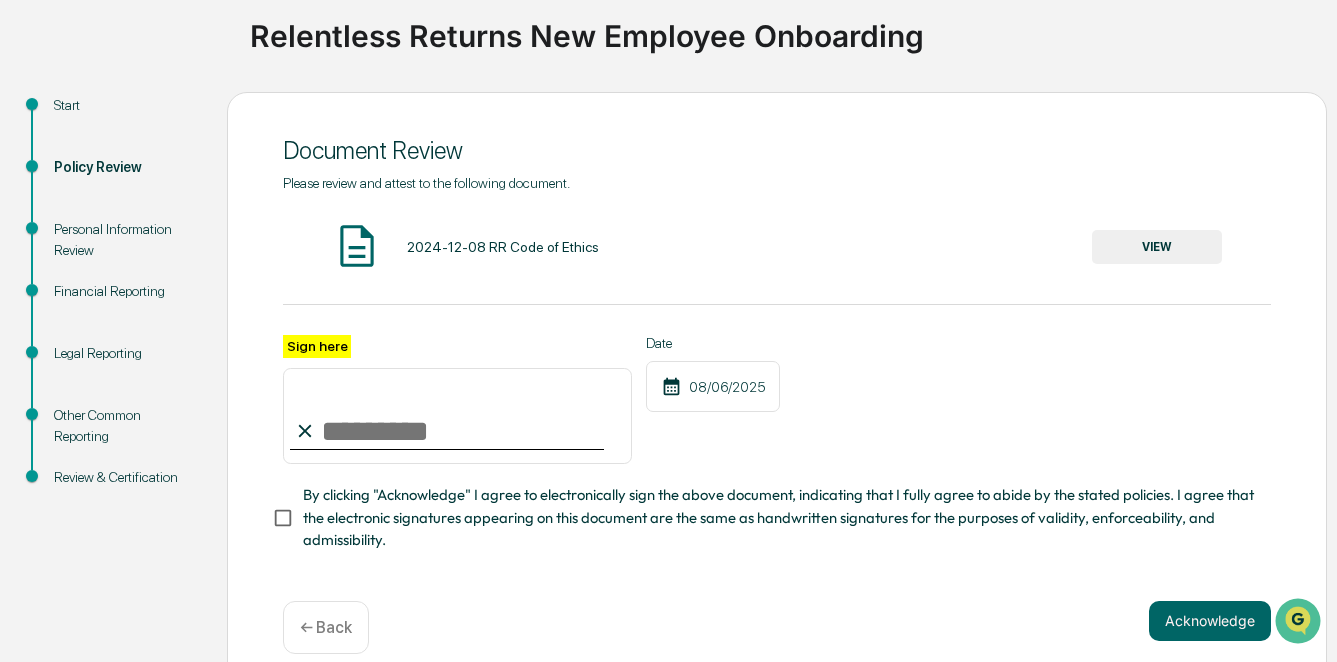 scroll, scrollTop: 172, scrollLeft: 0, axis: vertical 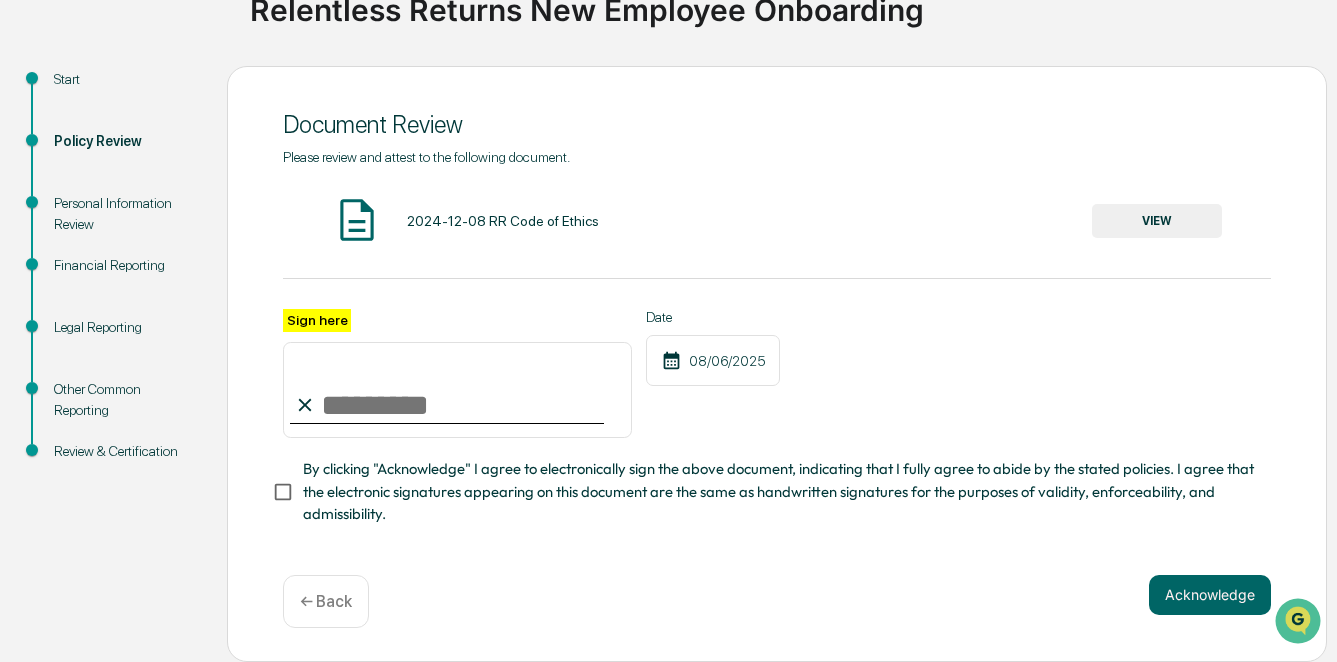 click on "Sign here" at bounding box center (457, 390) 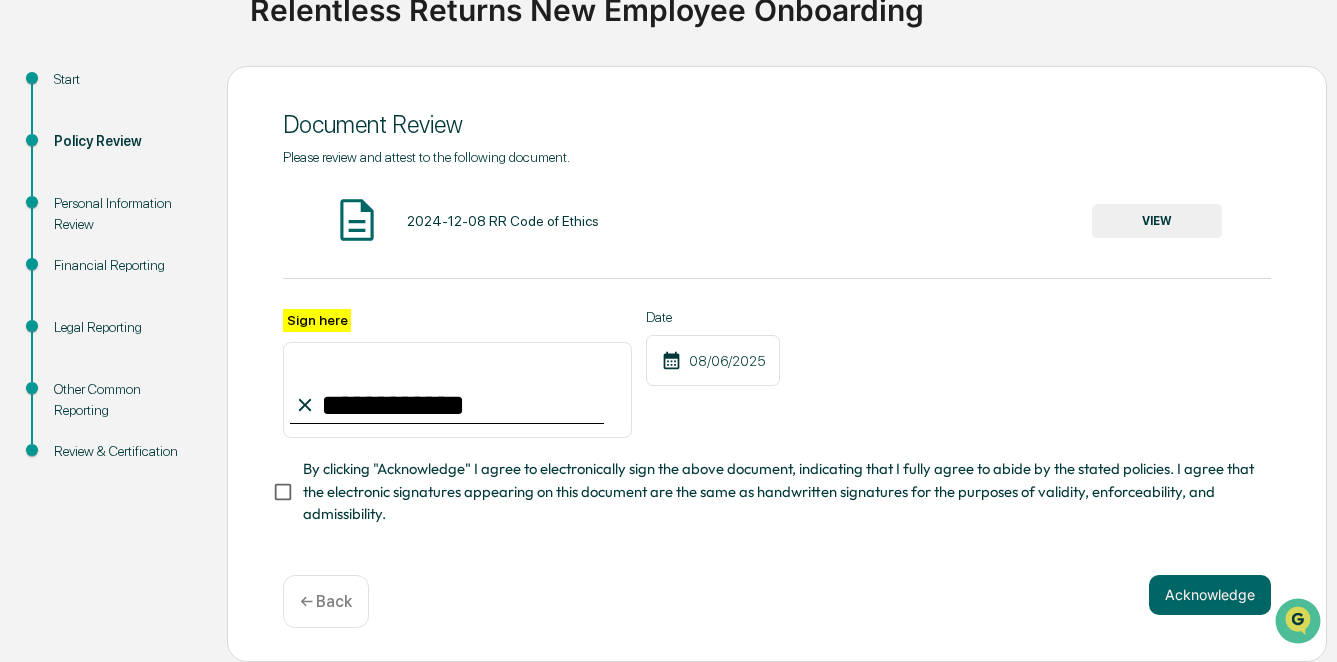 scroll, scrollTop: 163, scrollLeft: 0, axis: vertical 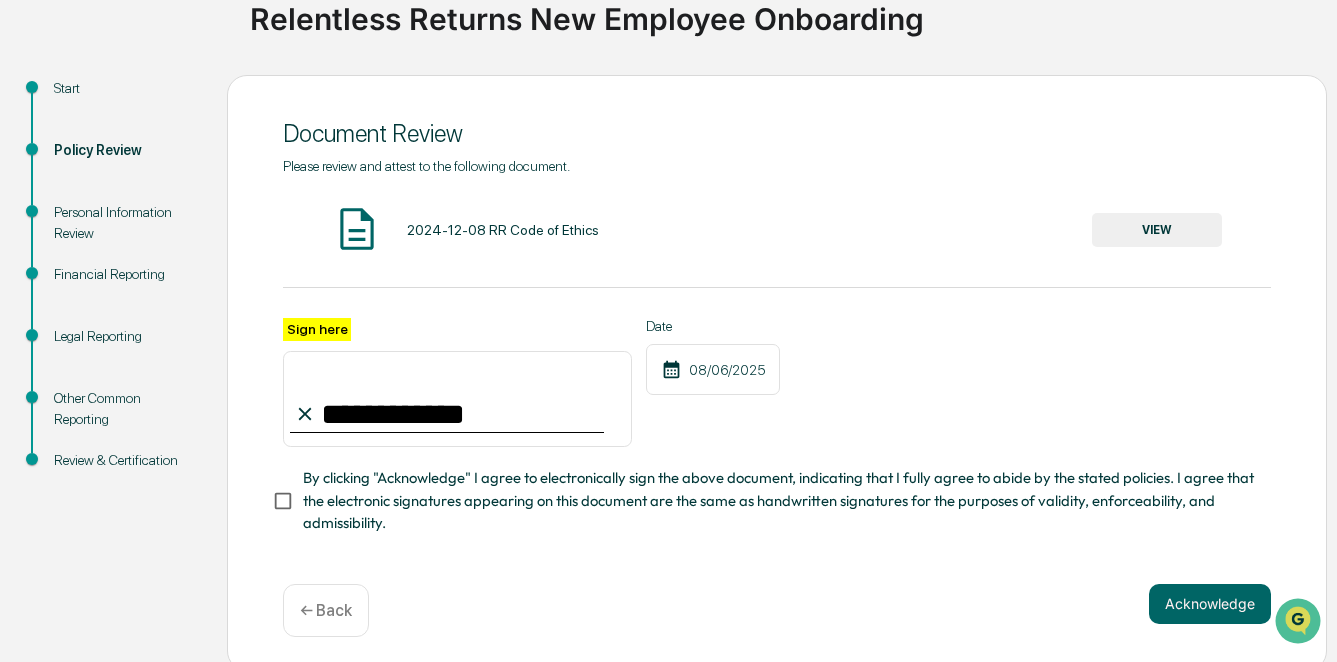 type on "**********" 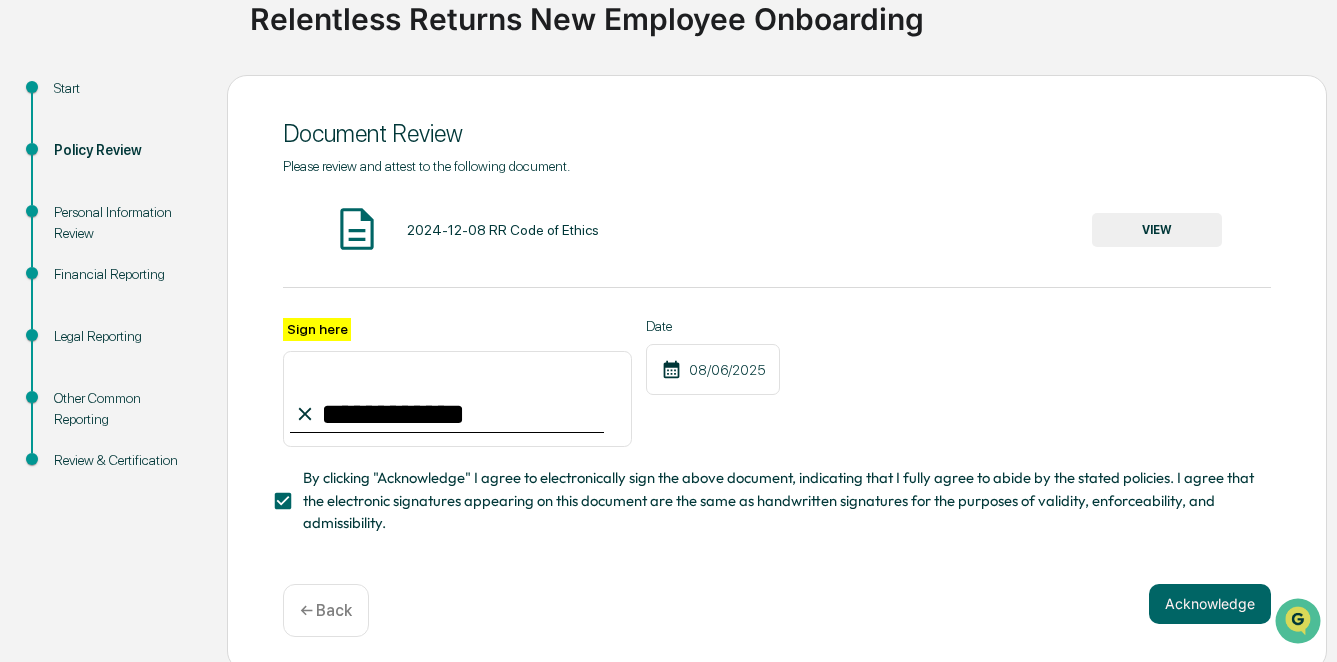 click on "VIEW" at bounding box center (1157, 230) 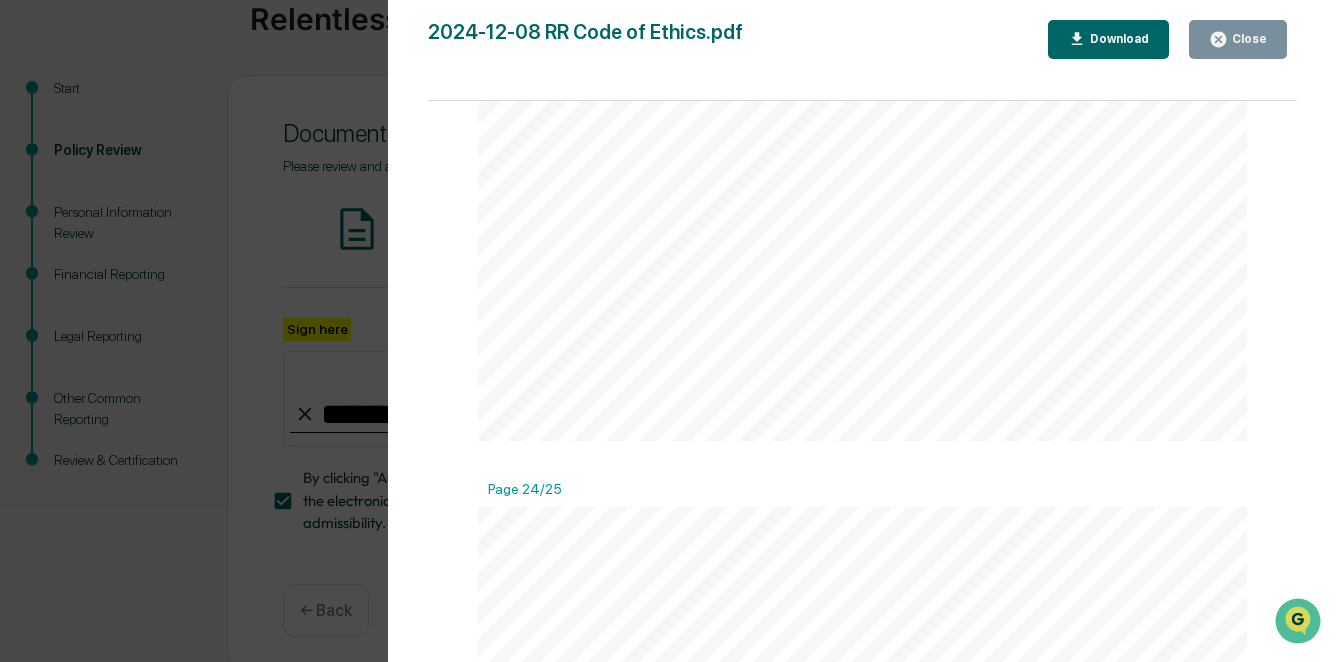 scroll, scrollTop: 25950, scrollLeft: 0, axis: vertical 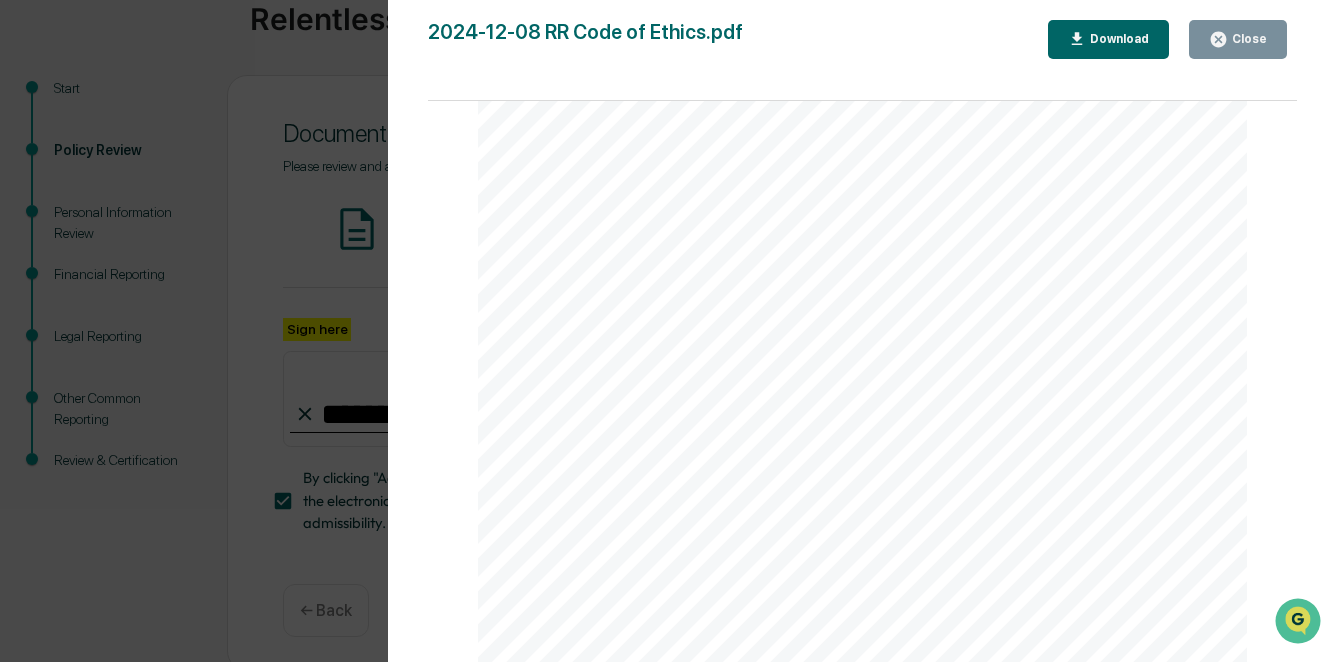 click on "Download" at bounding box center [1109, 39] 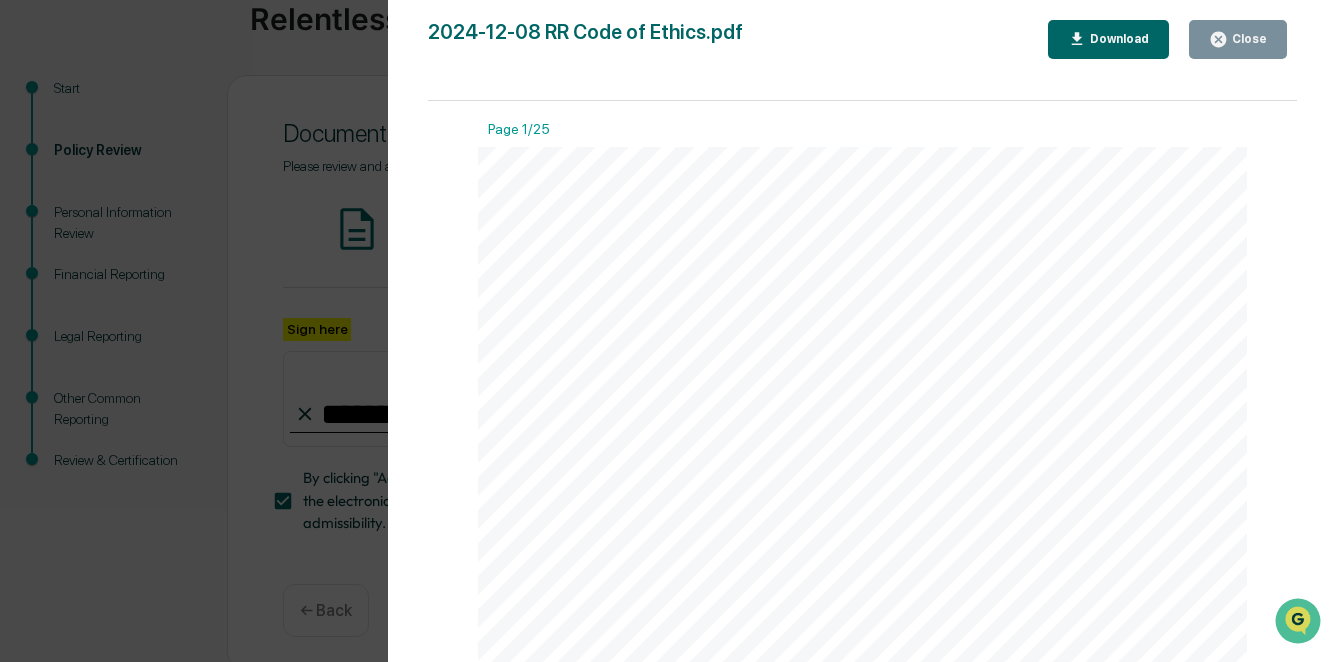 click on "Close" at bounding box center [1238, 39] 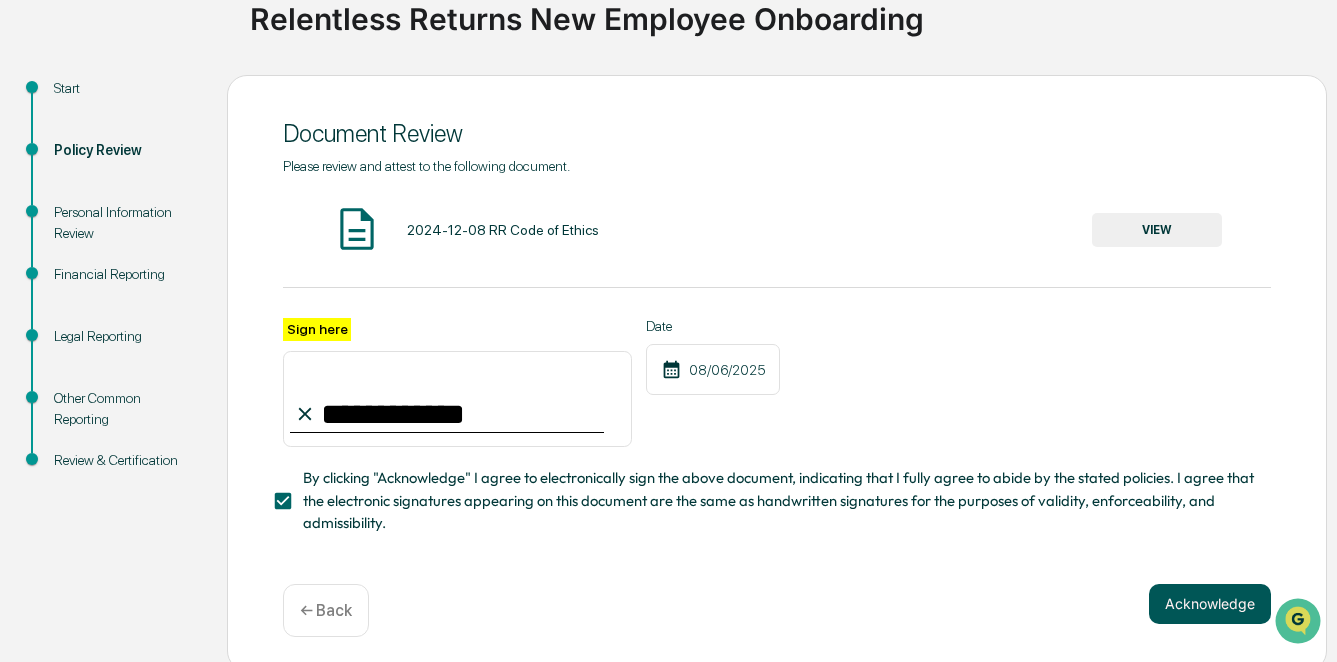 click on "Acknowledge" at bounding box center [1210, 604] 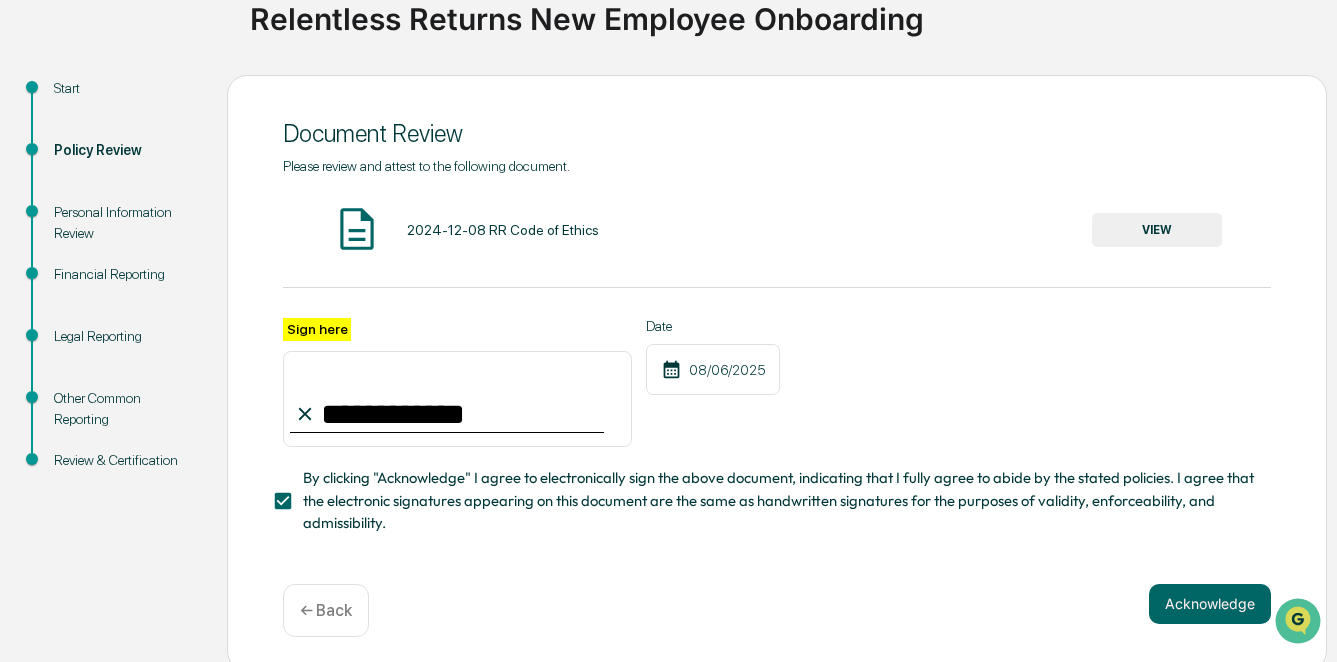 scroll, scrollTop: 146, scrollLeft: 0, axis: vertical 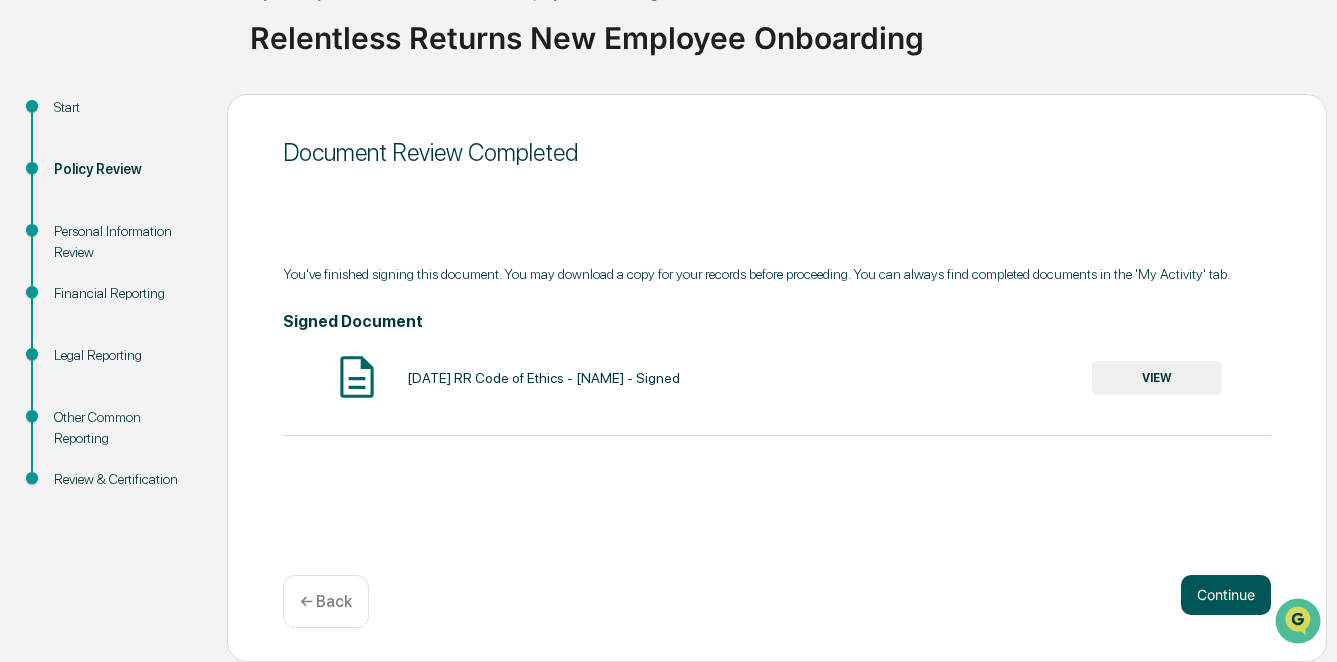 click on "Continue" at bounding box center (1226, 595) 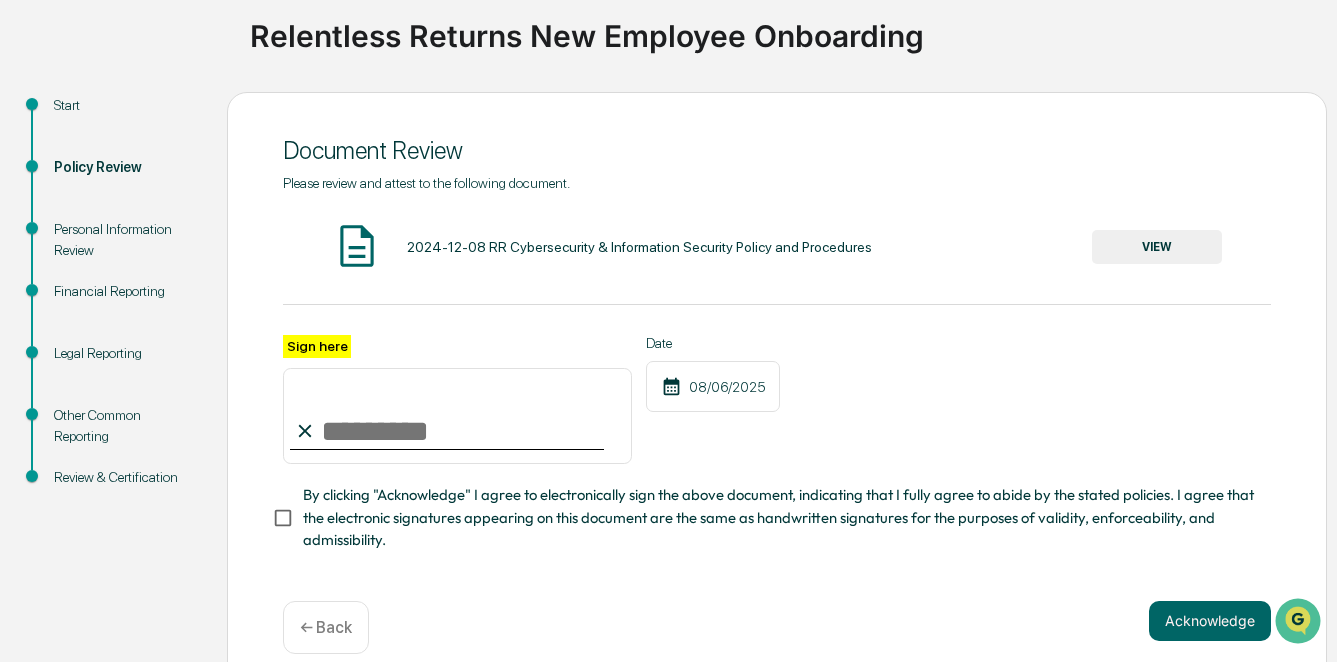 click on "Sign here" at bounding box center (457, 416) 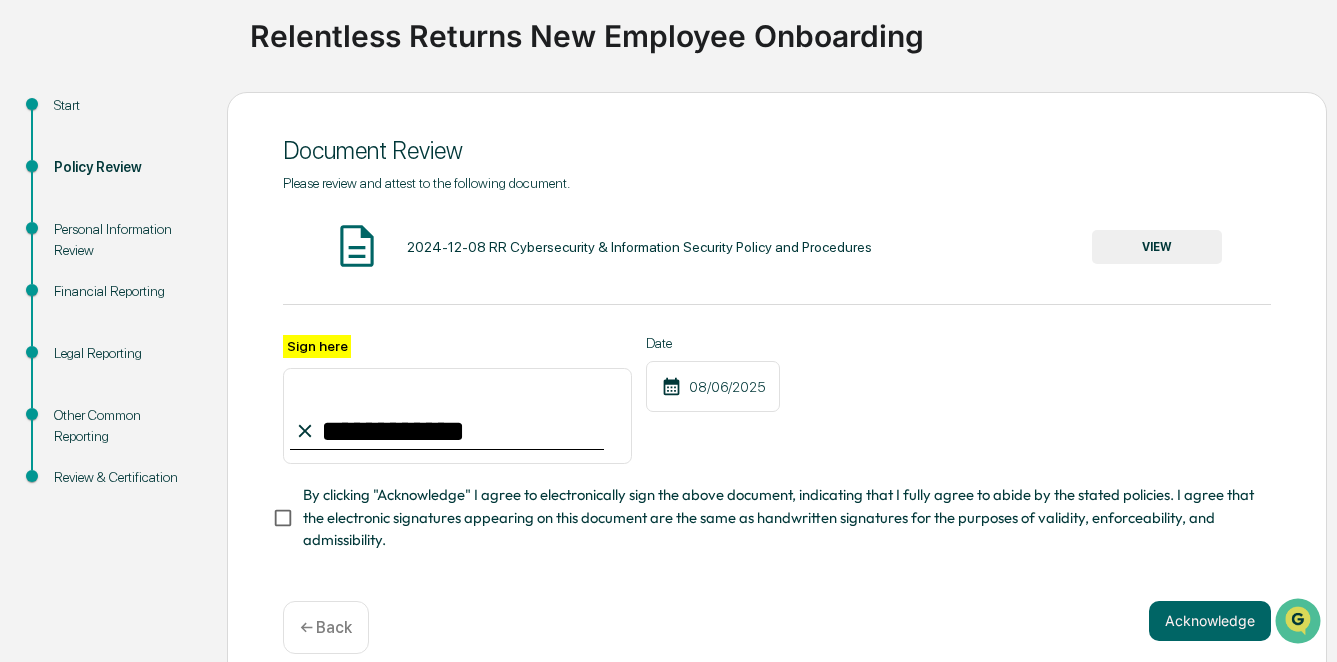 type on "**********" 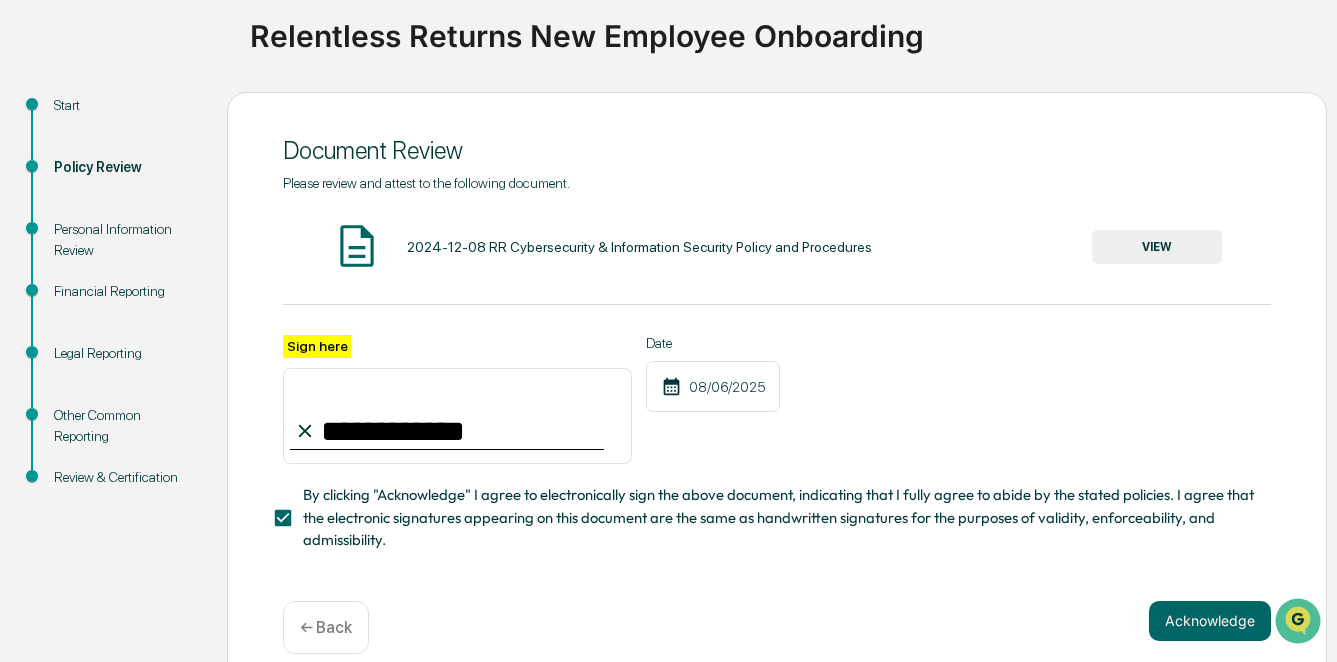 click on "VIEW" at bounding box center (1157, 247) 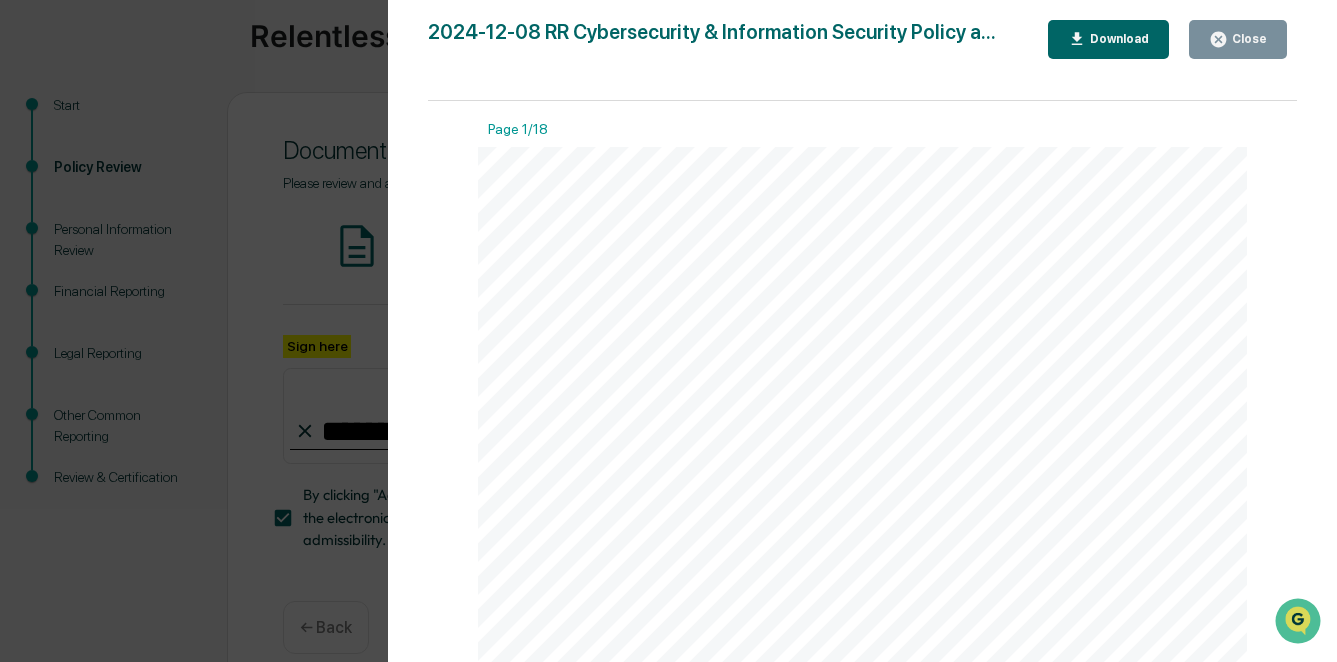 click on "Download" at bounding box center (1109, 39) 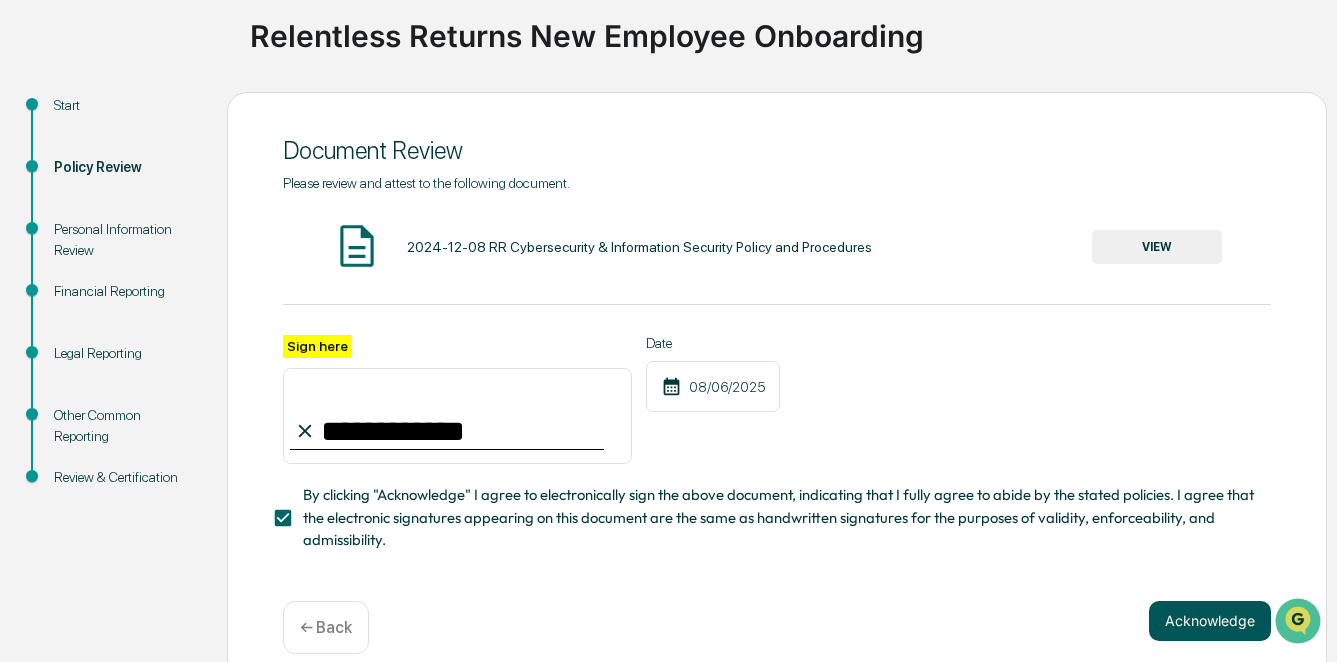 click on "Acknowledge" at bounding box center (1210, 621) 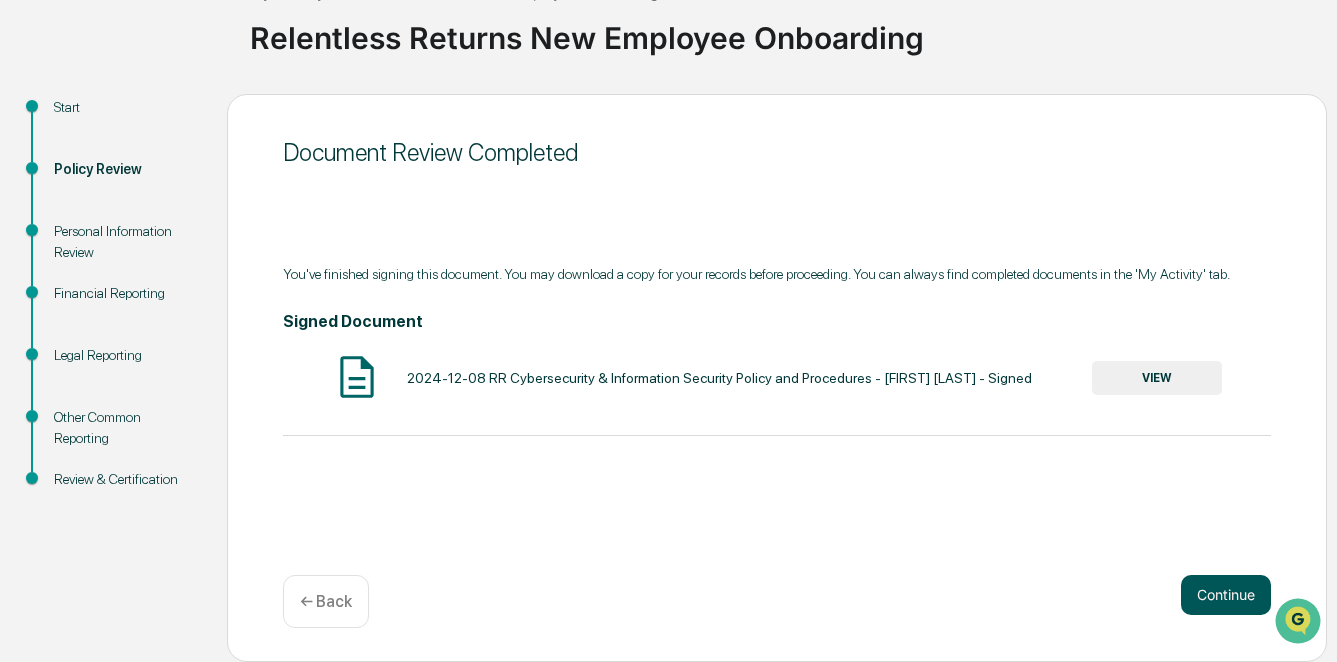 click on "Continue" at bounding box center [1226, 595] 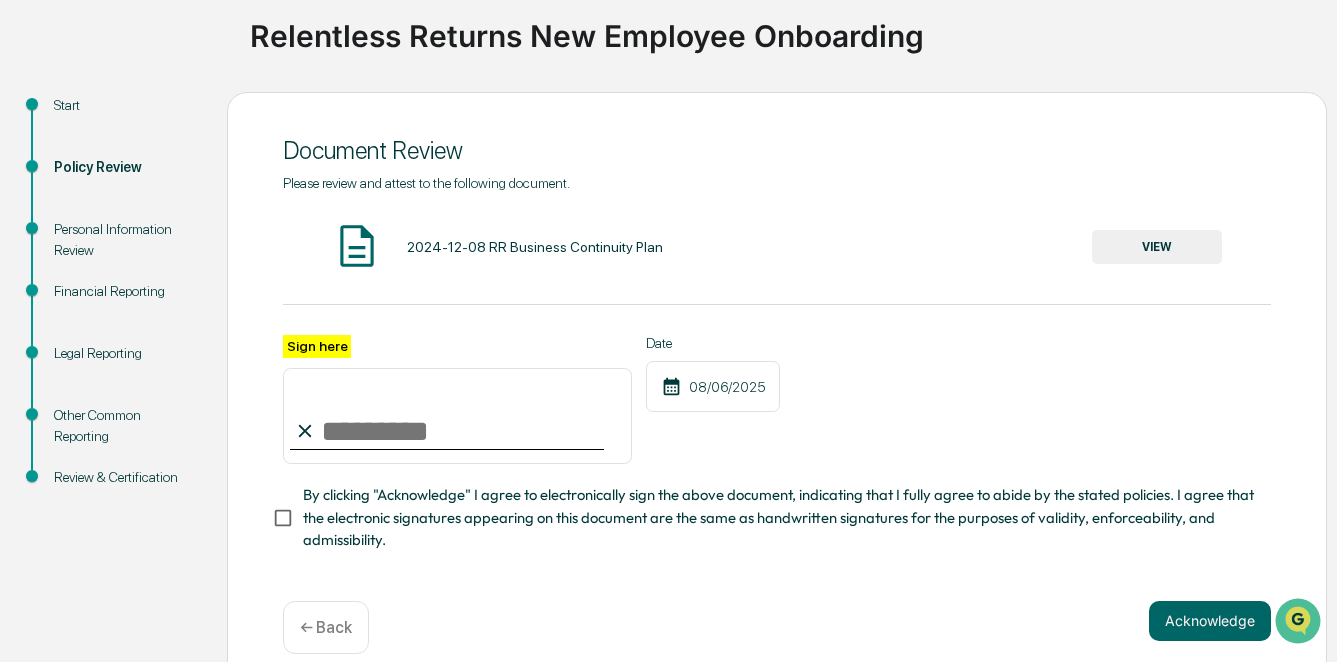 click on "Sign here" at bounding box center (457, 416) 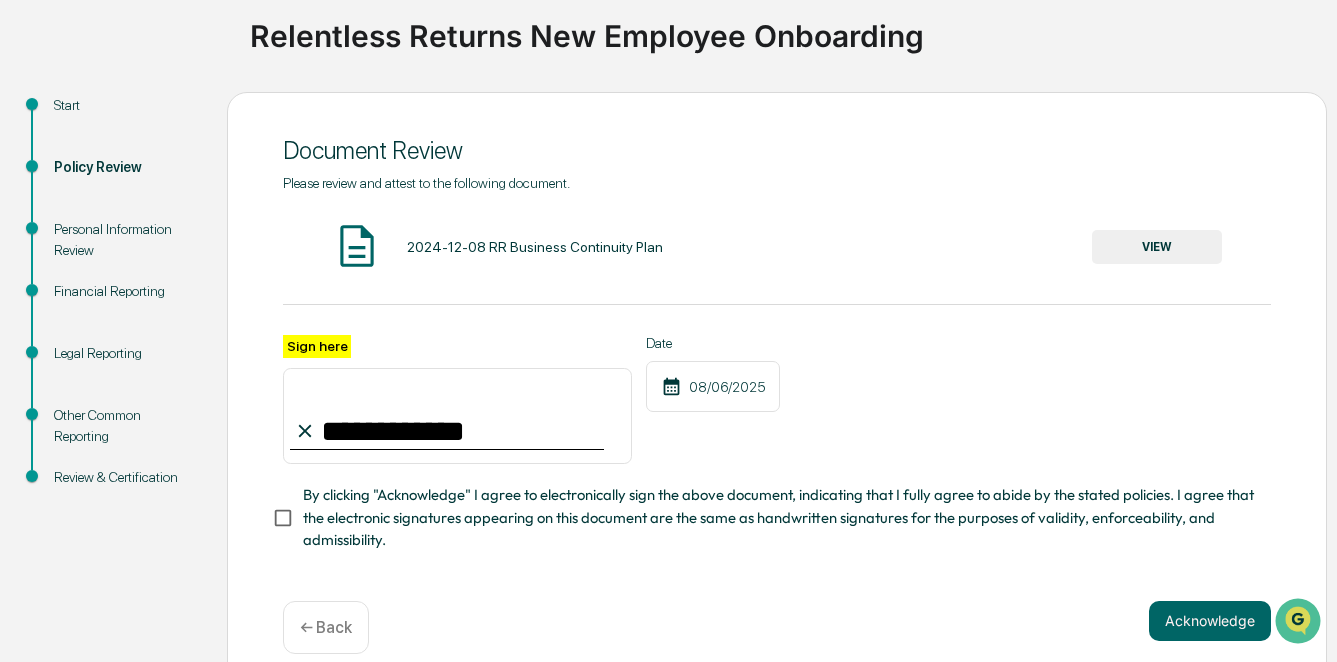 type on "**********" 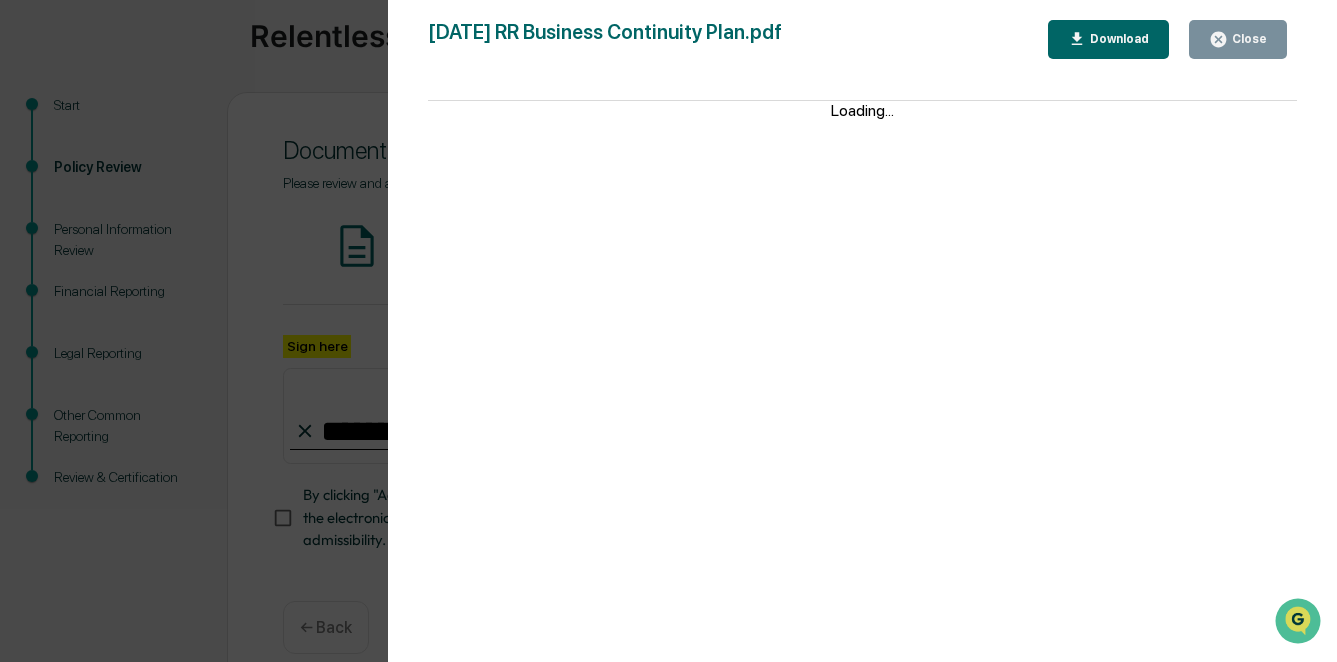 scroll, scrollTop: 175, scrollLeft: 0, axis: vertical 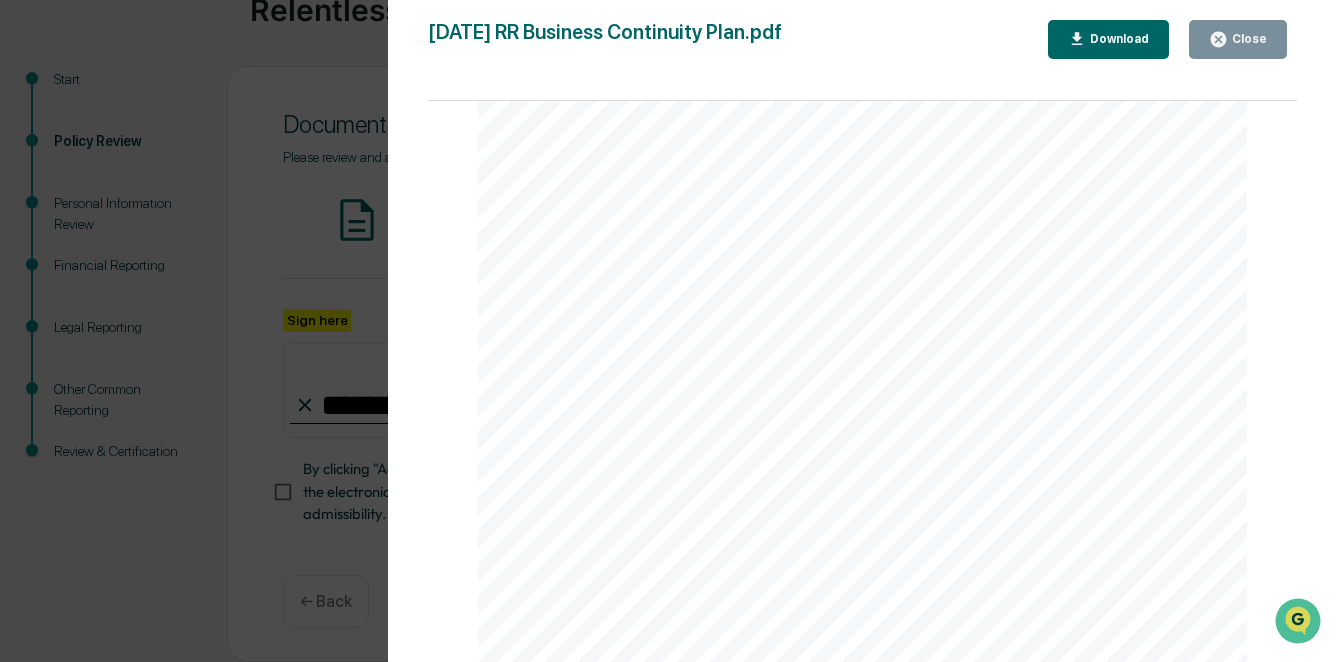 click on "Download" at bounding box center [1109, 39] 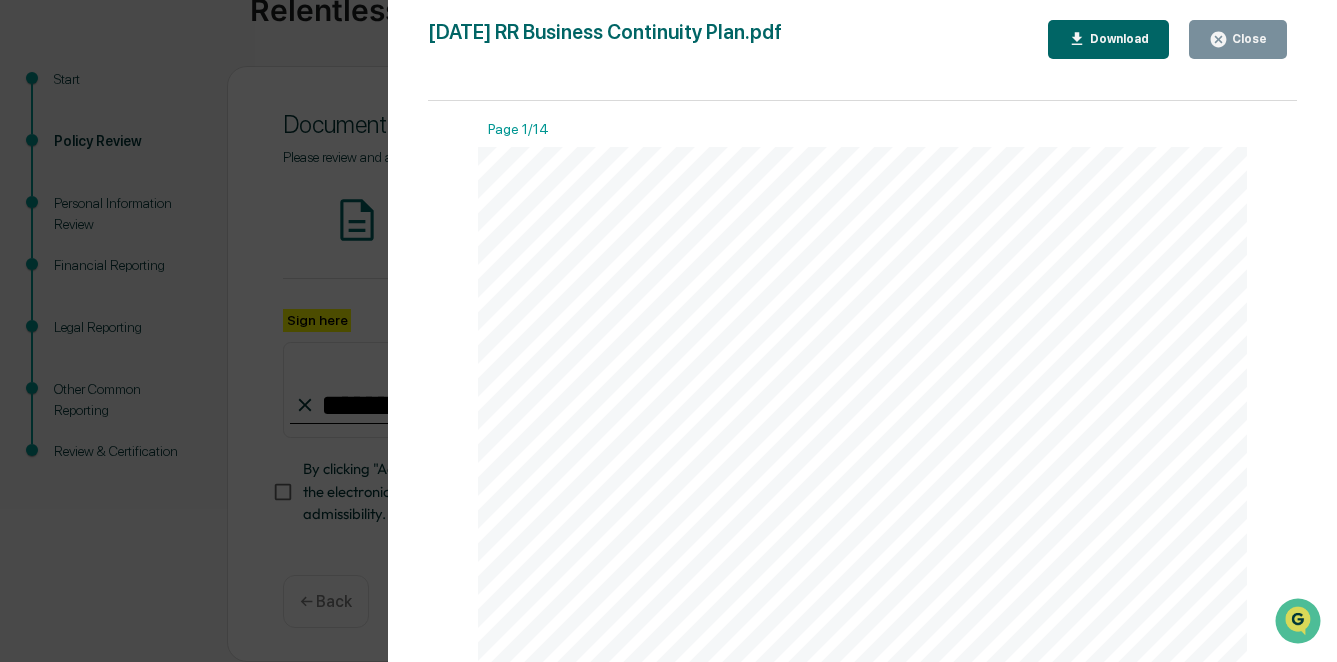 click on "Close" at bounding box center (1238, 39) 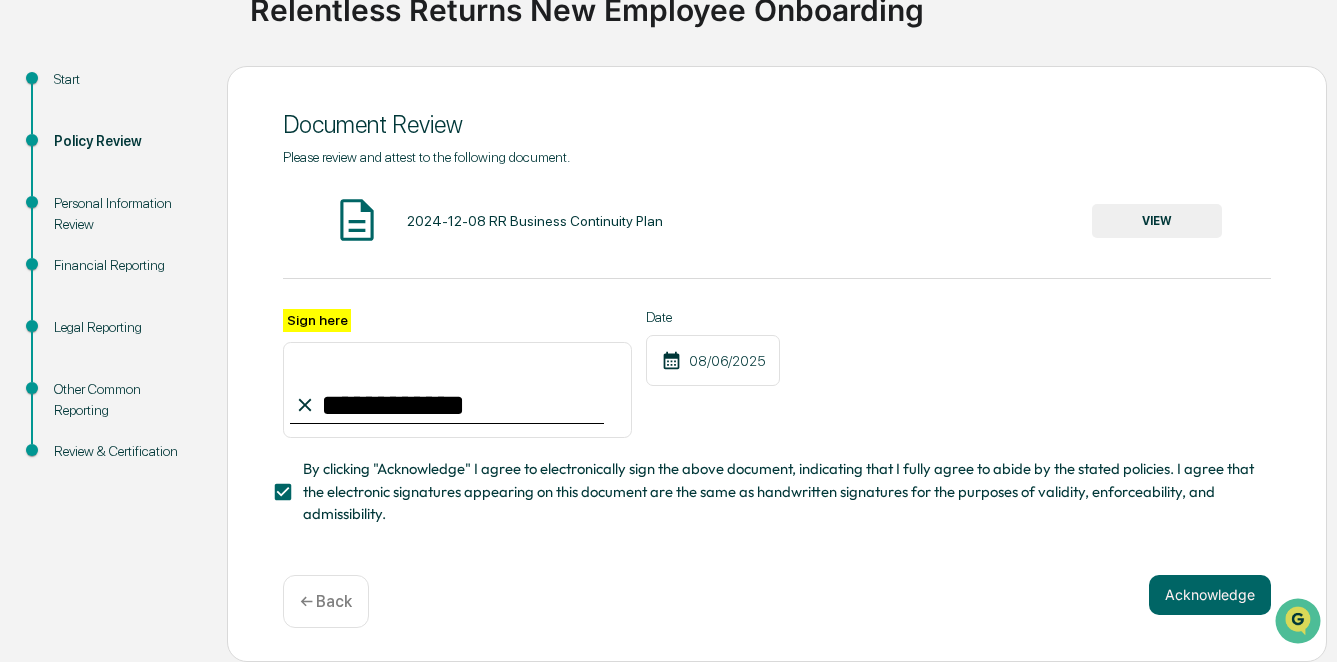 click on "Acknowledge ← Back" at bounding box center (777, 601) 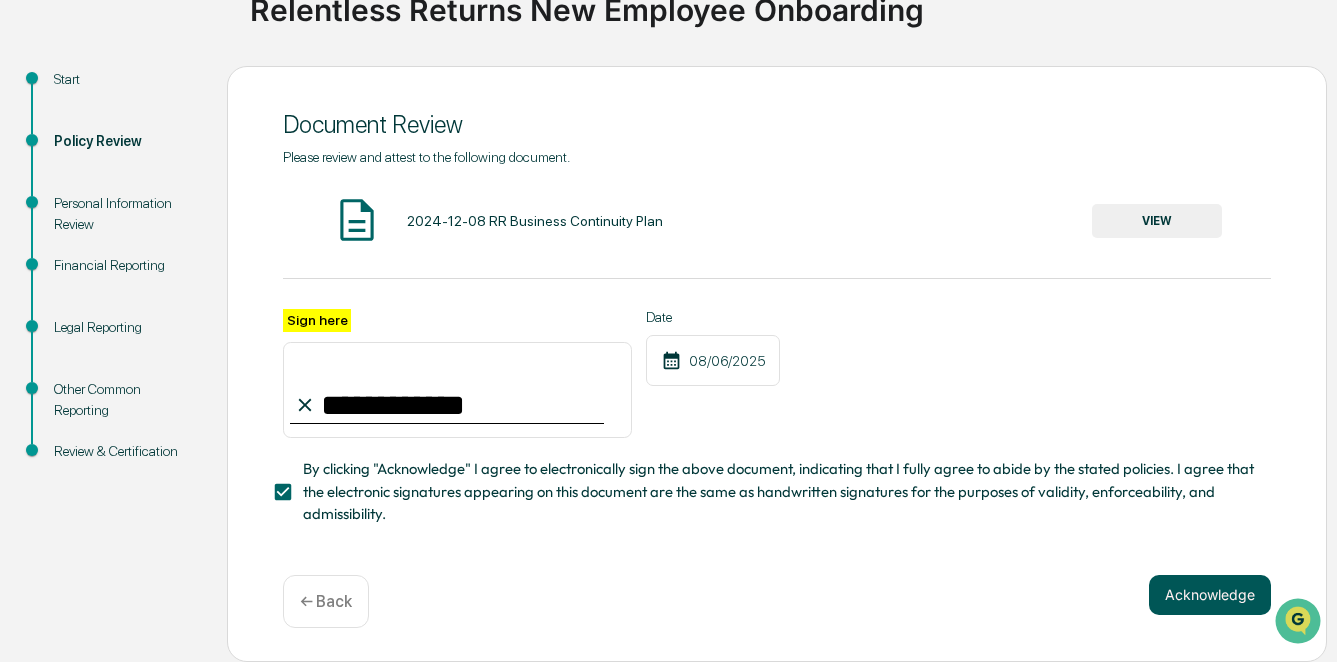 click on "Acknowledge" at bounding box center (1210, 595) 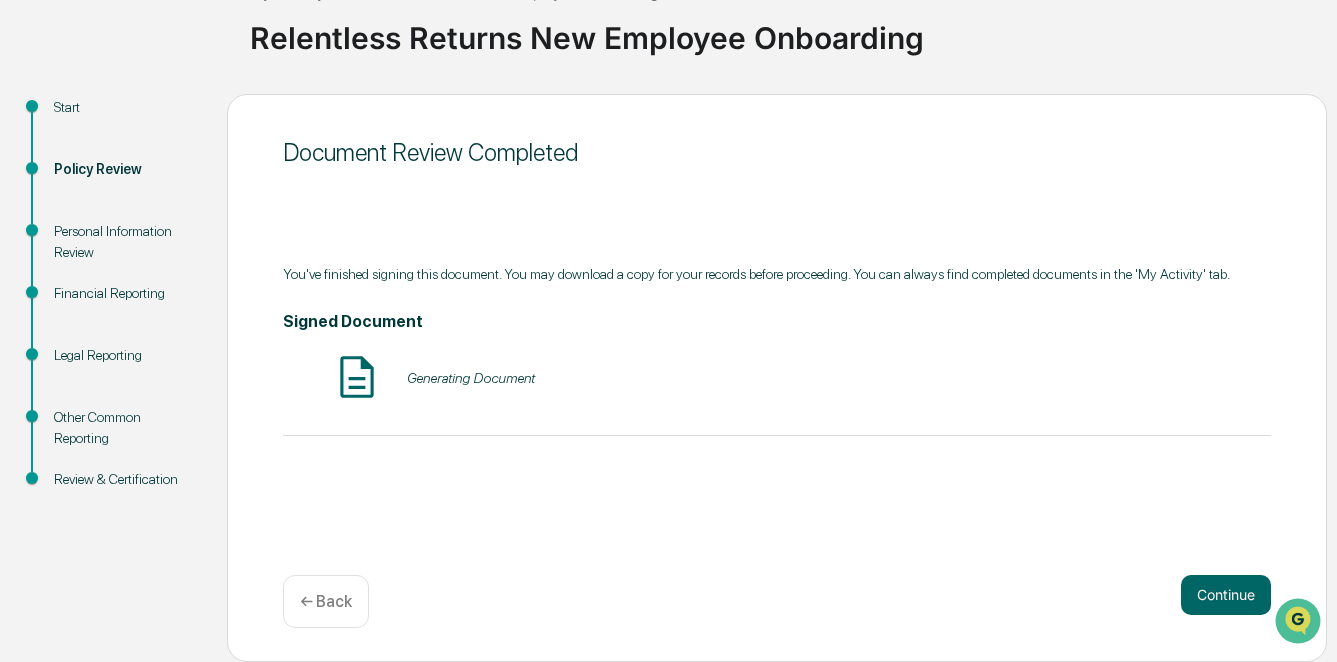 scroll, scrollTop: 146, scrollLeft: 0, axis: vertical 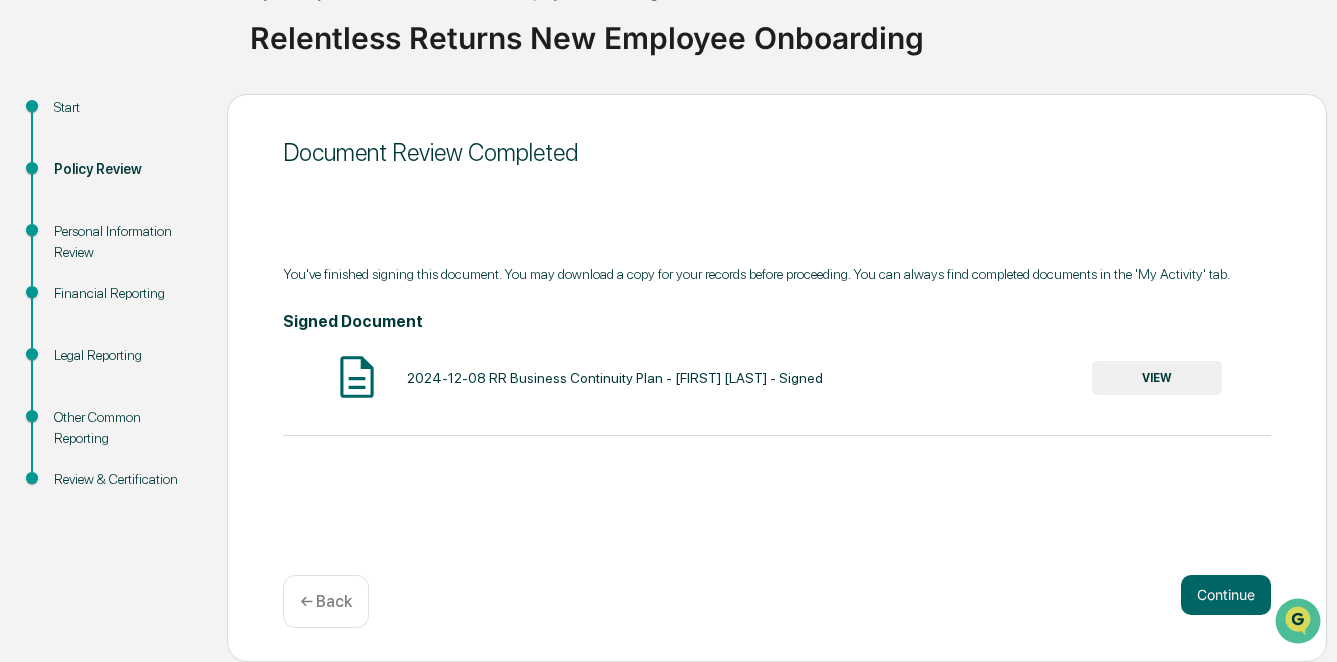 click on "Continue" at bounding box center [1226, 595] 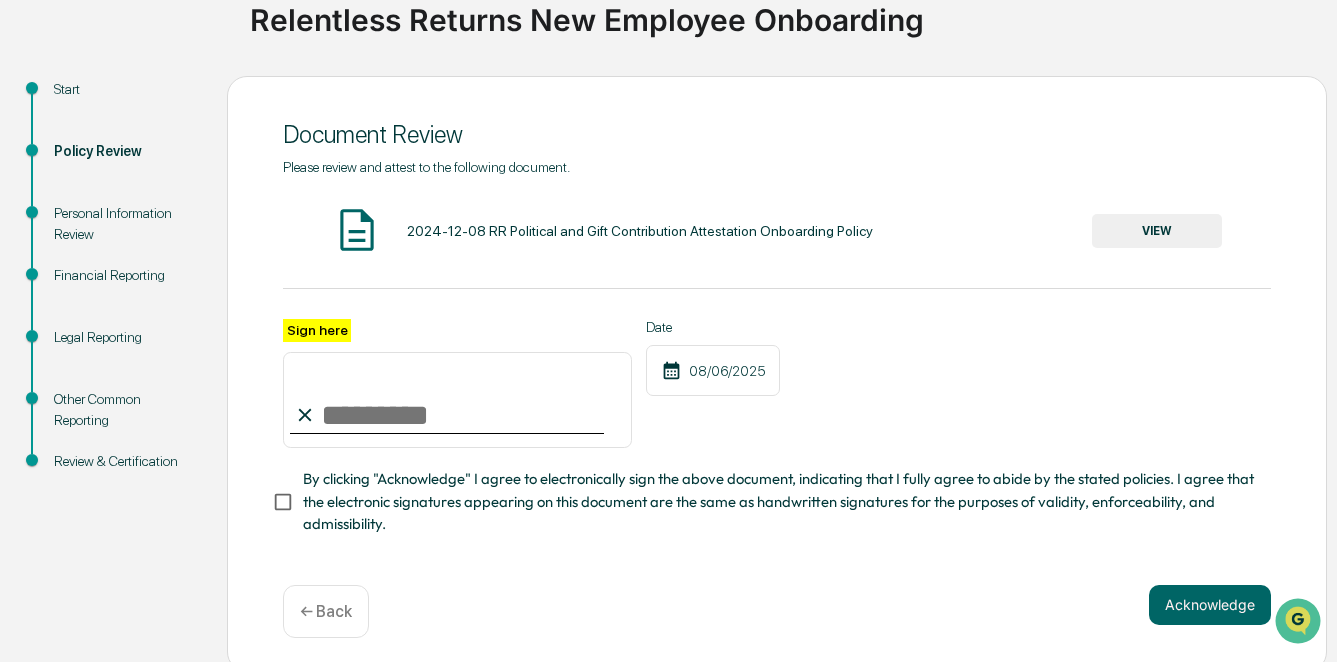 scroll, scrollTop: 173, scrollLeft: 0, axis: vertical 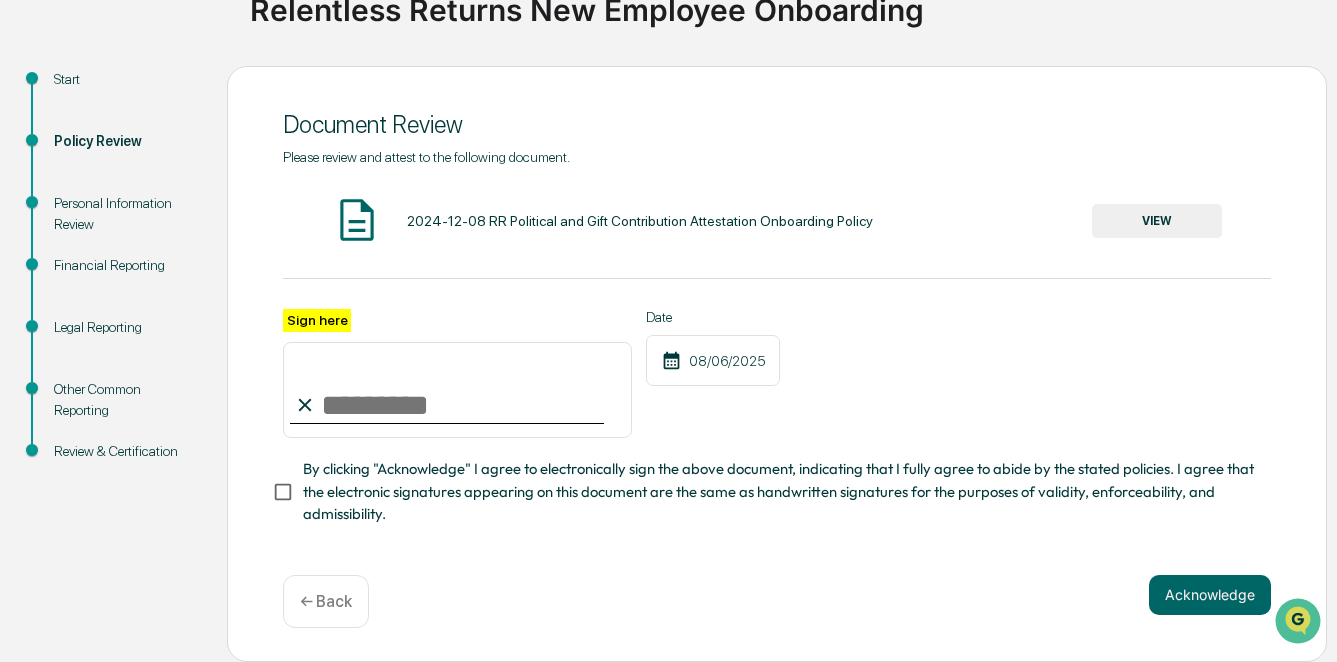 click on "Sign here" at bounding box center (457, 390) 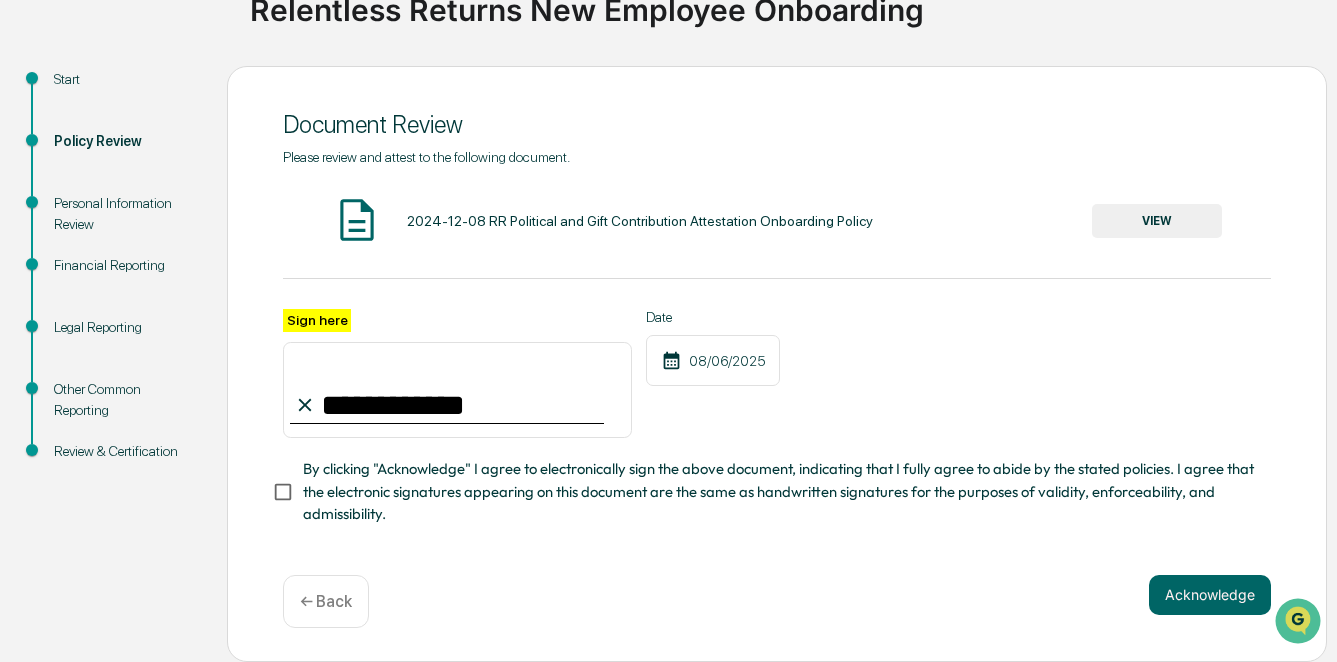 type on "**********" 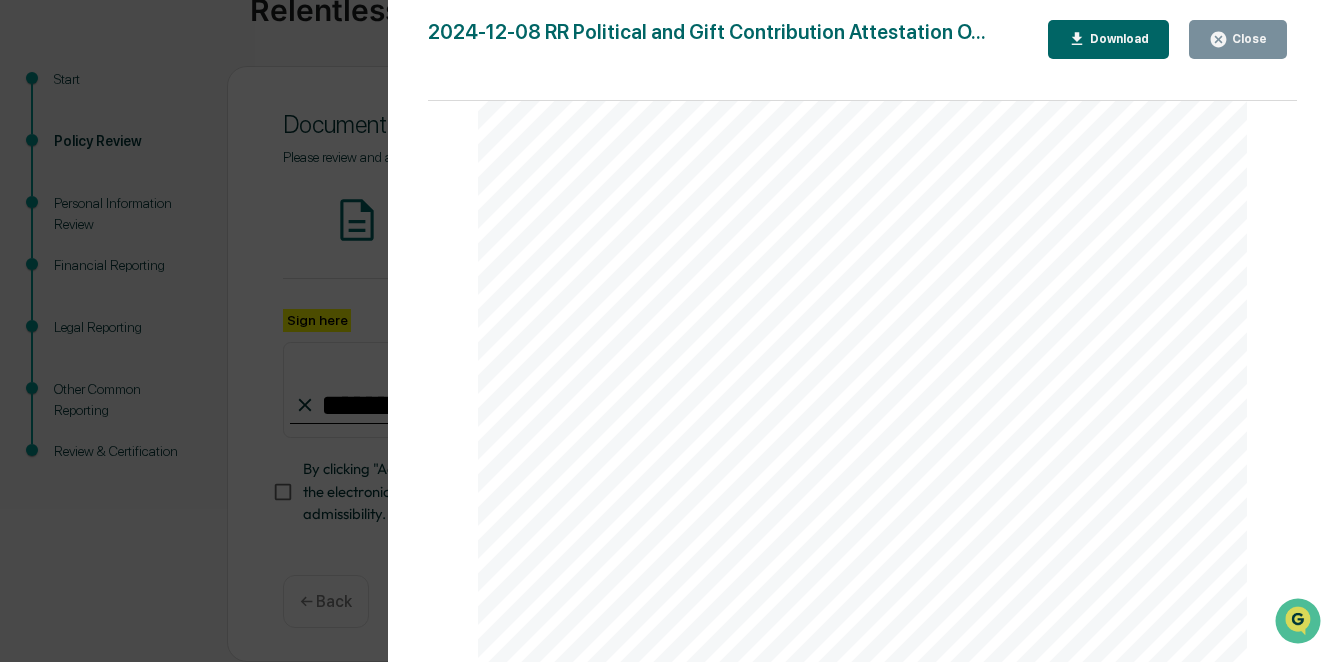 scroll, scrollTop: 462, scrollLeft: 0, axis: vertical 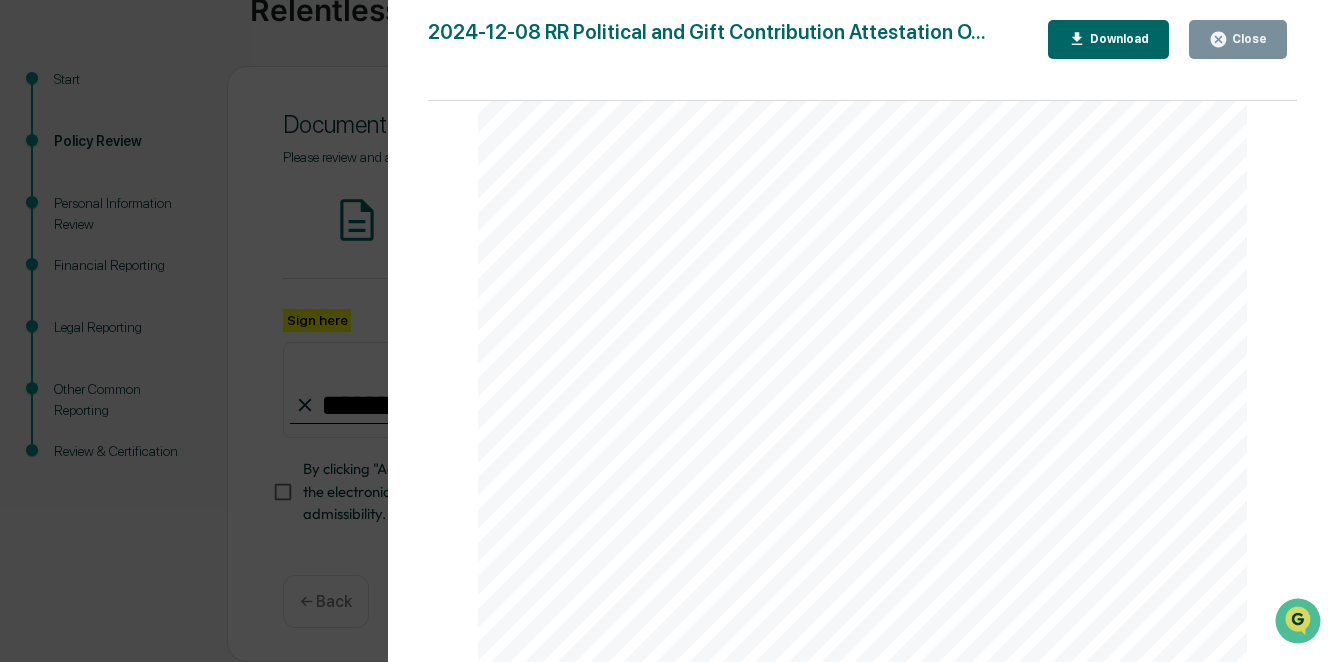 click on "Download" at bounding box center [1117, 39] 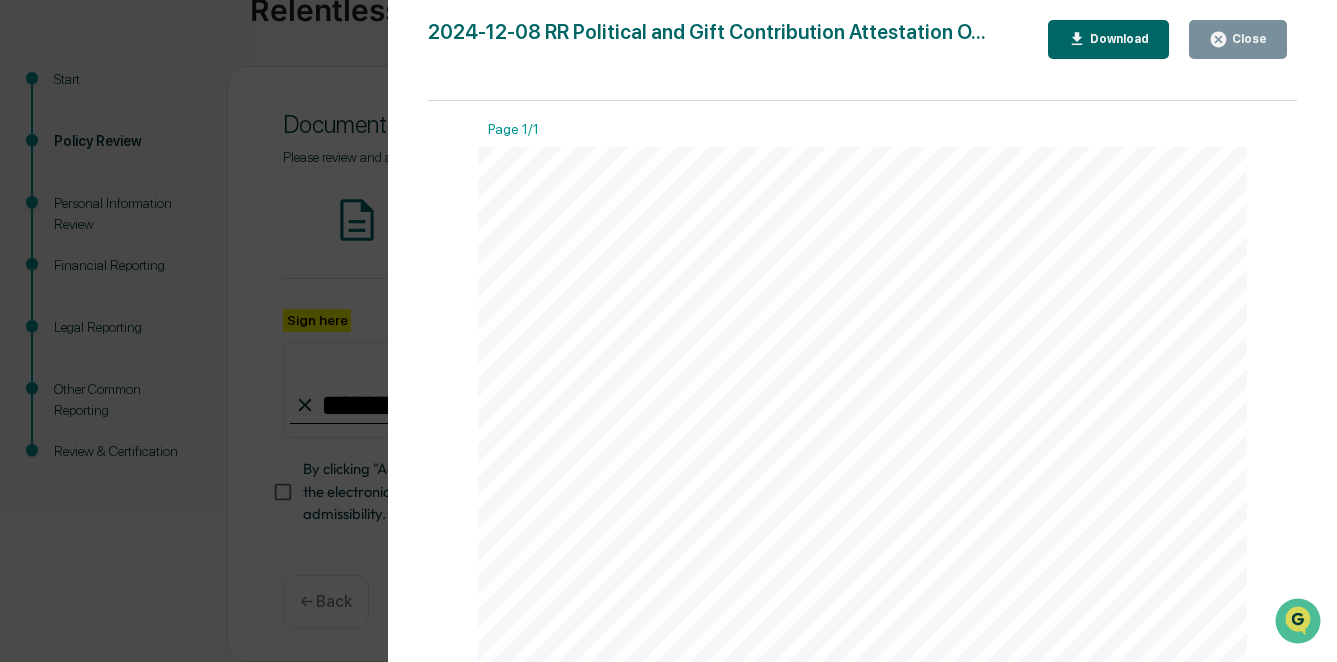 click on "Close" at bounding box center [1238, 39] 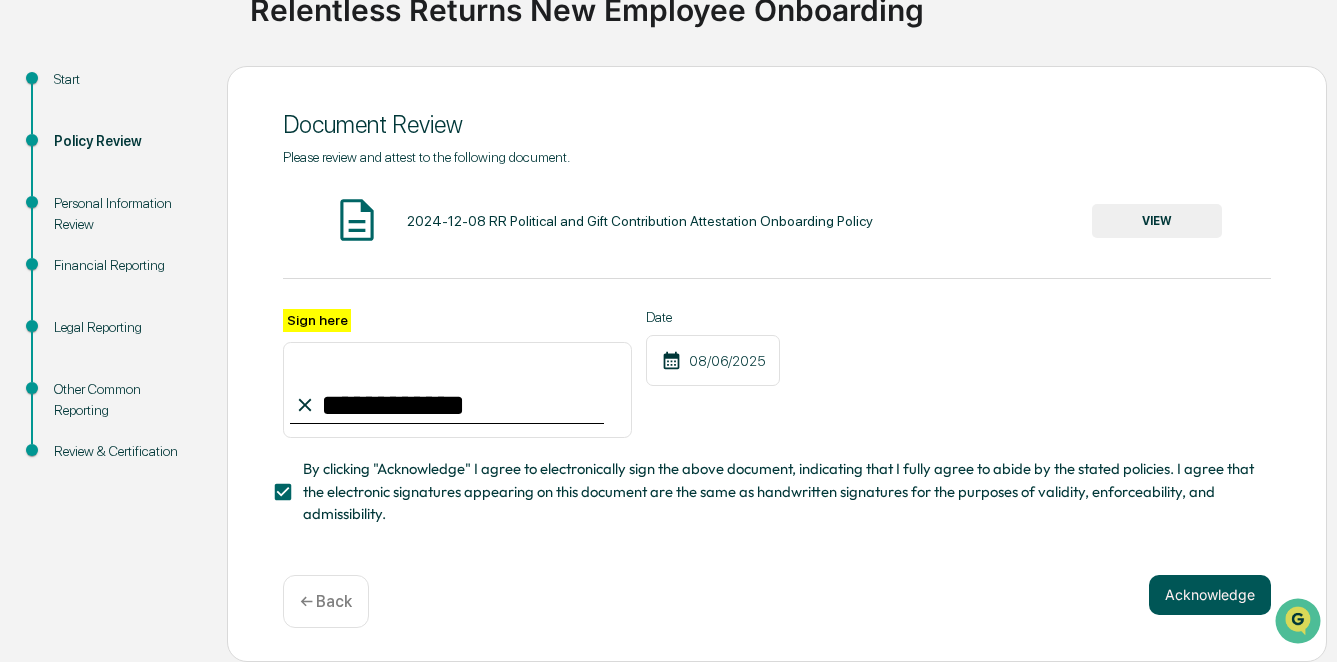 click on "Acknowledge" at bounding box center [1210, 595] 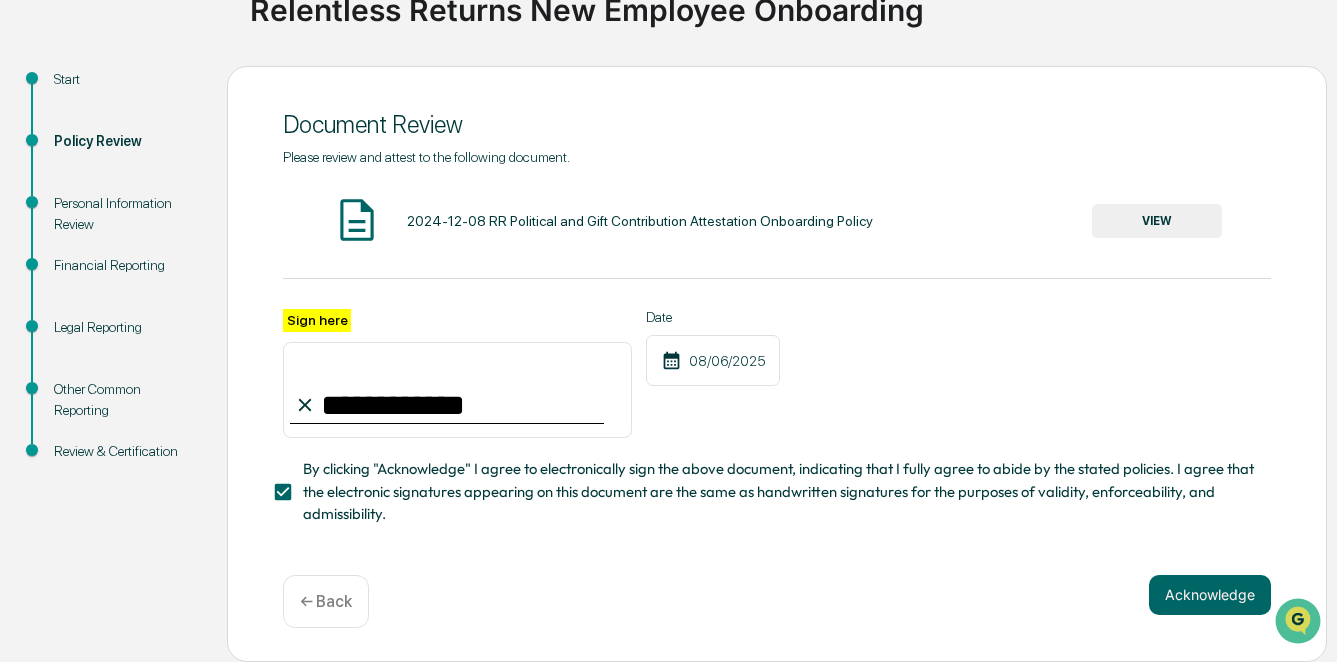 scroll, scrollTop: 146, scrollLeft: 0, axis: vertical 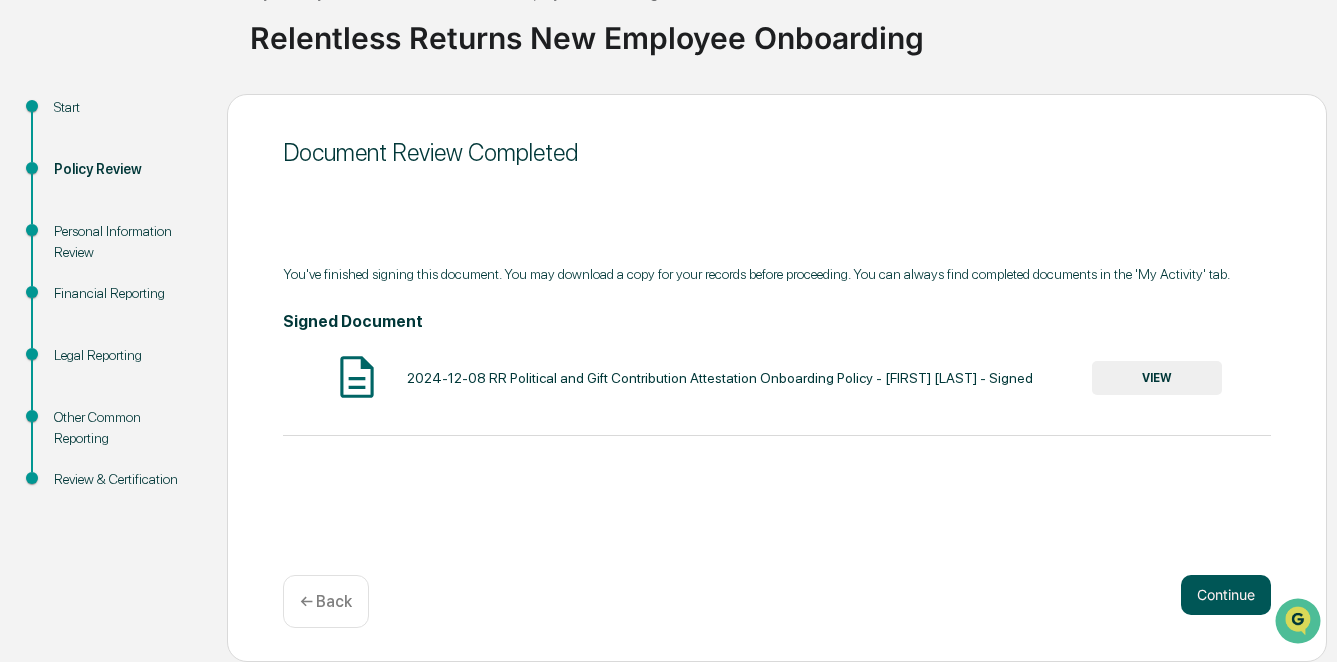 click on "Continue" at bounding box center (1226, 595) 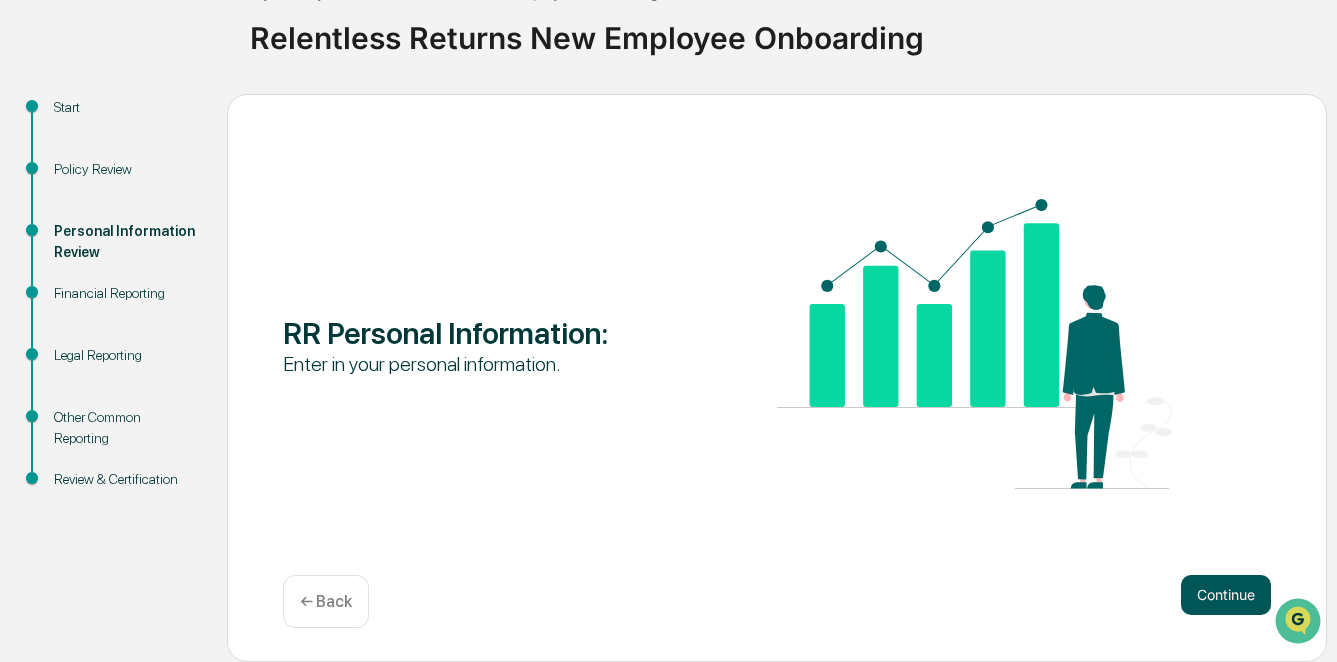 click on "Continue" at bounding box center (1226, 595) 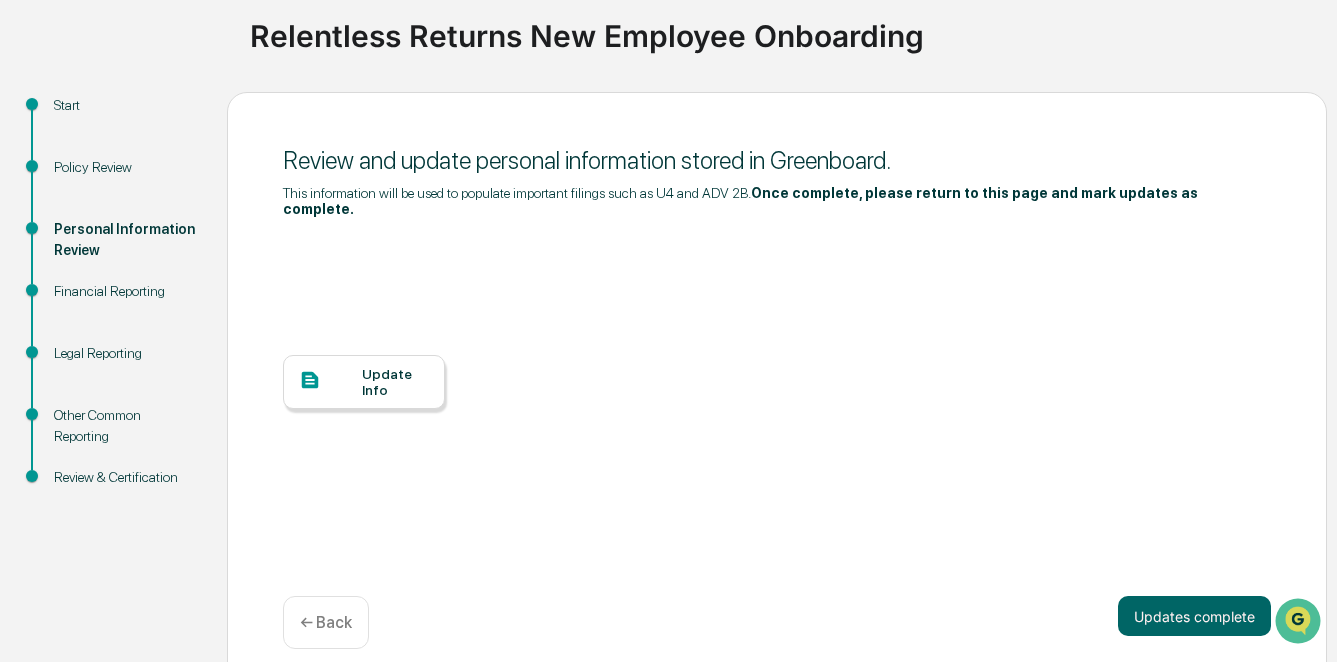 click at bounding box center (330, 381) 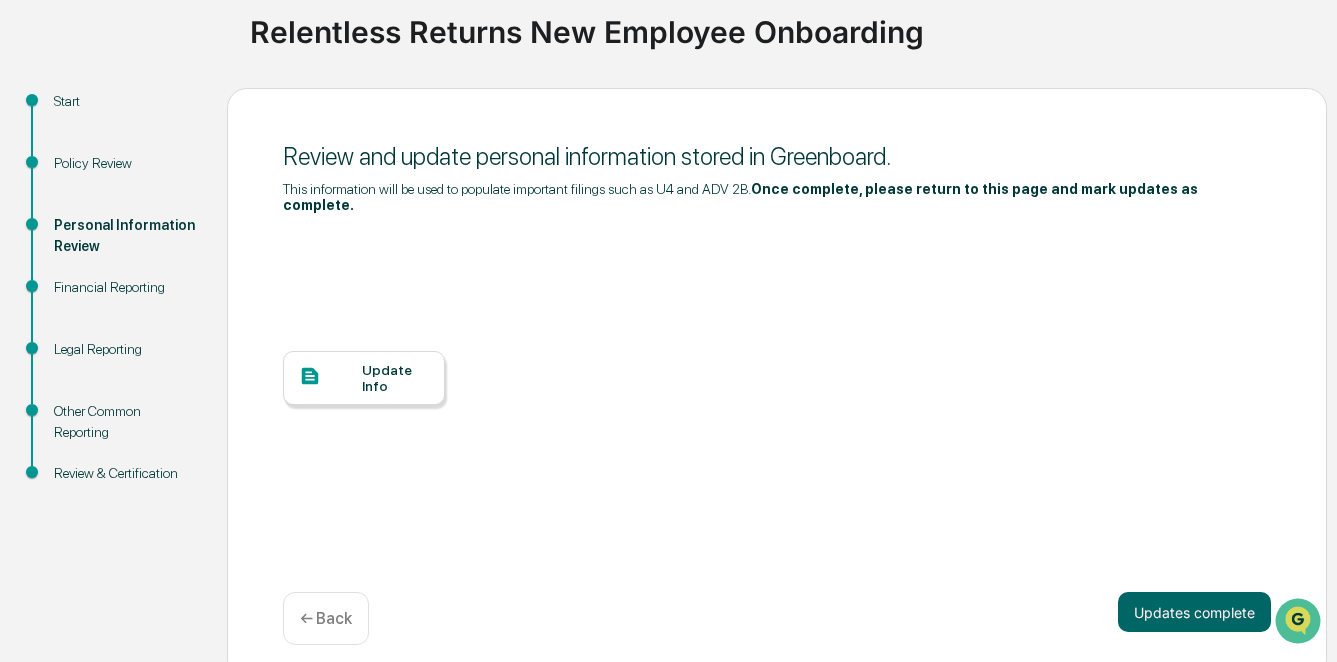 click at bounding box center [330, 377] 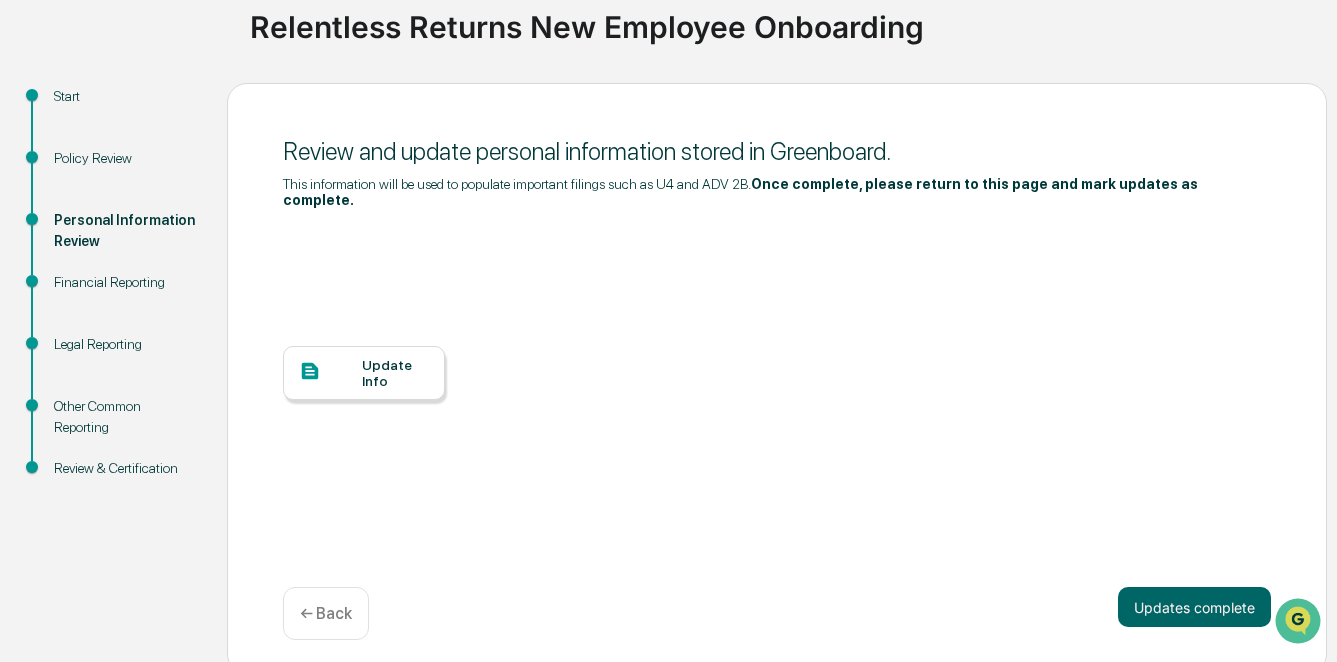click on "Update Info" at bounding box center (395, 373) 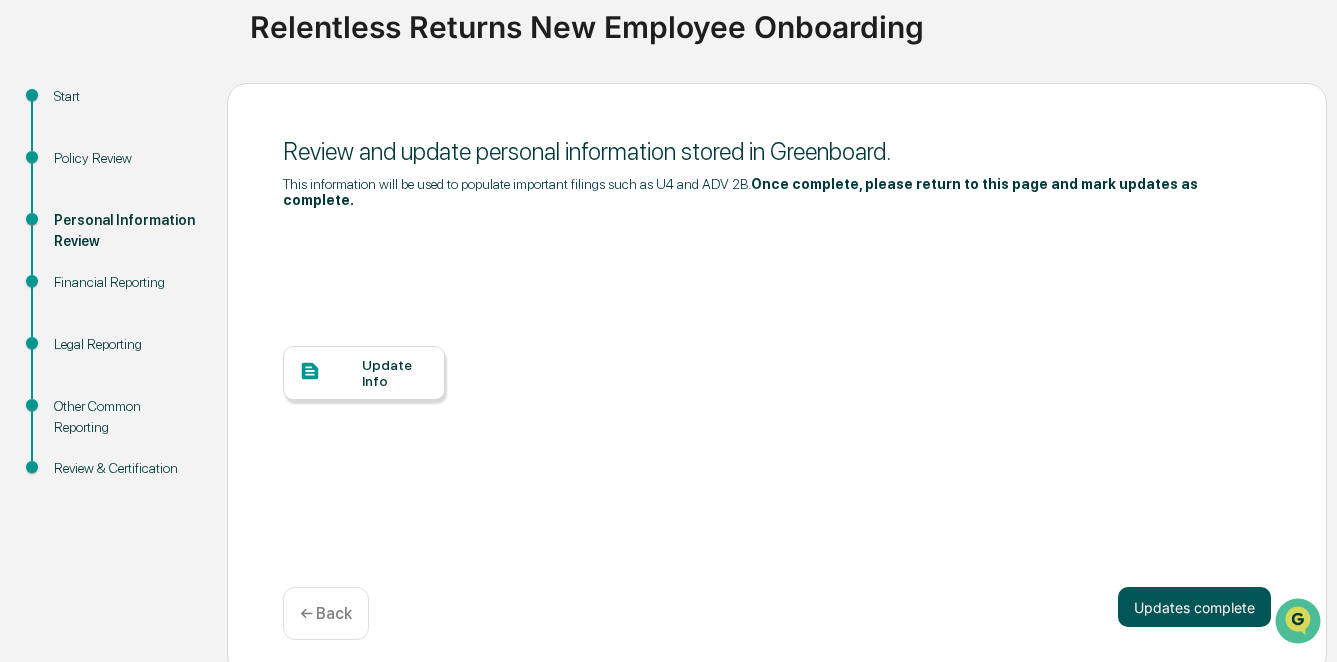 click on "Updates complete" at bounding box center (1194, 607) 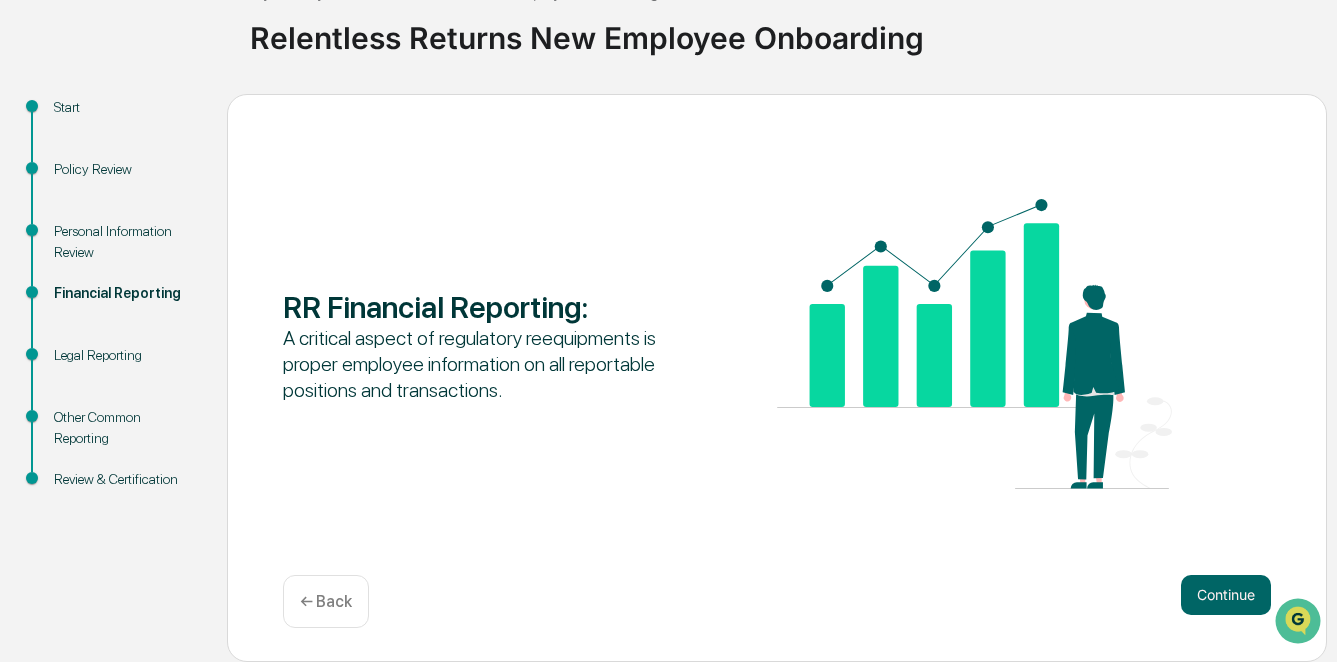 scroll, scrollTop: 146, scrollLeft: 0, axis: vertical 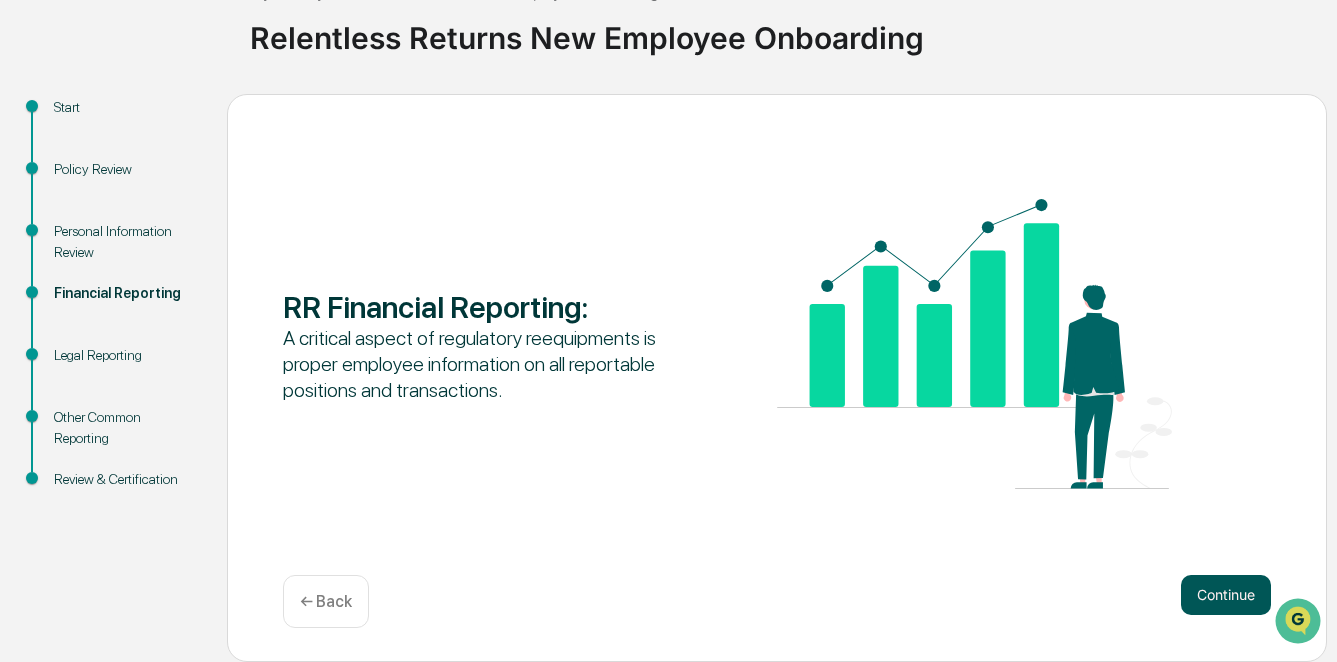 click on "Continue" at bounding box center (1226, 595) 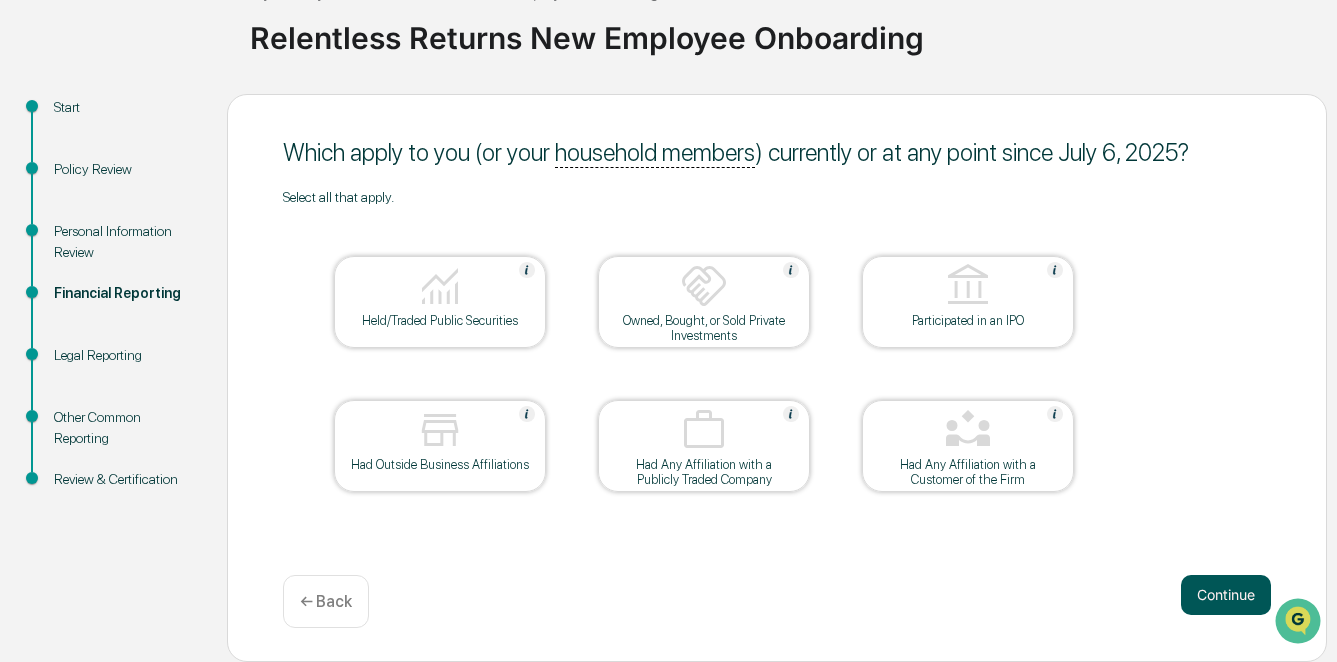 click on "Continue" at bounding box center [1226, 595] 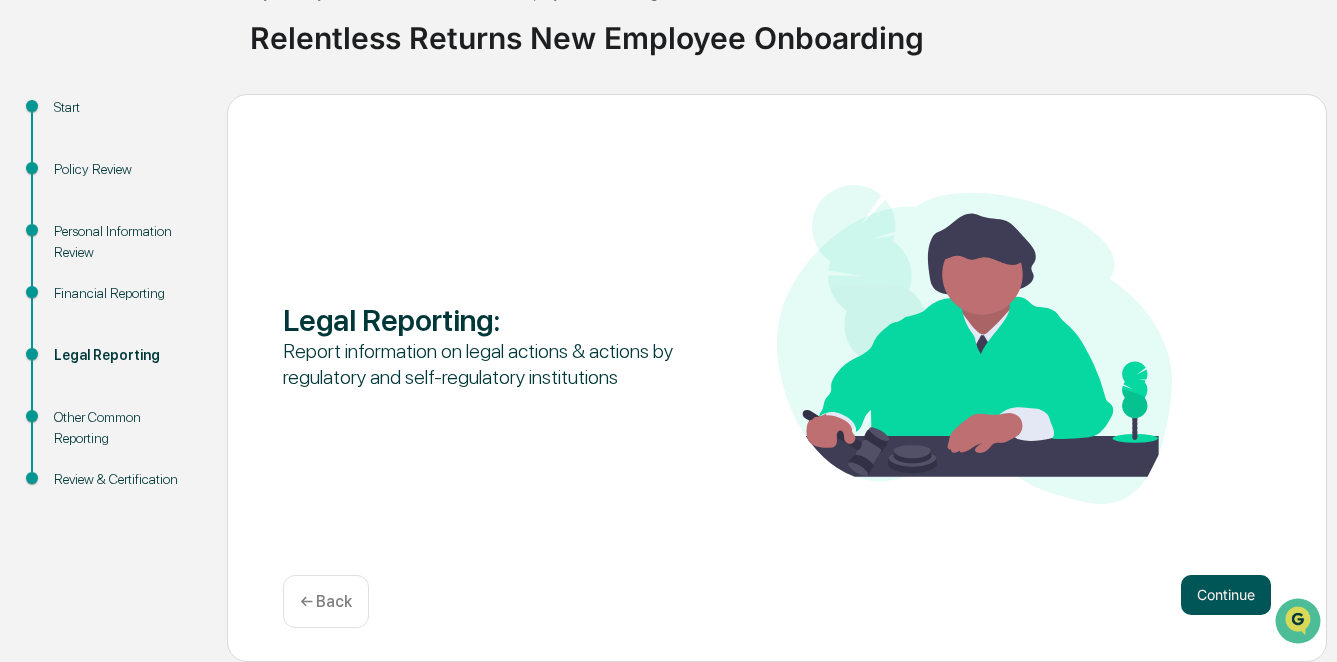 click on "Continue" at bounding box center [1226, 595] 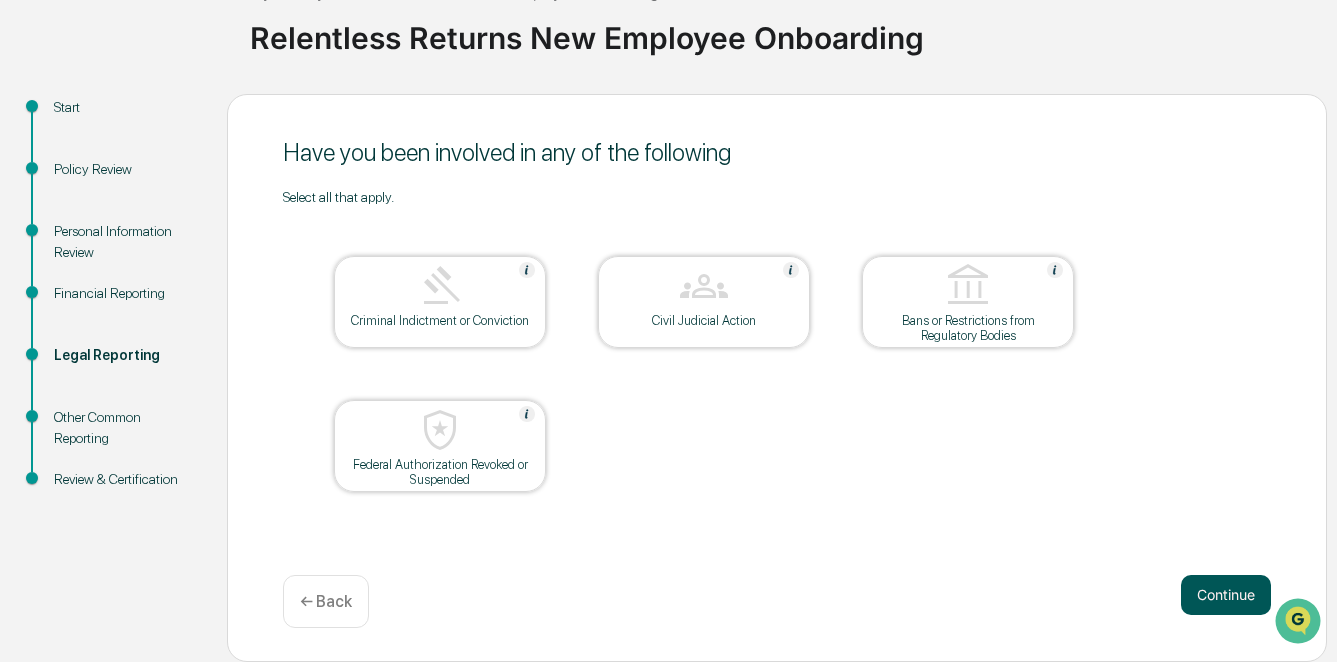 click on "Continue" at bounding box center [1226, 595] 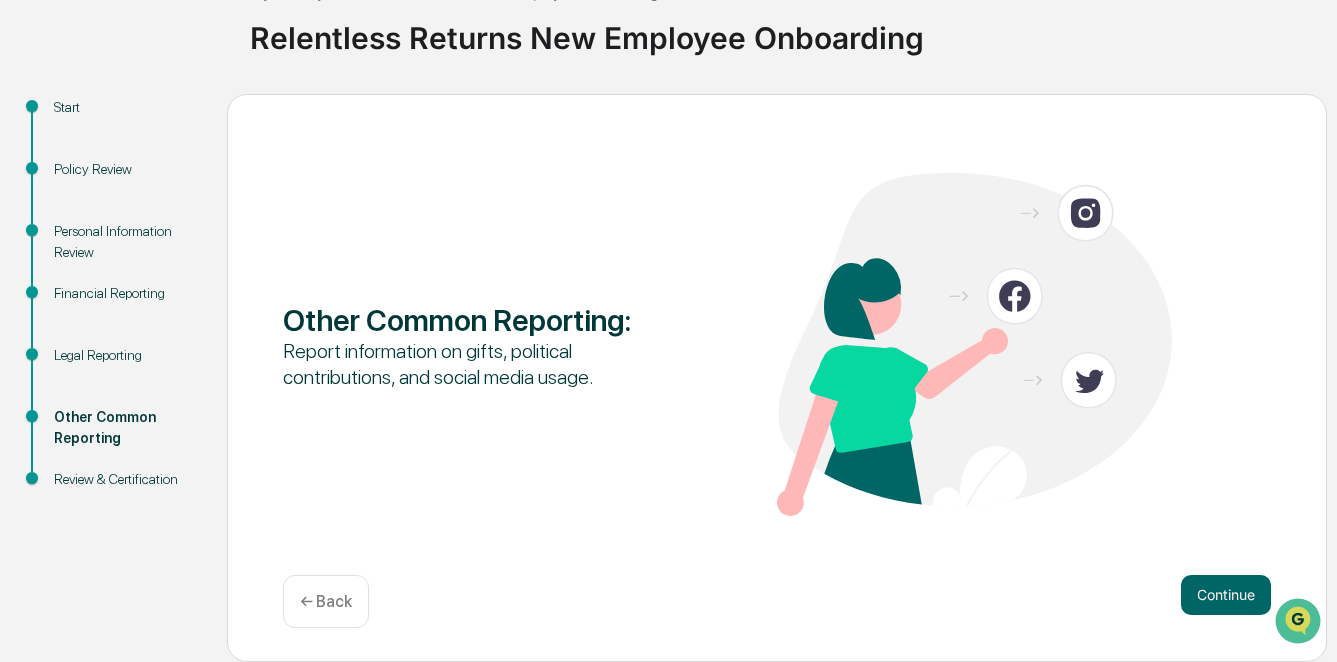click on "Continue" at bounding box center [1226, 595] 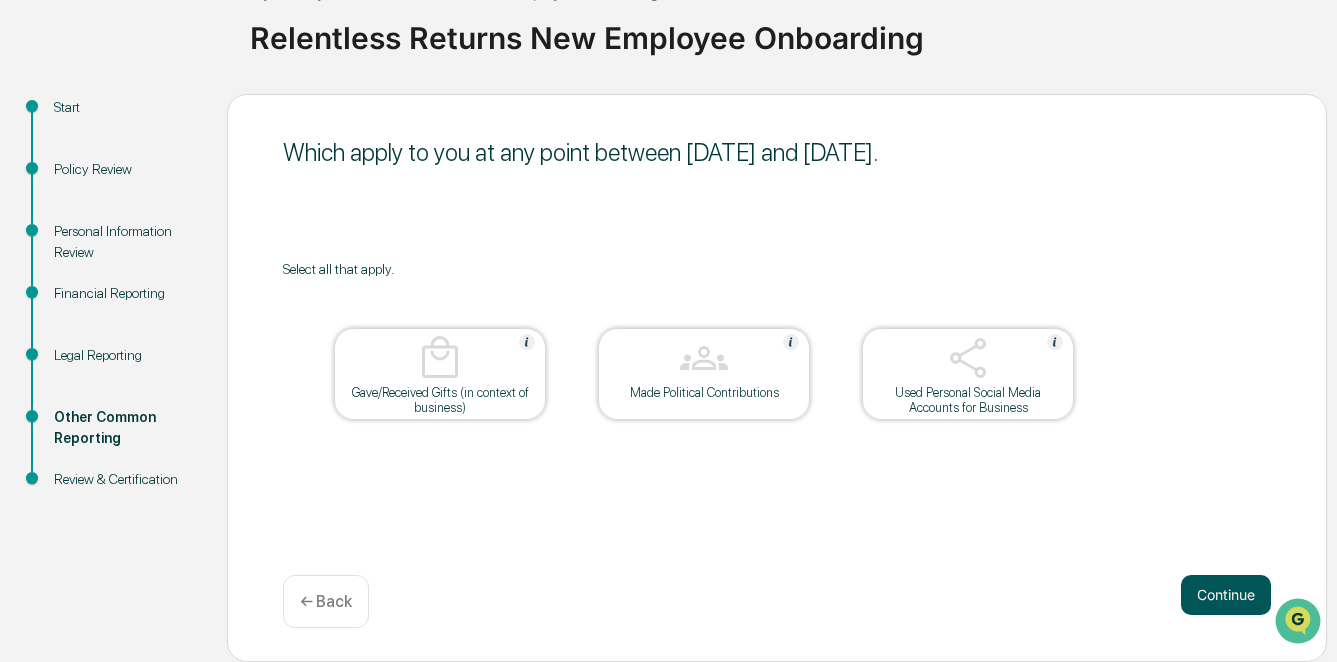 click on "Continue" at bounding box center [1226, 595] 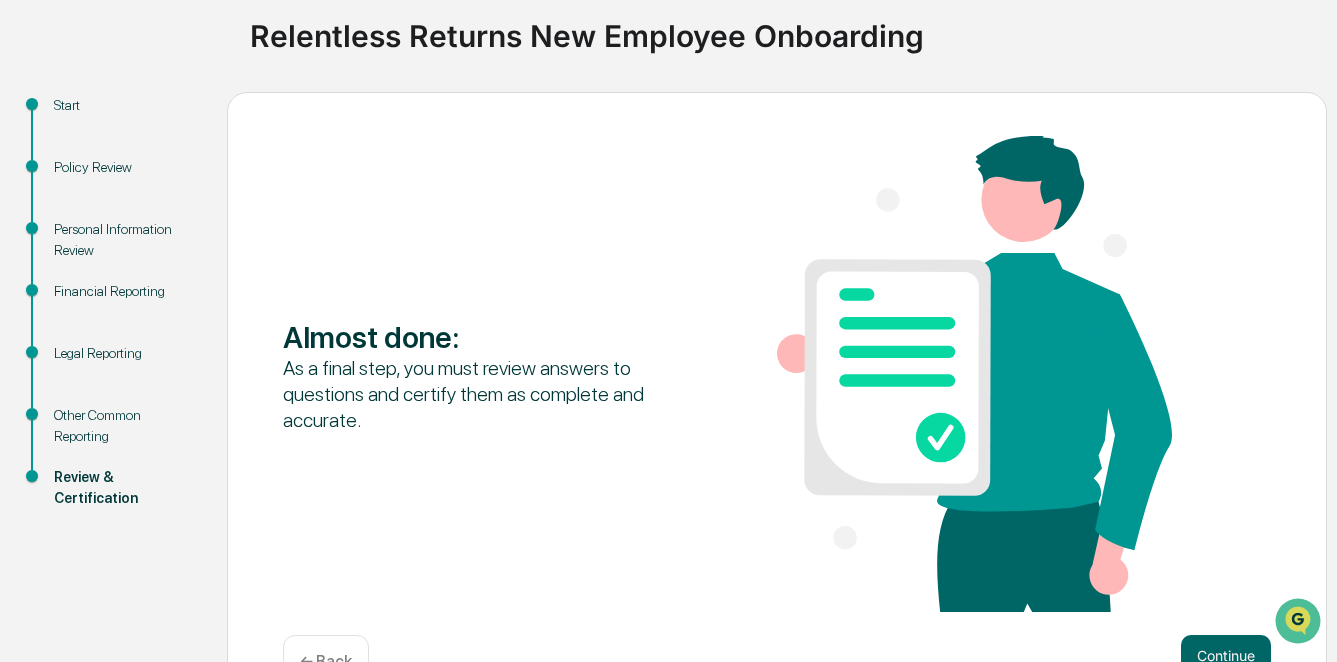 click on "Almost done : As a final step, you must review answers to questions and certify them as complete and accurate. Continue ← Back" at bounding box center [777, 407] 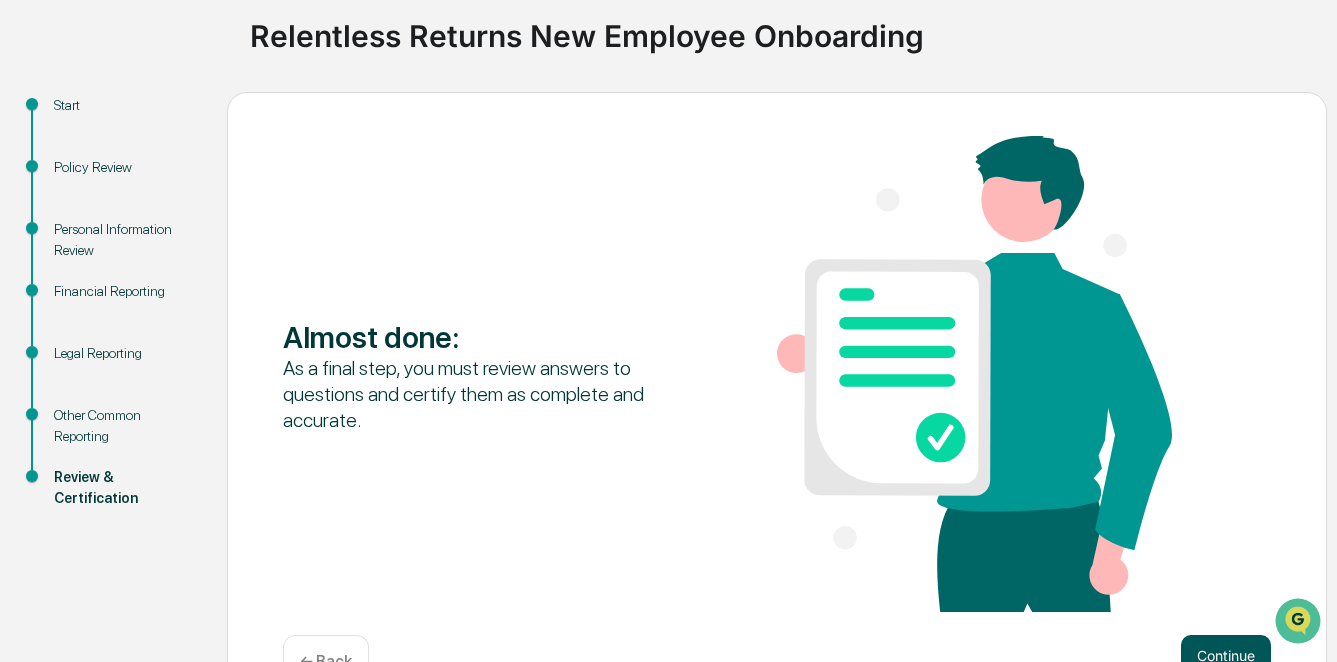 click on "Continue" at bounding box center [1226, 655] 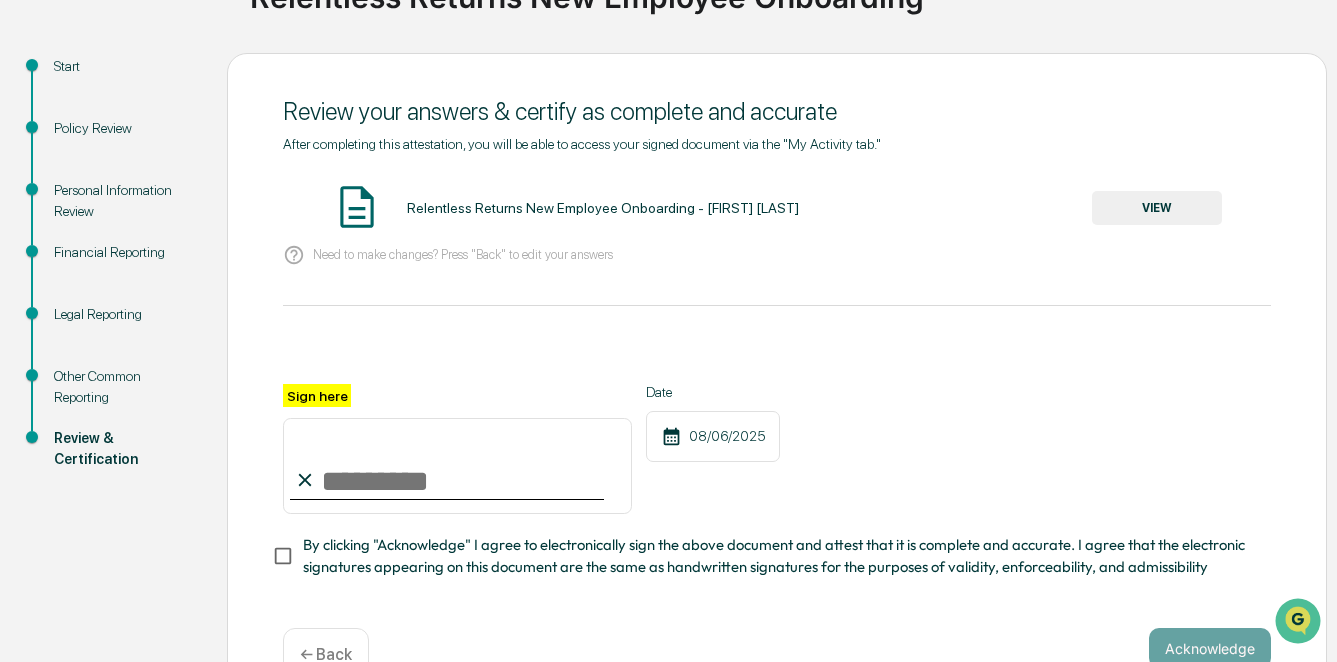 scroll, scrollTop: 187, scrollLeft: 0, axis: vertical 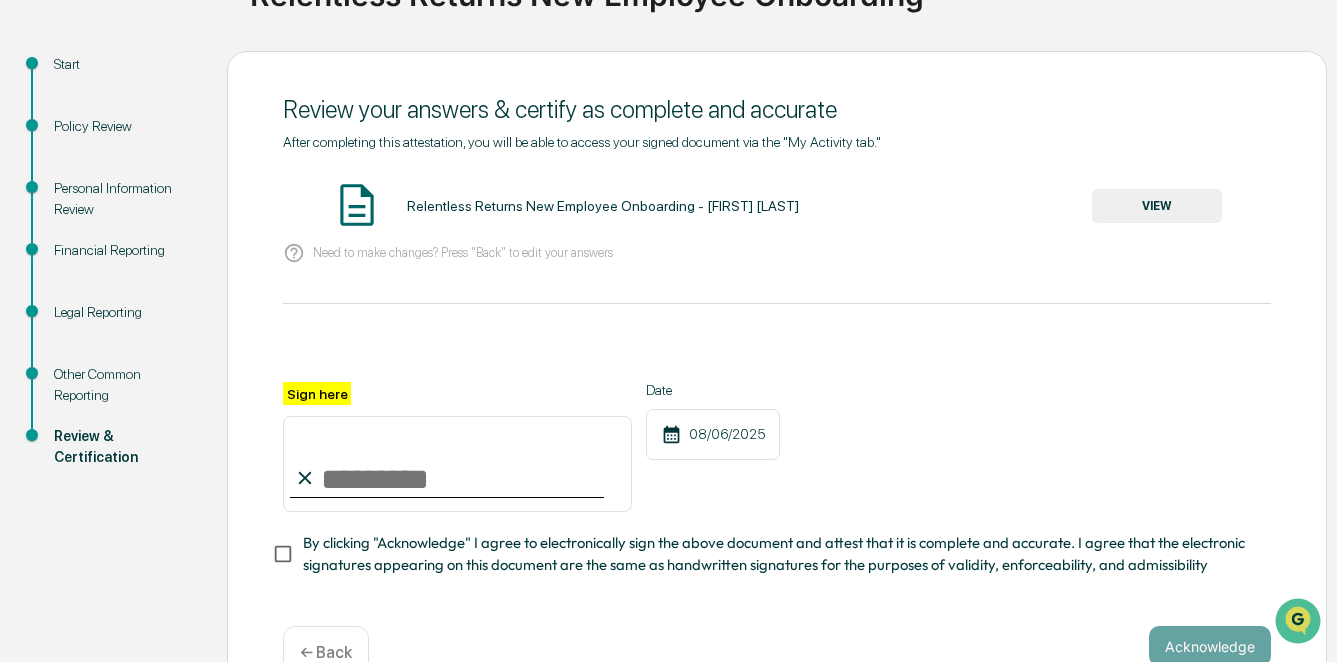click on "Sign here" at bounding box center (457, 464) 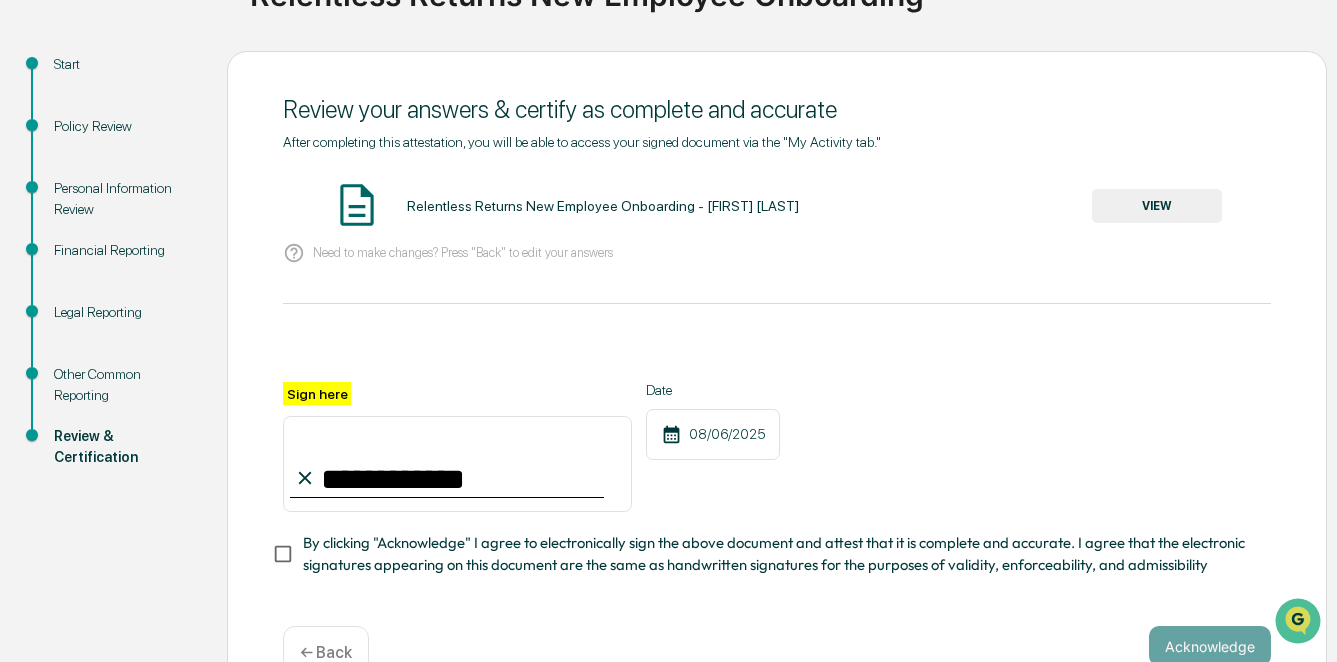 type on "**********" 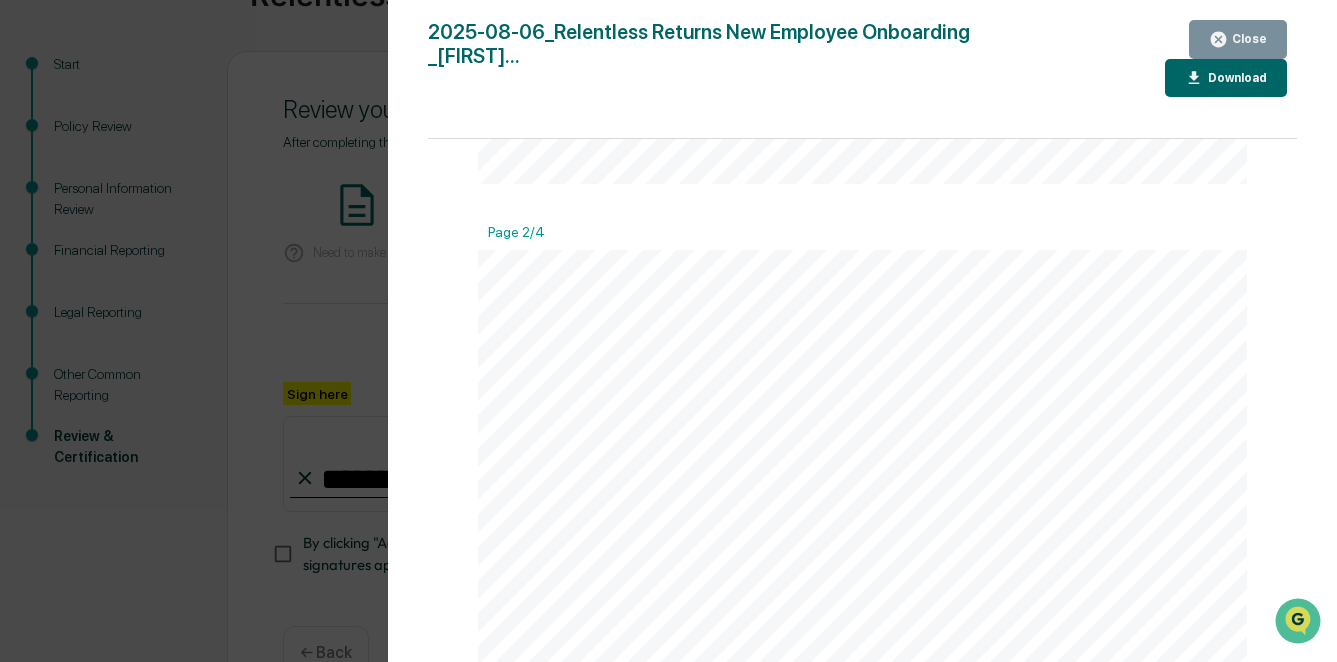 scroll, scrollTop: 1274, scrollLeft: 0, axis: vertical 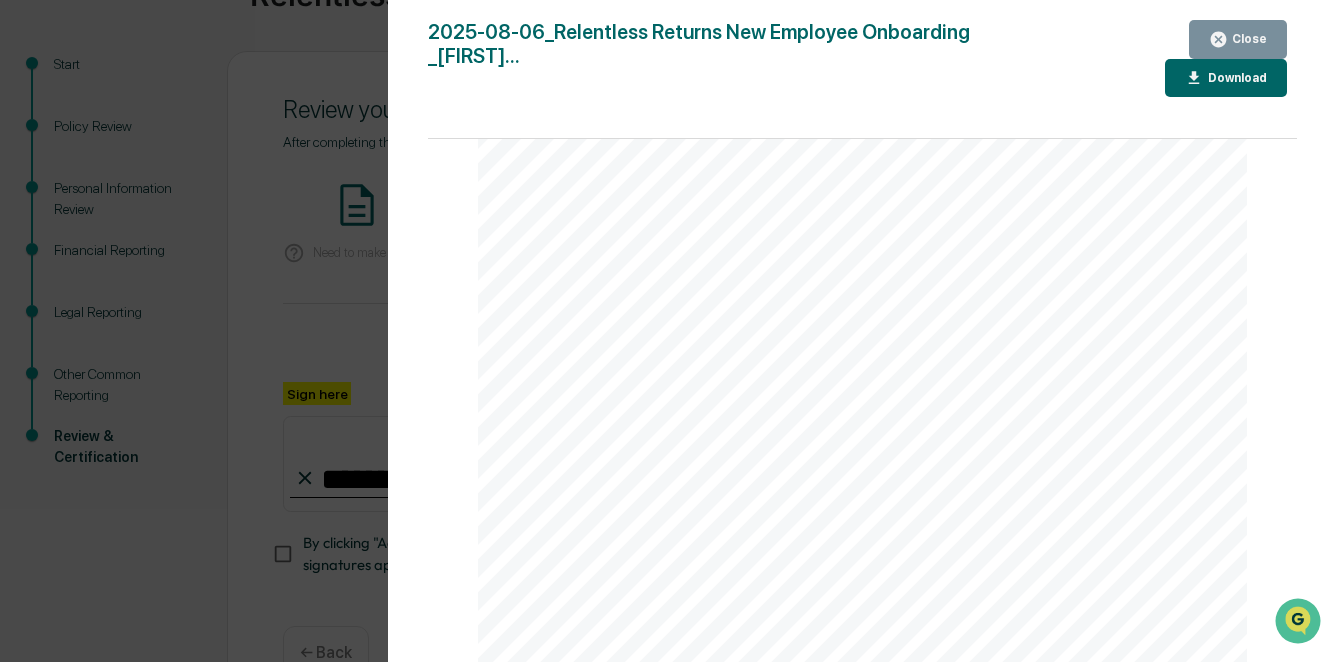 click 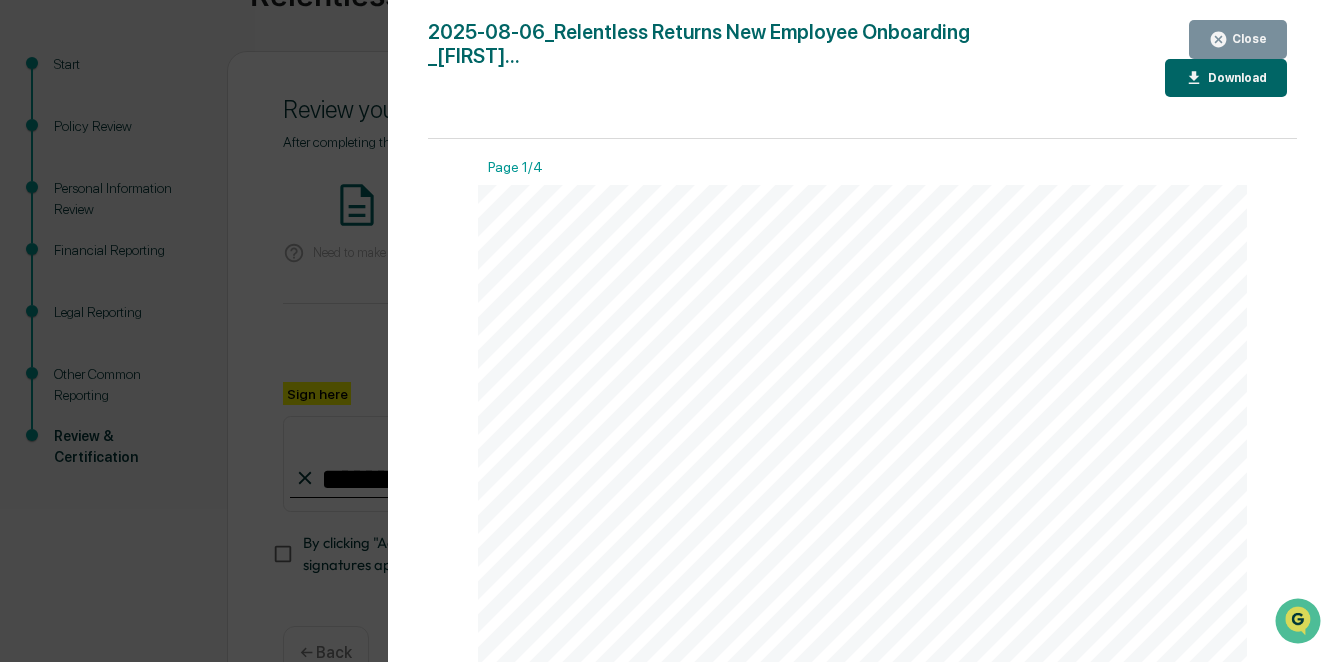 click on "Version History 08/06/2025, 10:02 PM Sameer Thapa 2025-08-06_Relentless Returns New Employee Onboarding _Same...   Close   Download Page 1/4 August   6,   2025 Relentless   Returns Relentless   Returns   New   Employee   Onboarding   -   Sameer   Thapa Contents Financial   Reporting   2 Legal   Reporting   3 Other   Reporting   4 Page   1   of   4 Page 2/4 Financial   Reporting Attestation   of   Completeness Based   upon   the   definitions   above   (which   were   also   made   available   to   me   as   part   of   a   digital   experience)   I   attest   that   the   following   cateogries   of   assets, transactions,   or   affiliations   ARE   relevant   to   this   disclosure   and   that   more   information   is   detailed   below: None Based   upon   the   definitions   above   (which   were   also   made   available   to   me   as   part   of   a   digital   experience)   I   attest   that   the   following   cateogries   of   assets, transactions,   or   affiliations   ARE   NOT   relevant   to" at bounding box center (668, 331) 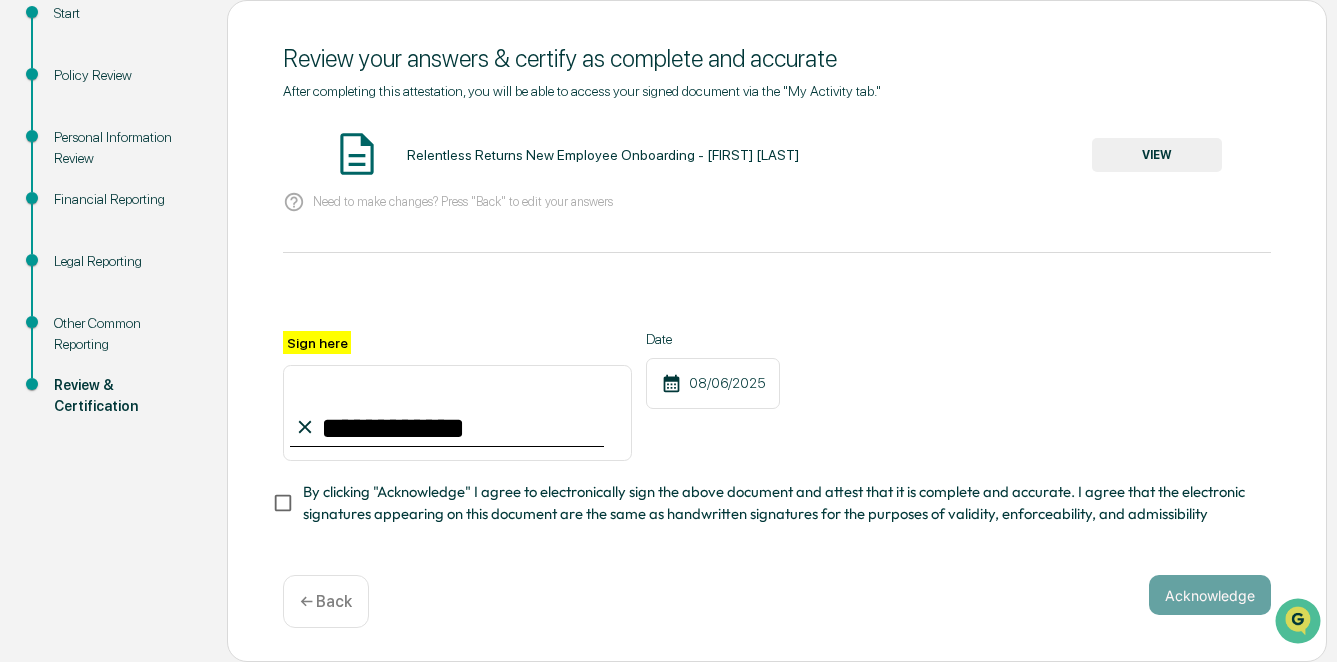scroll, scrollTop: 243, scrollLeft: 0, axis: vertical 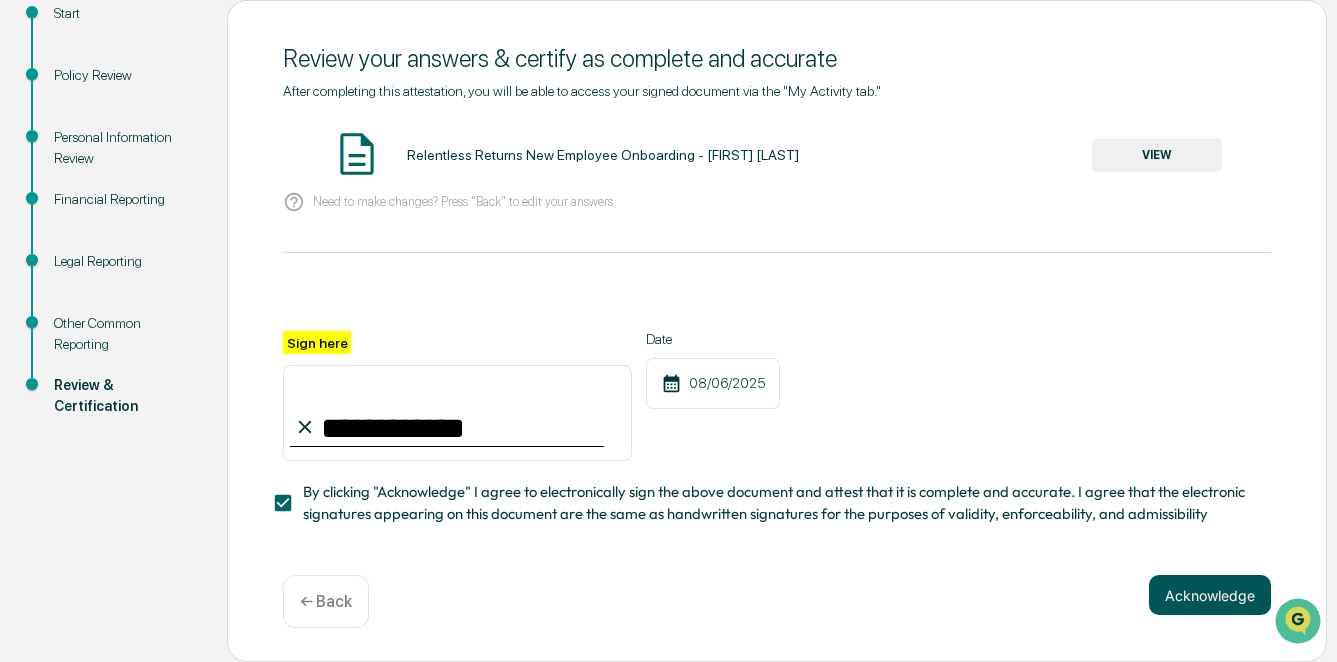 click on "Acknowledge" at bounding box center [1210, 595] 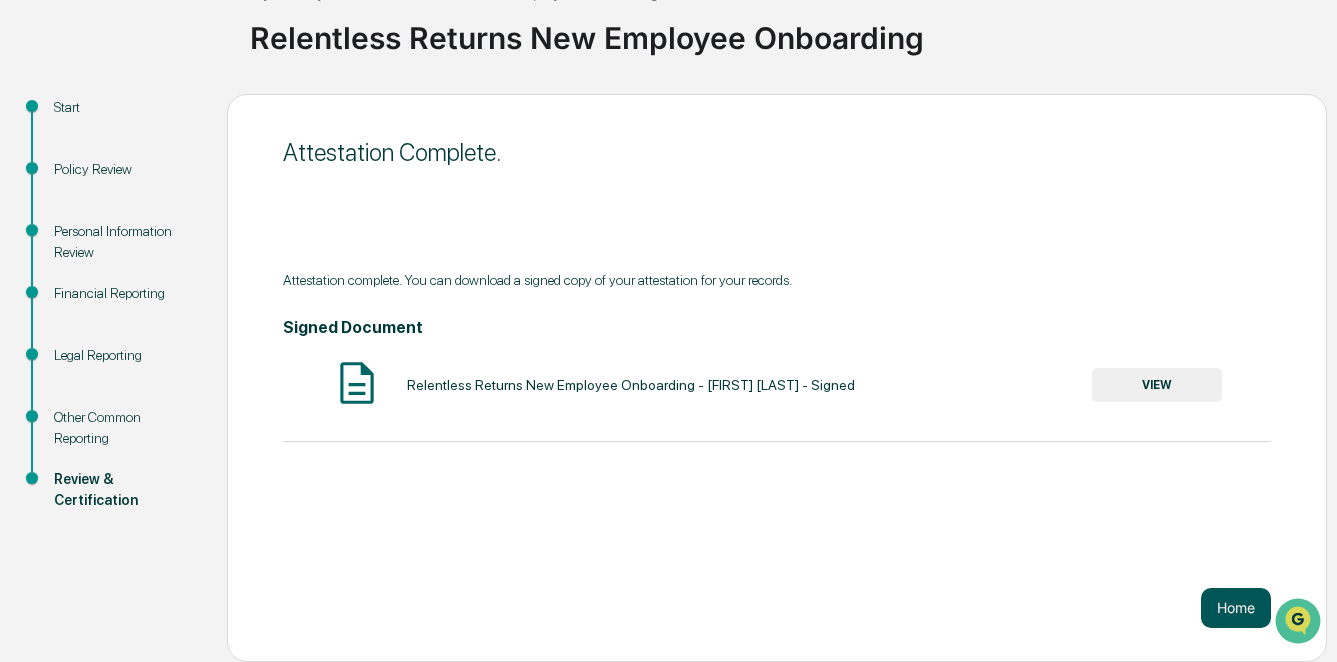 click on "Home" at bounding box center (1236, 608) 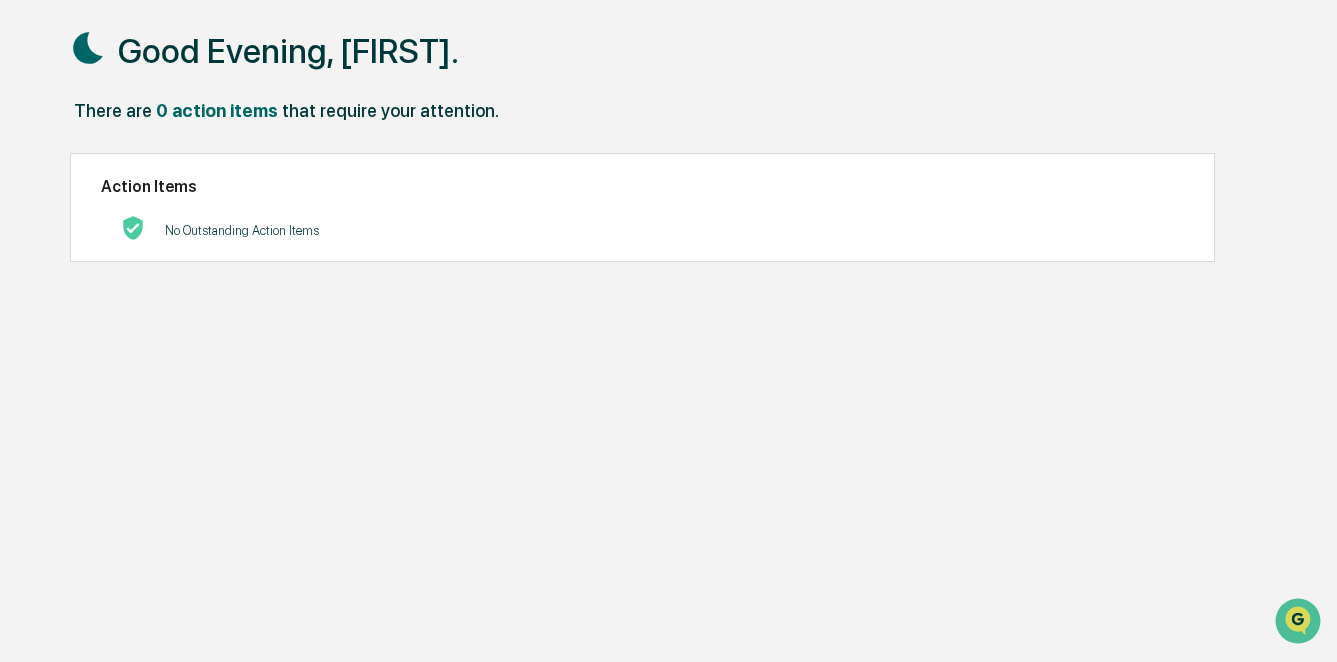 scroll, scrollTop: 0, scrollLeft: 0, axis: both 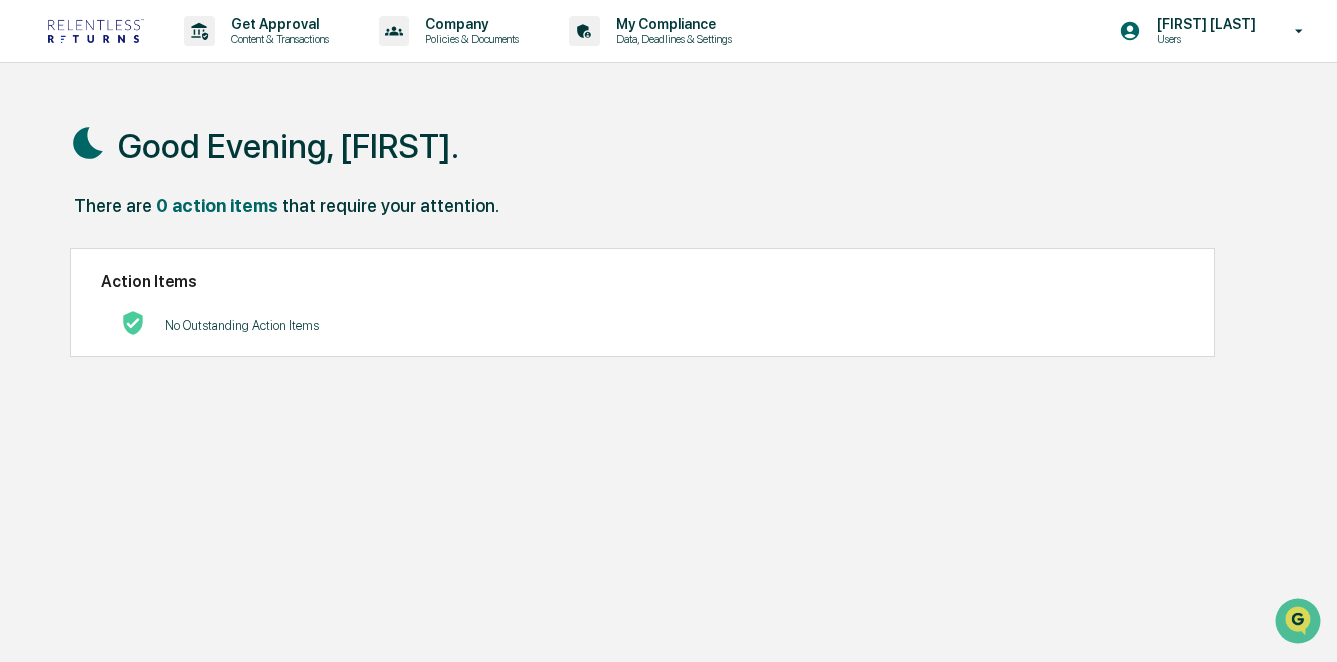click at bounding box center [96, 31] 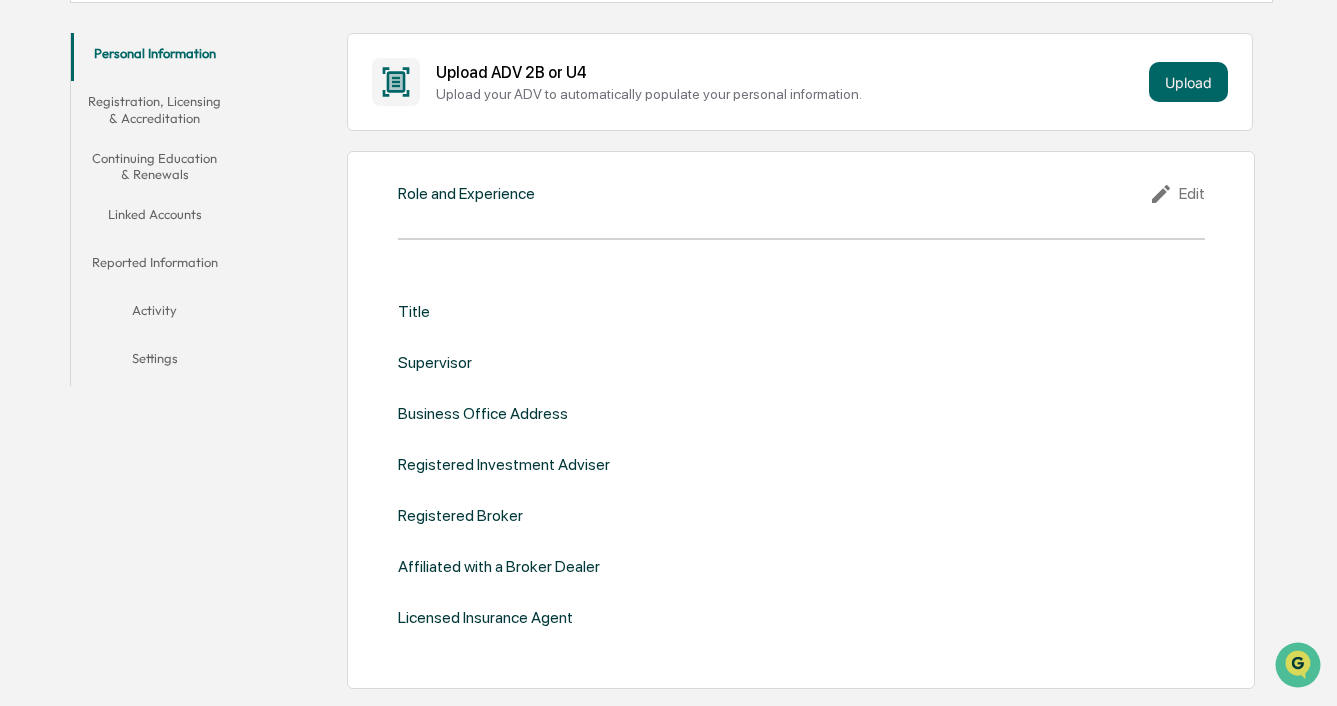 scroll, scrollTop: 353, scrollLeft: 0, axis: vertical 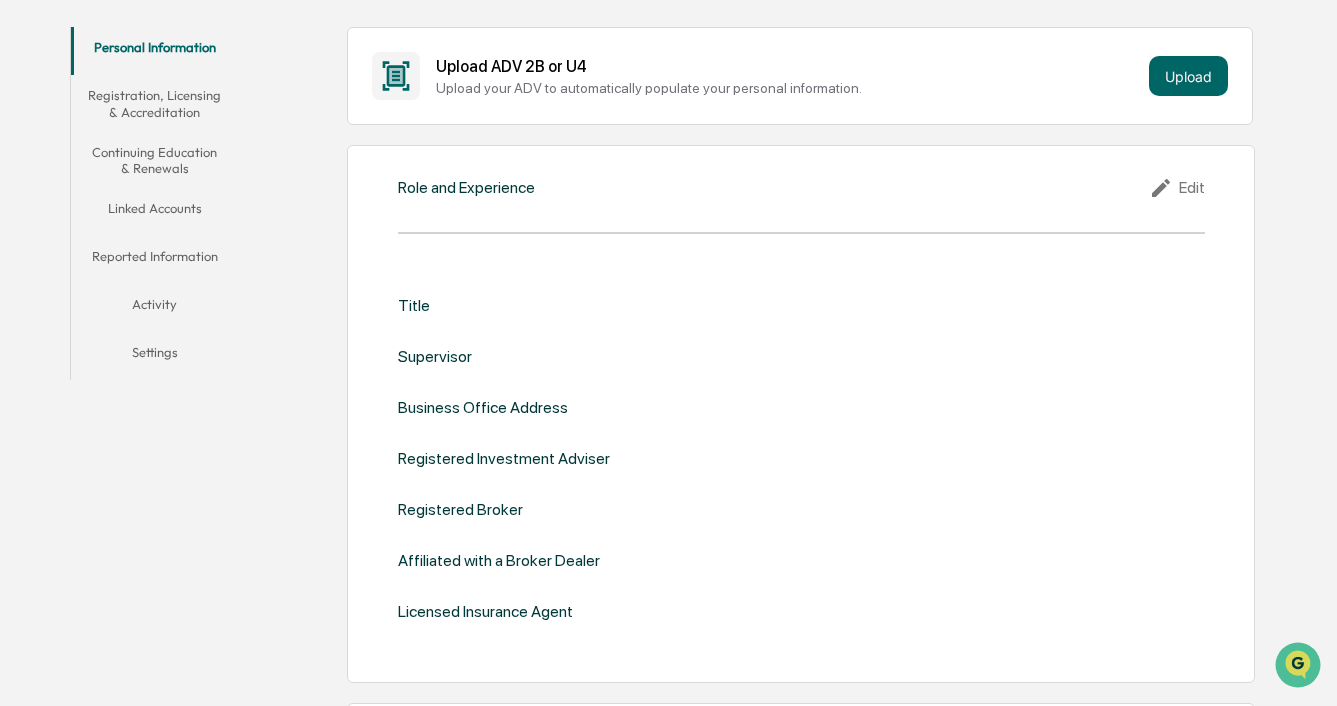 click on "Role and Experience" at bounding box center (466, 187) 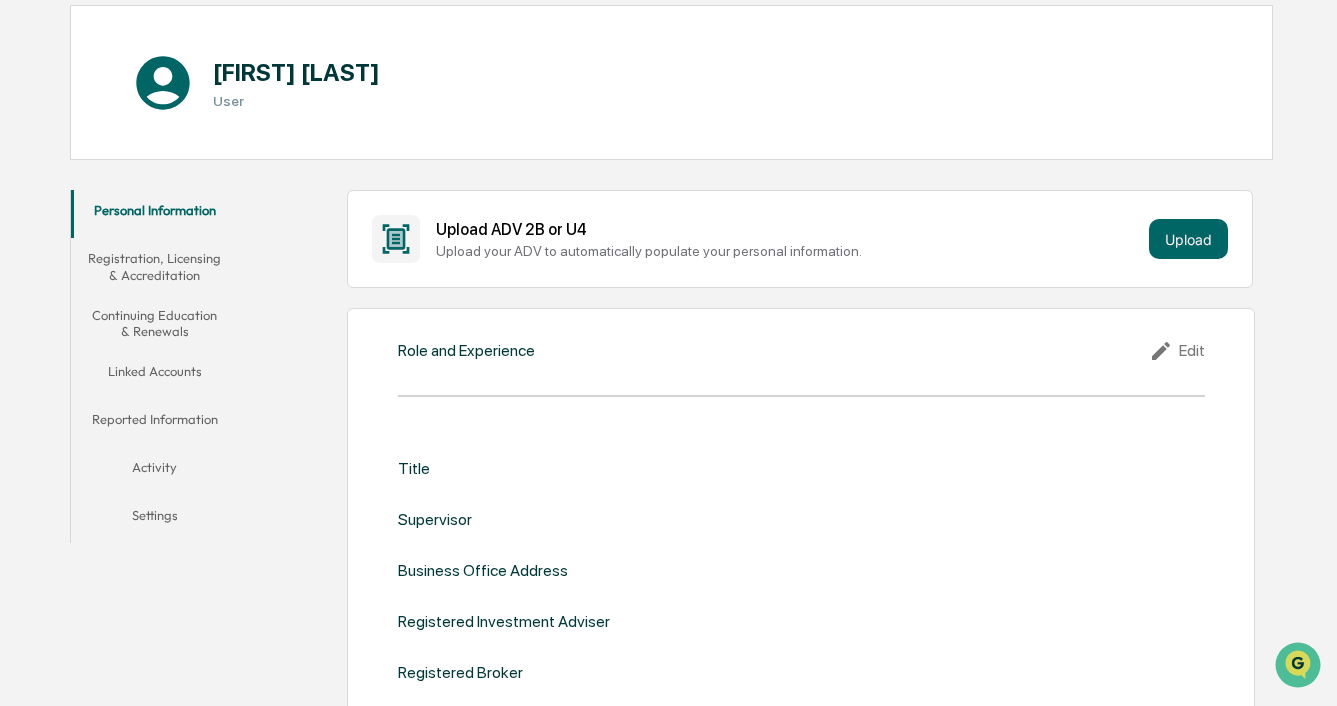 scroll, scrollTop: 90, scrollLeft: 0, axis: vertical 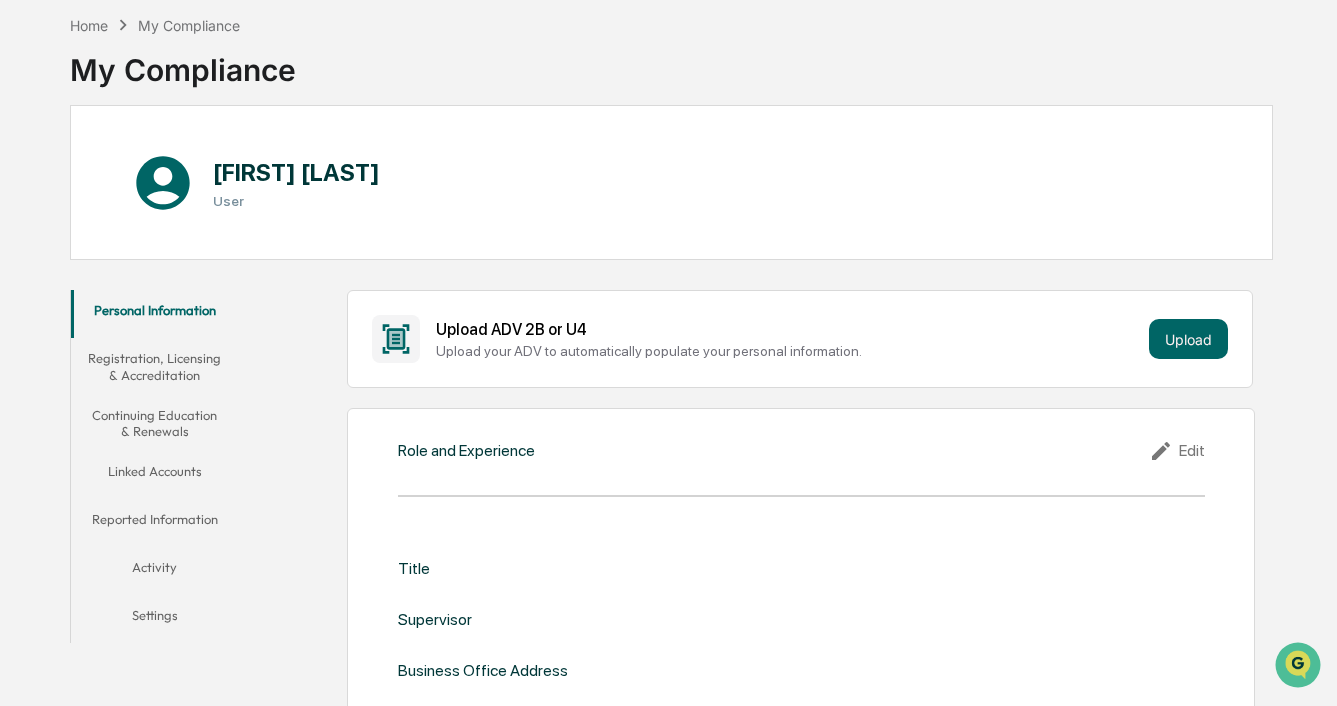 click 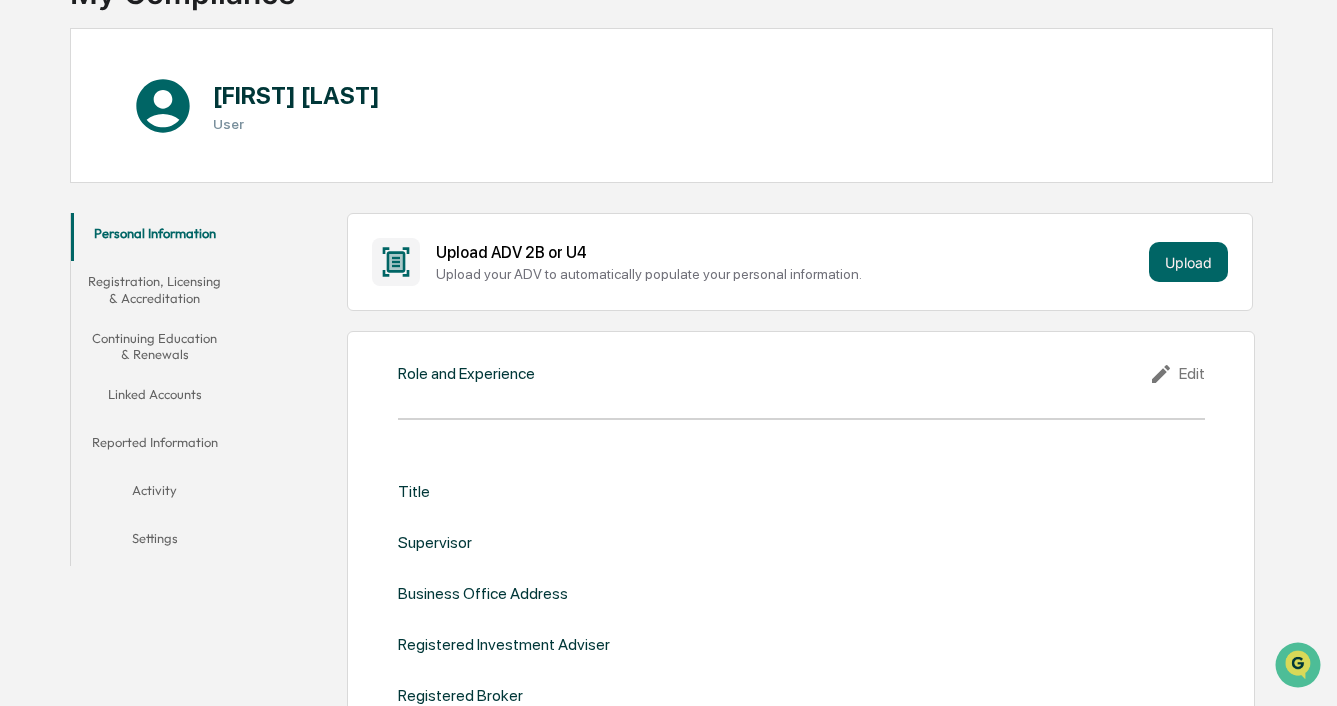 scroll, scrollTop: 183, scrollLeft: 0, axis: vertical 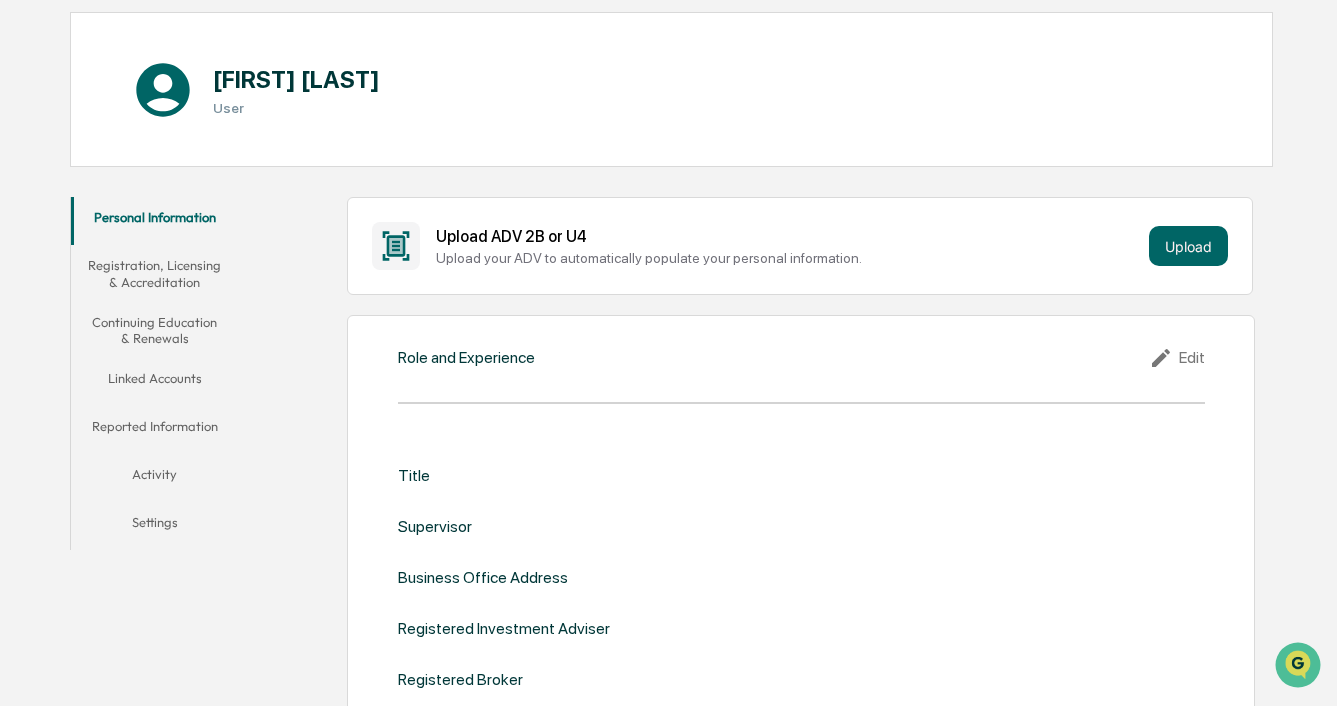 click on "Title" at bounding box center [802, 475] 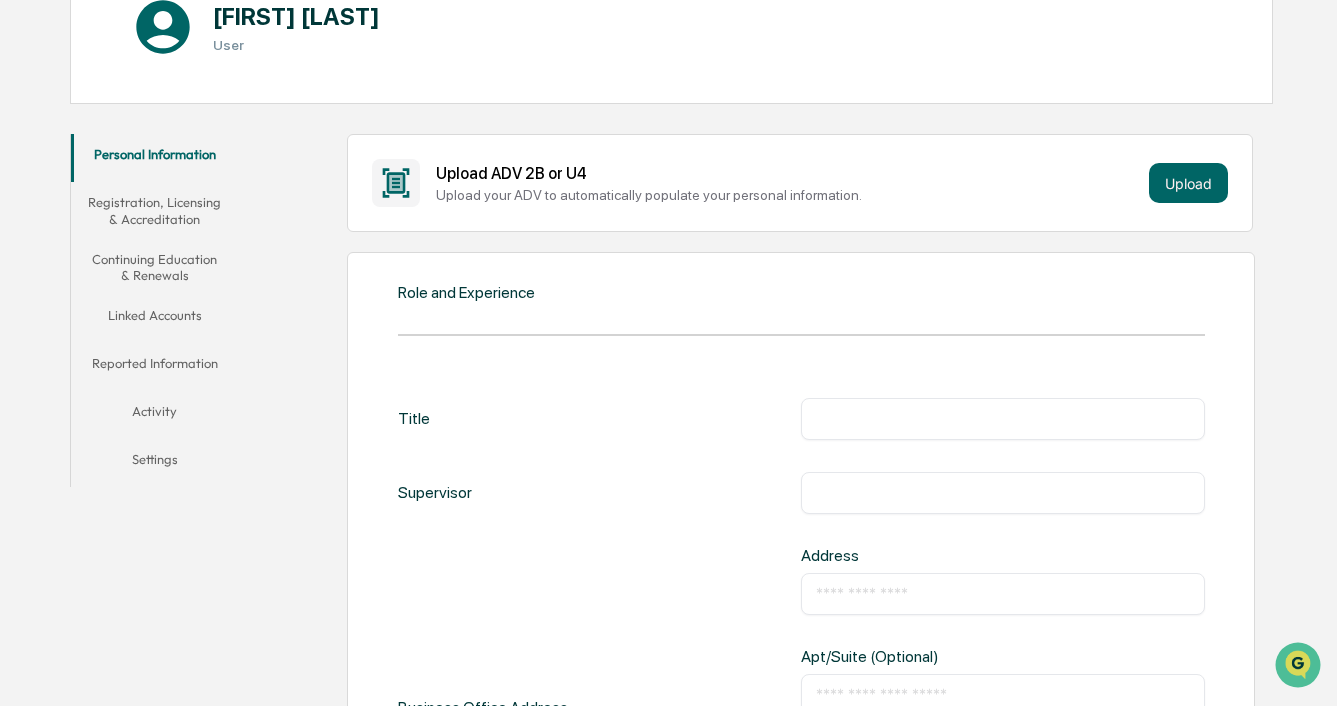 scroll, scrollTop: 353, scrollLeft: 0, axis: vertical 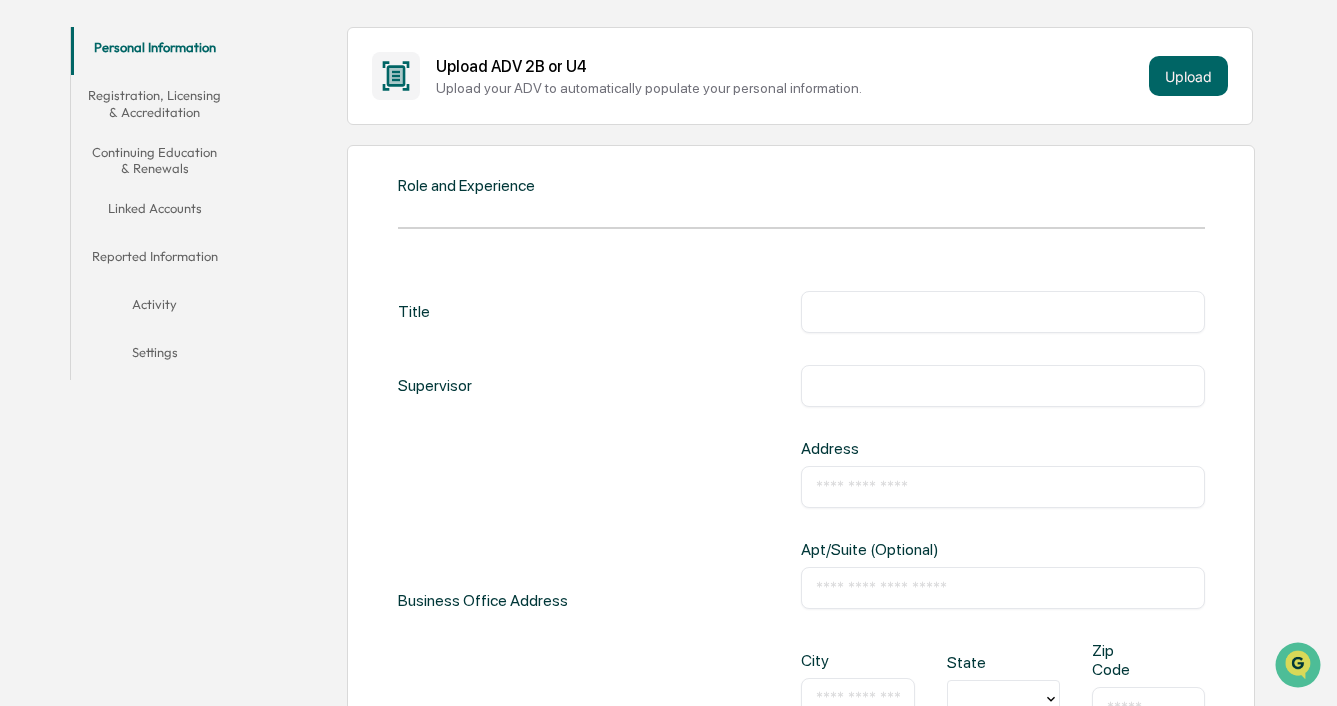 click at bounding box center (1003, 312) 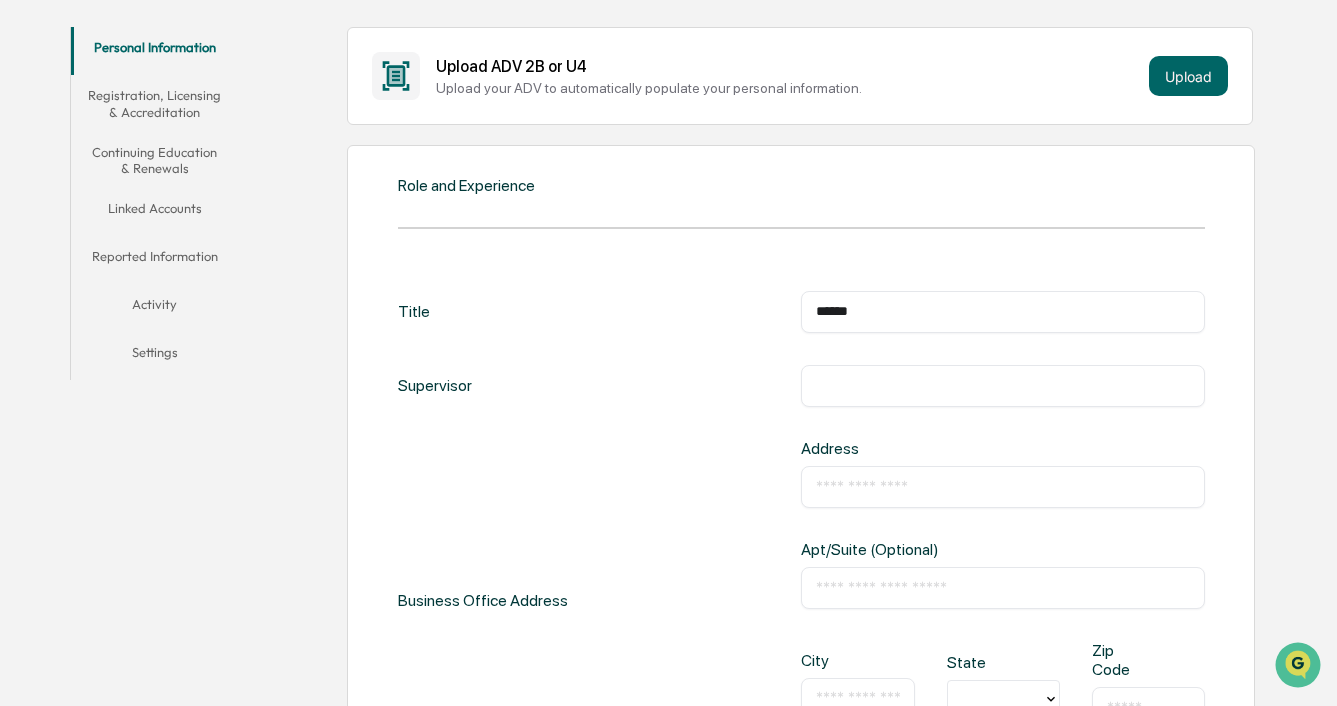 type on "******" 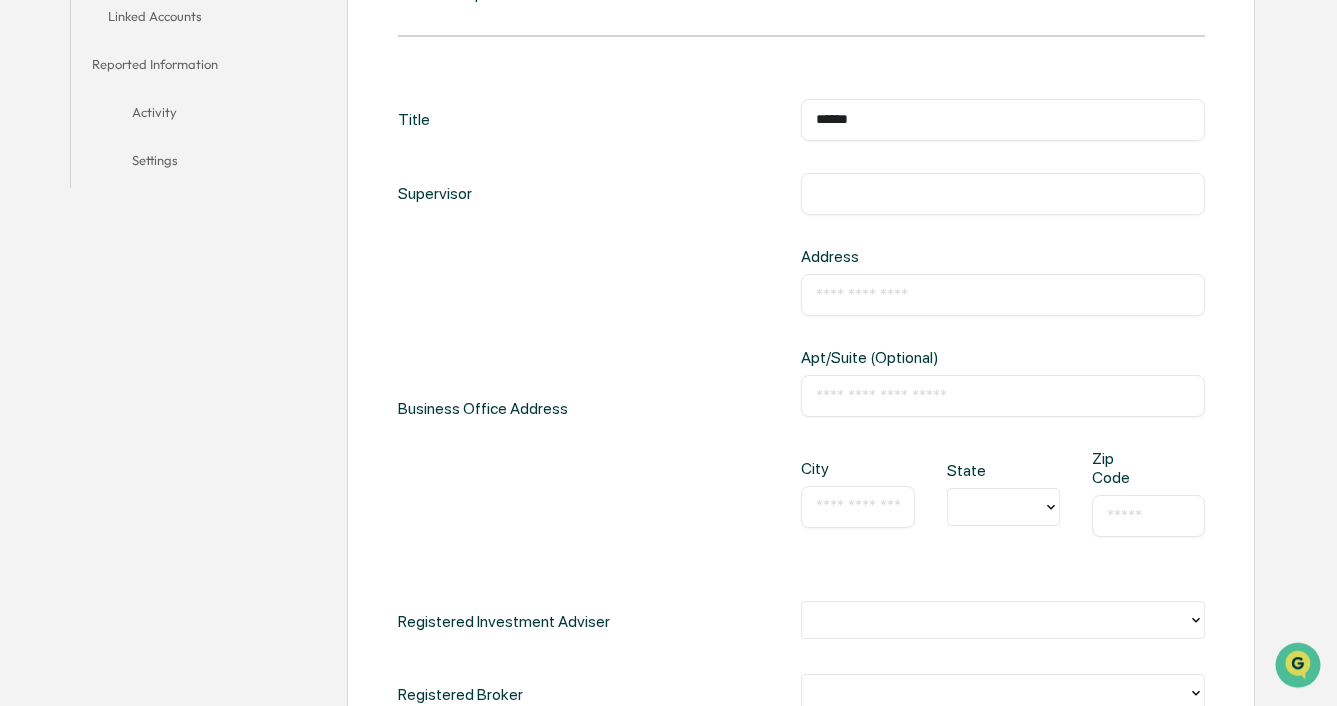 scroll, scrollTop: 582, scrollLeft: 0, axis: vertical 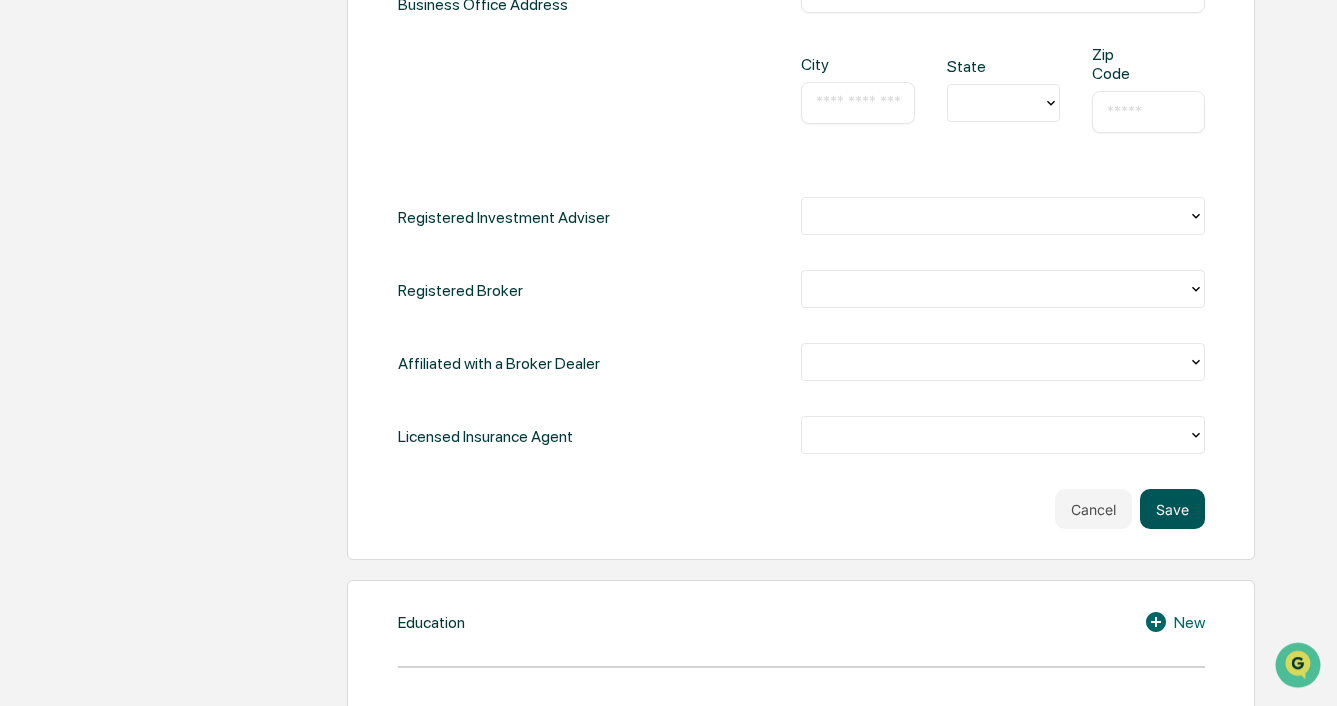 click on "Save" at bounding box center [1172, 509] 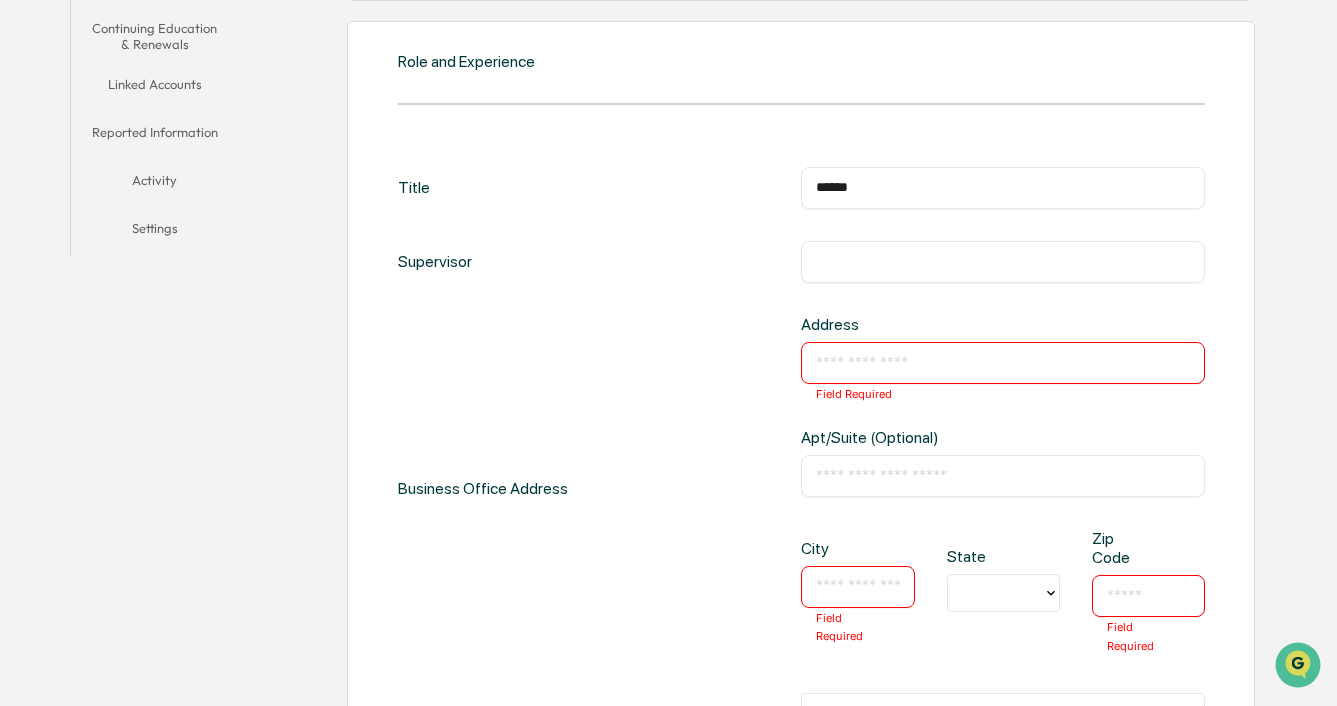 scroll, scrollTop: 0, scrollLeft: 0, axis: both 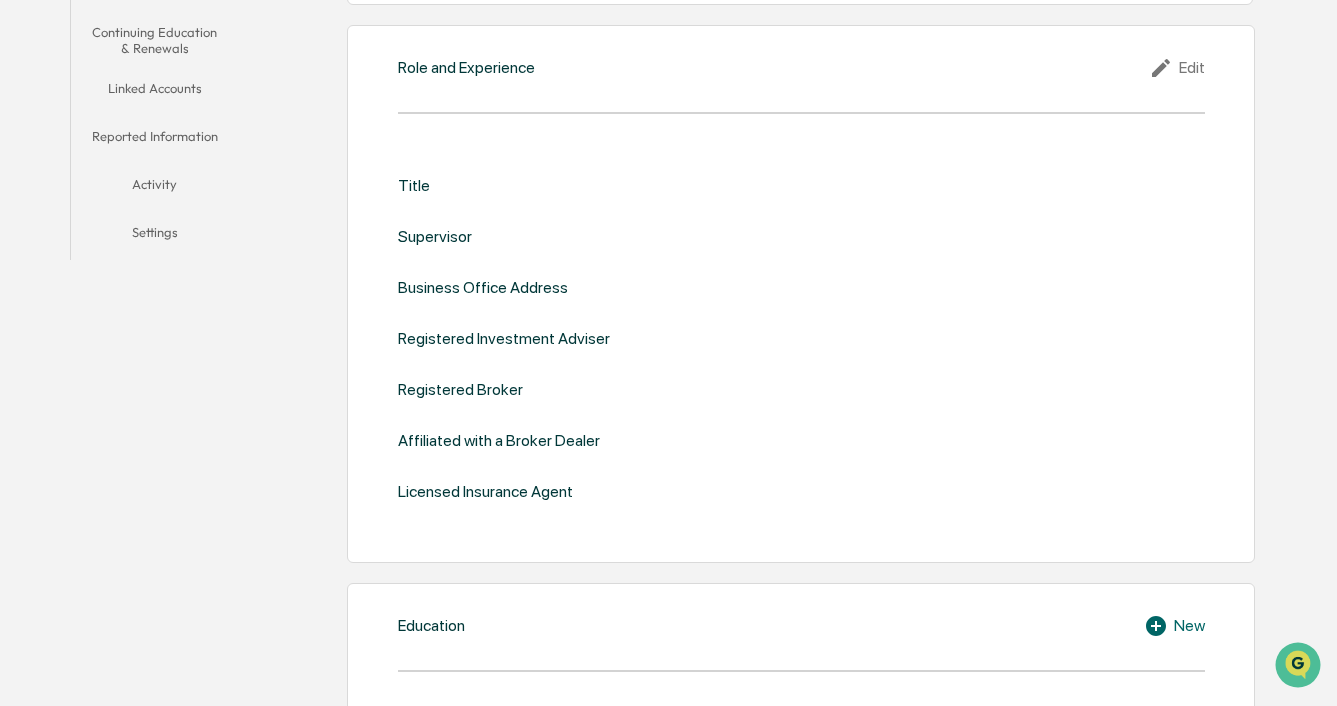 click on "Edit" at bounding box center (1177, 68) 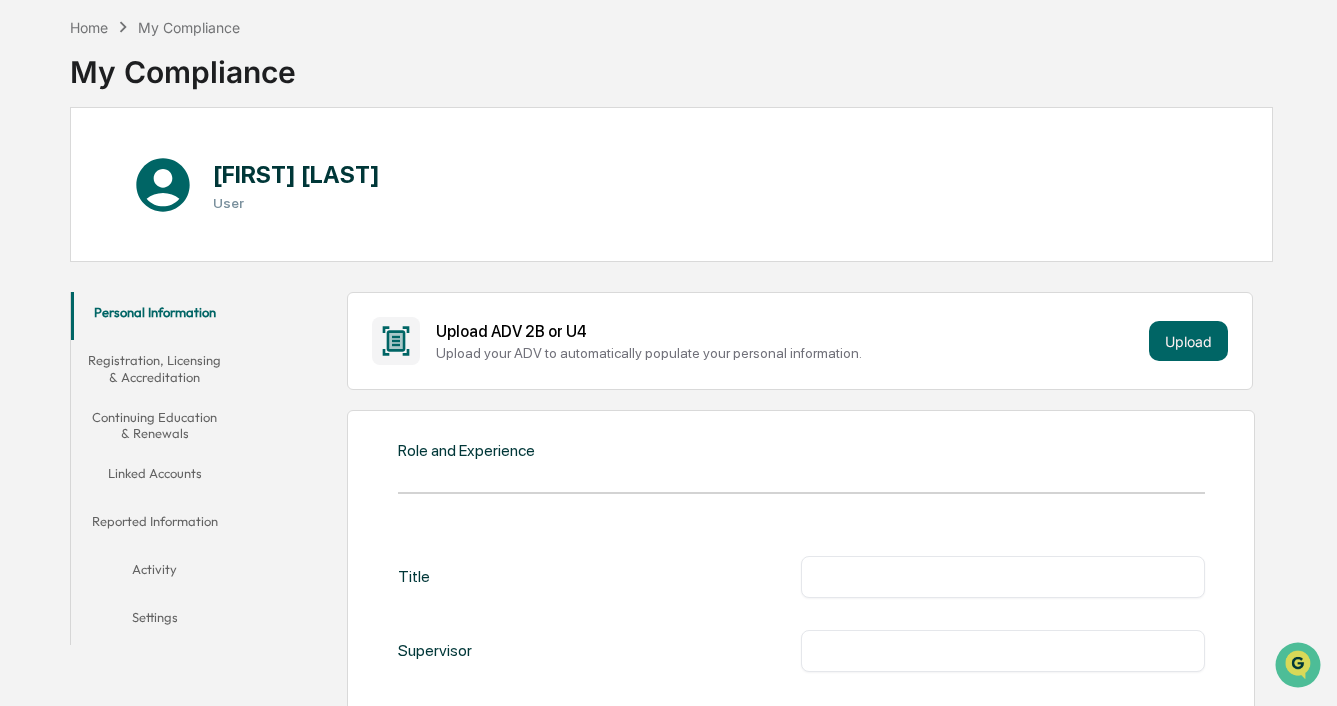 scroll, scrollTop: 0, scrollLeft: 0, axis: both 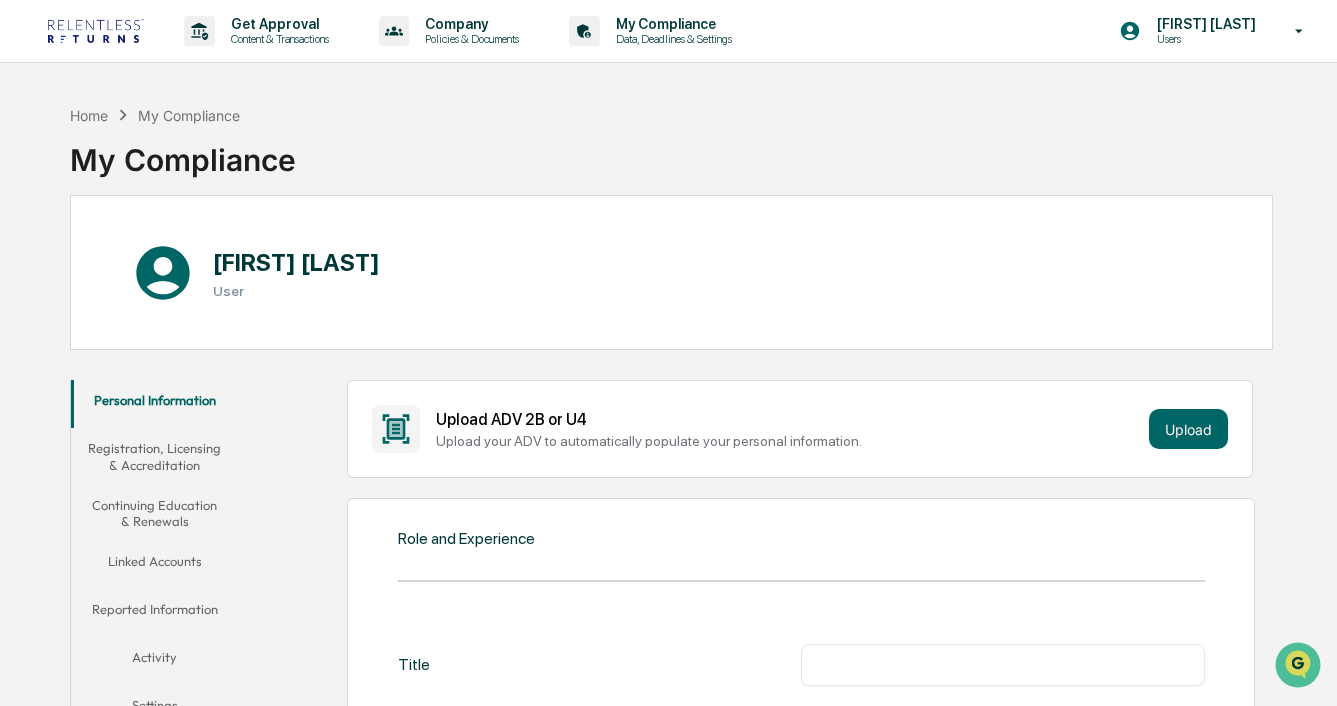 click on "Registration, Licensing & Accreditation" at bounding box center (154, 456) 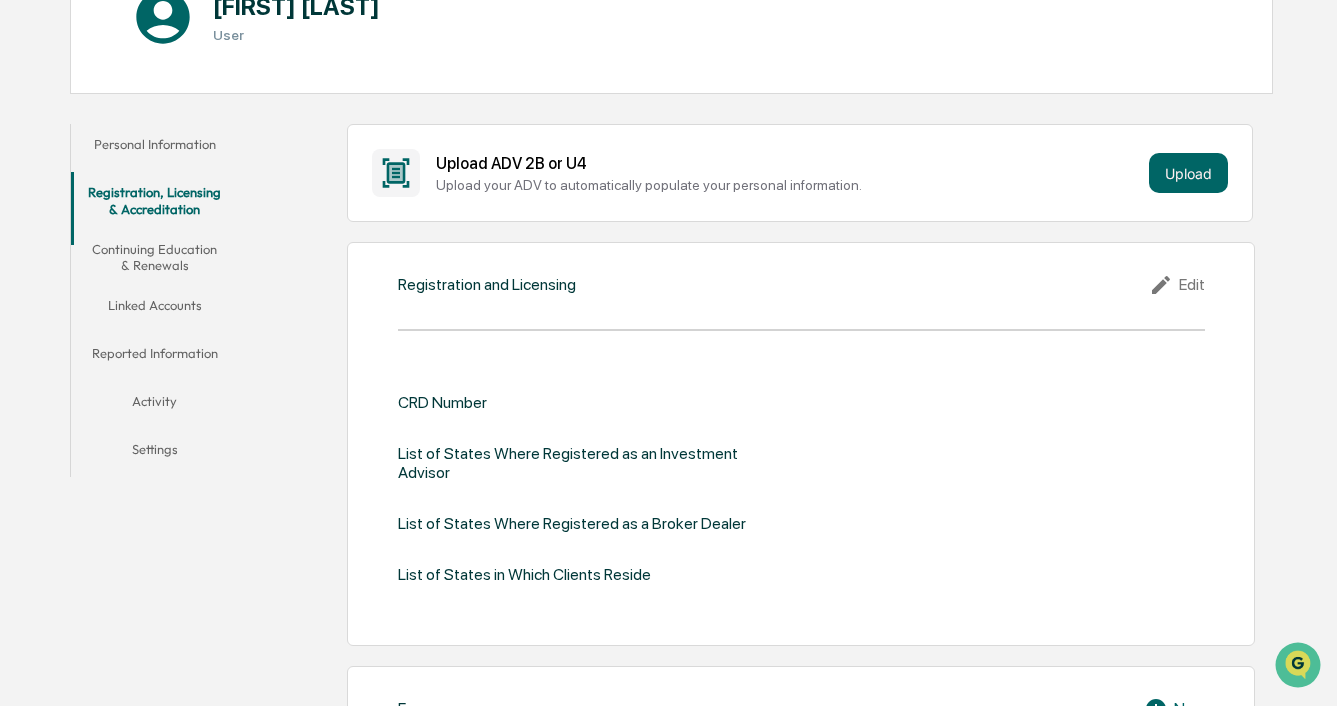 scroll, scrollTop: 303, scrollLeft: 0, axis: vertical 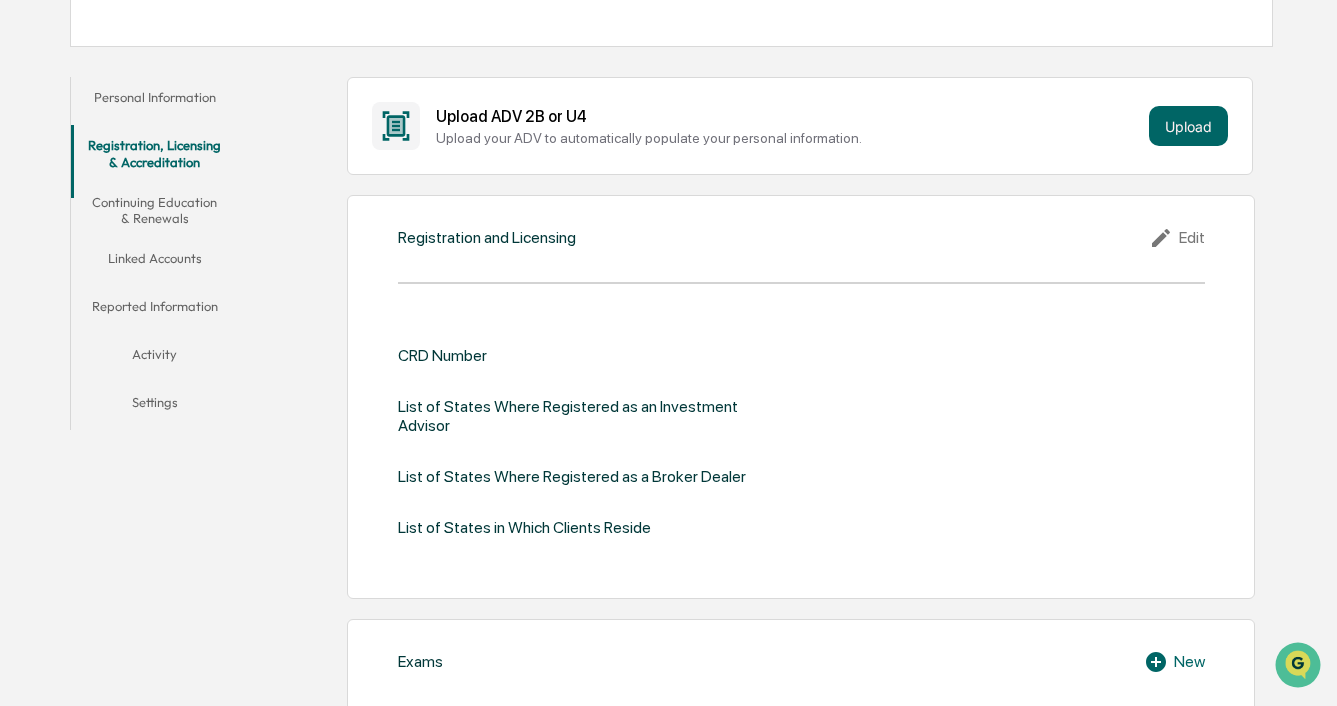 click on "Continuing Education & Renewals" at bounding box center (154, 210) 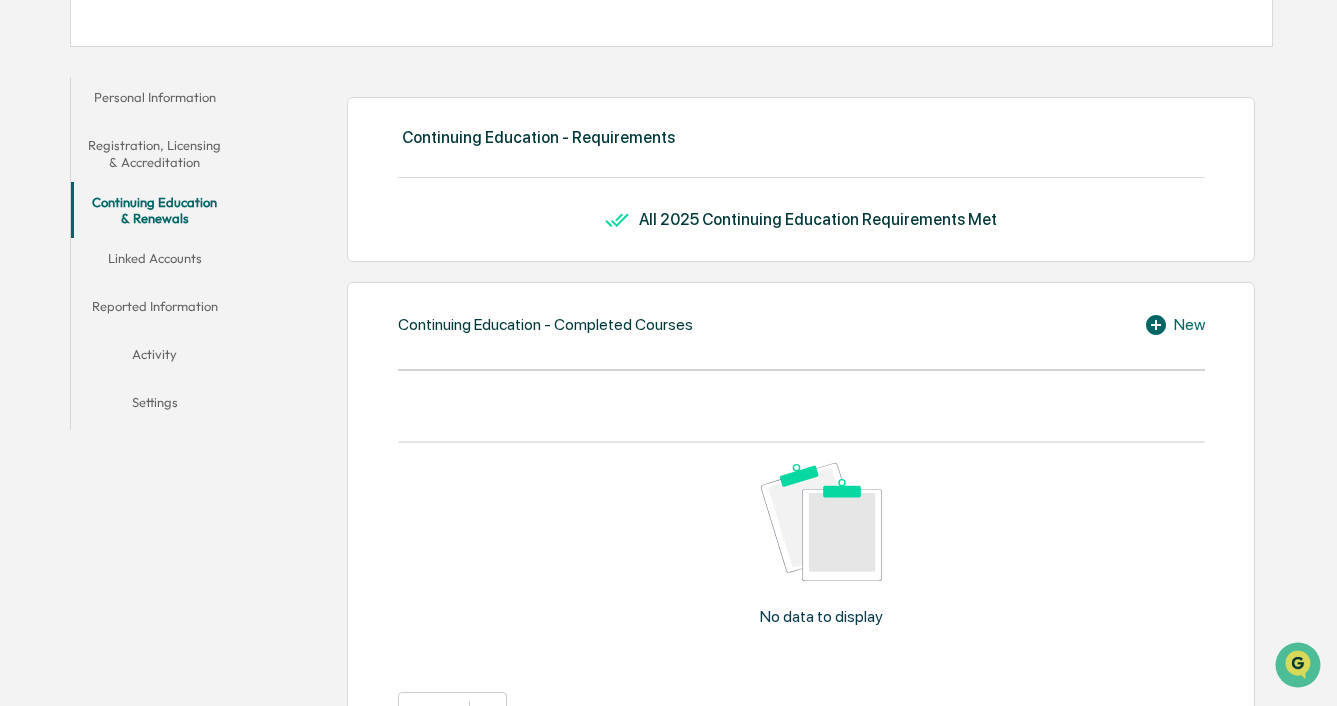click on "Linked Accounts" at bounding box center (154, 262) 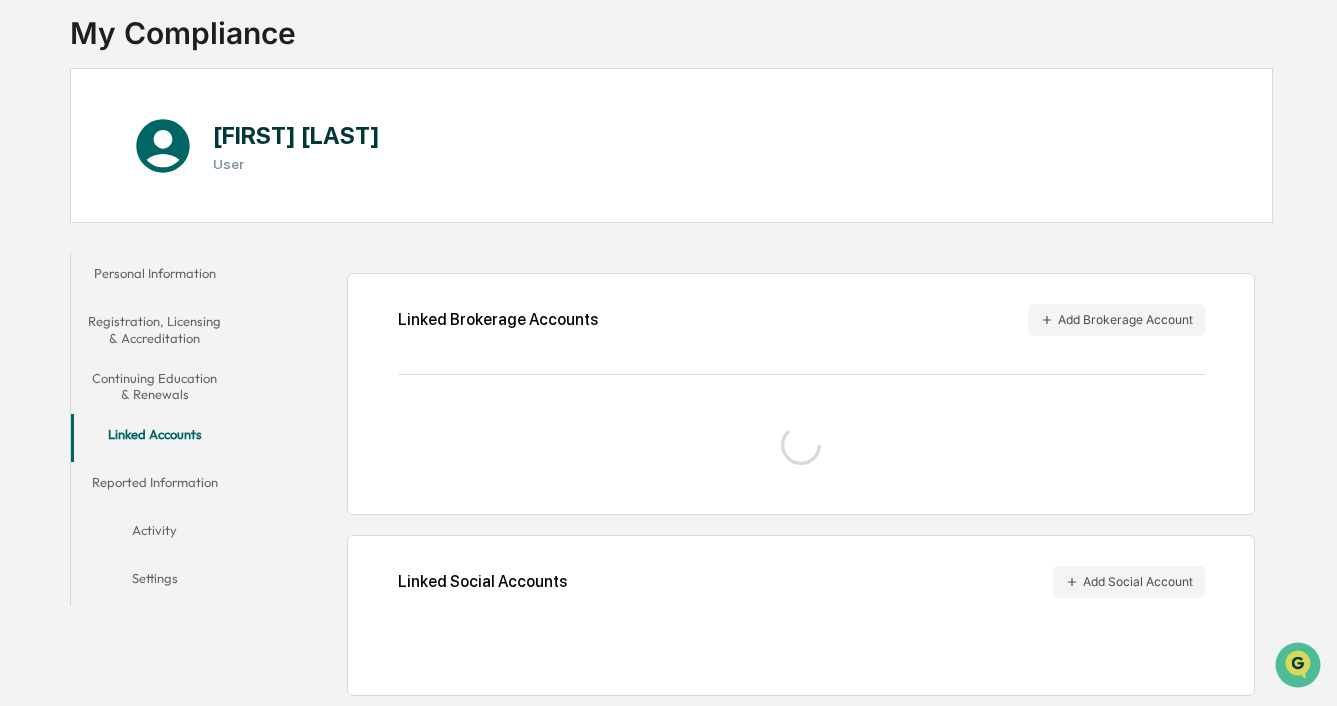 scroll, scrollTop: 111, scrollLeft: 0, axis: vertical 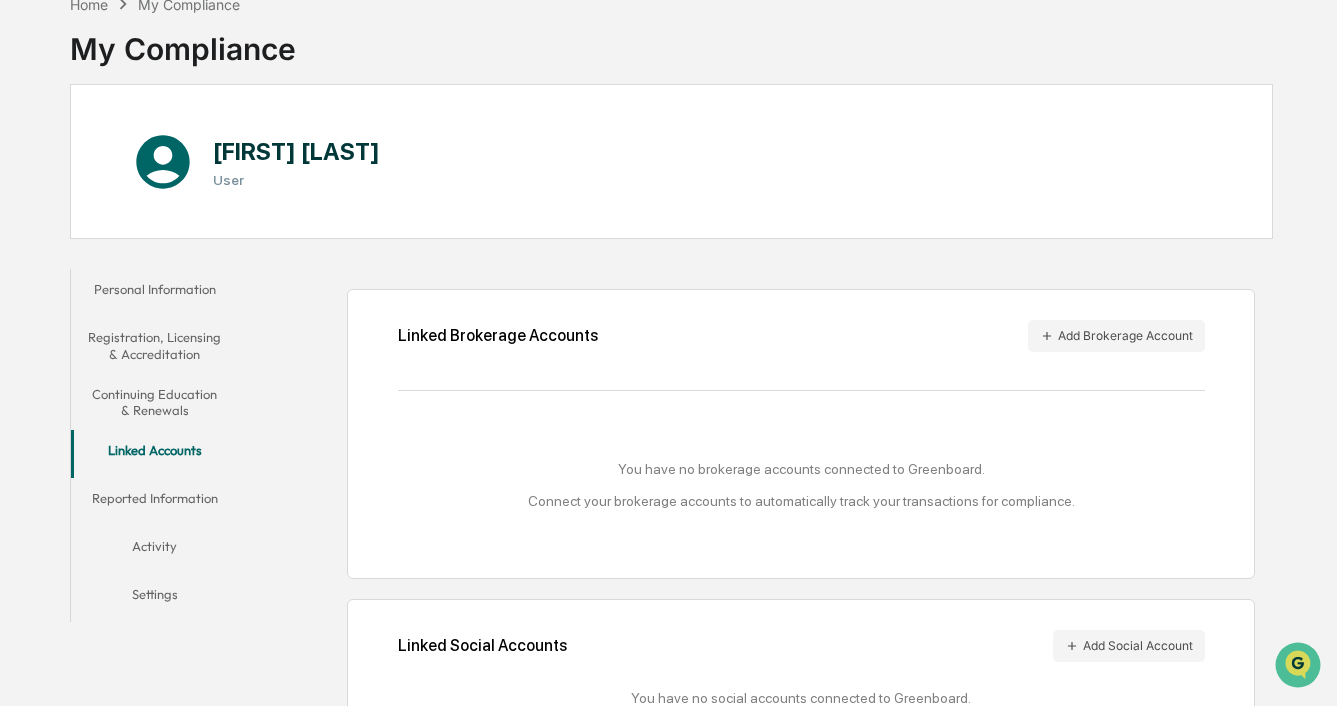 click on "Reported Information" at bounding box center [154, 502] 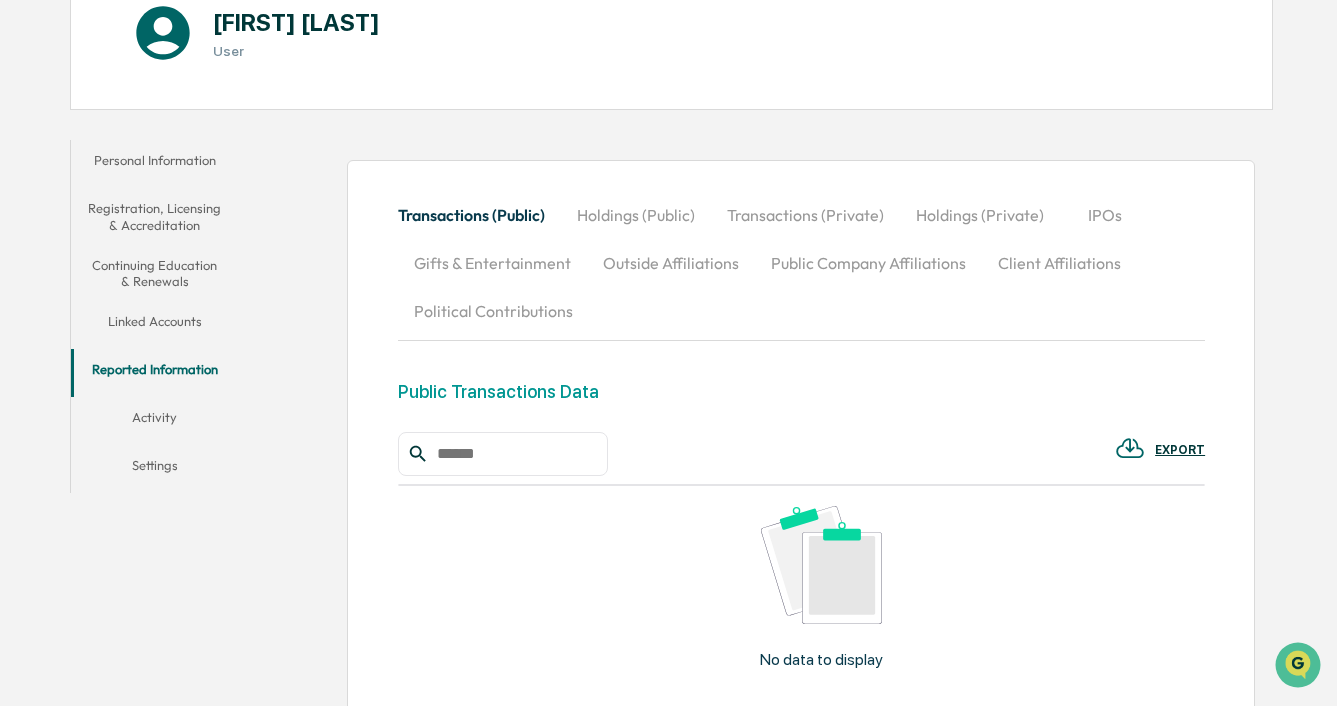 click on "Activity" at bounding box center (154, 421) 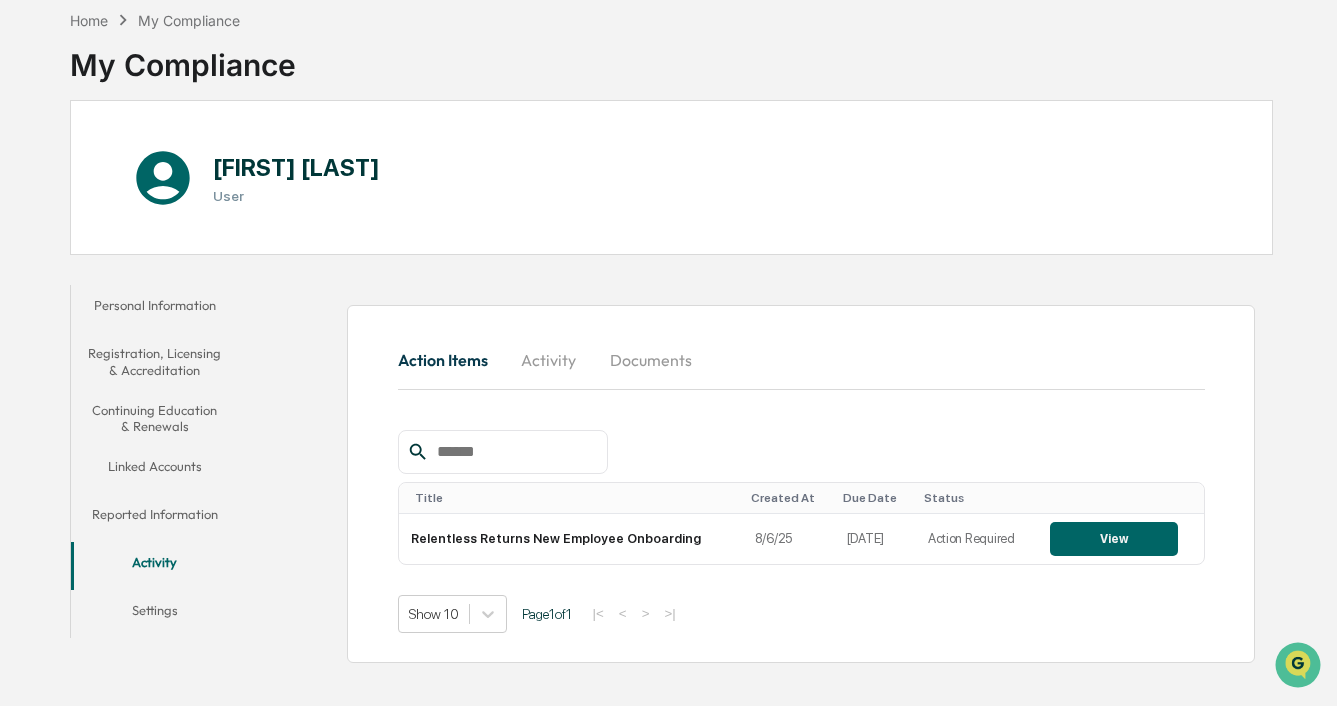 scroll, scrollTop: 0, scrollLeft: 0, axis: both 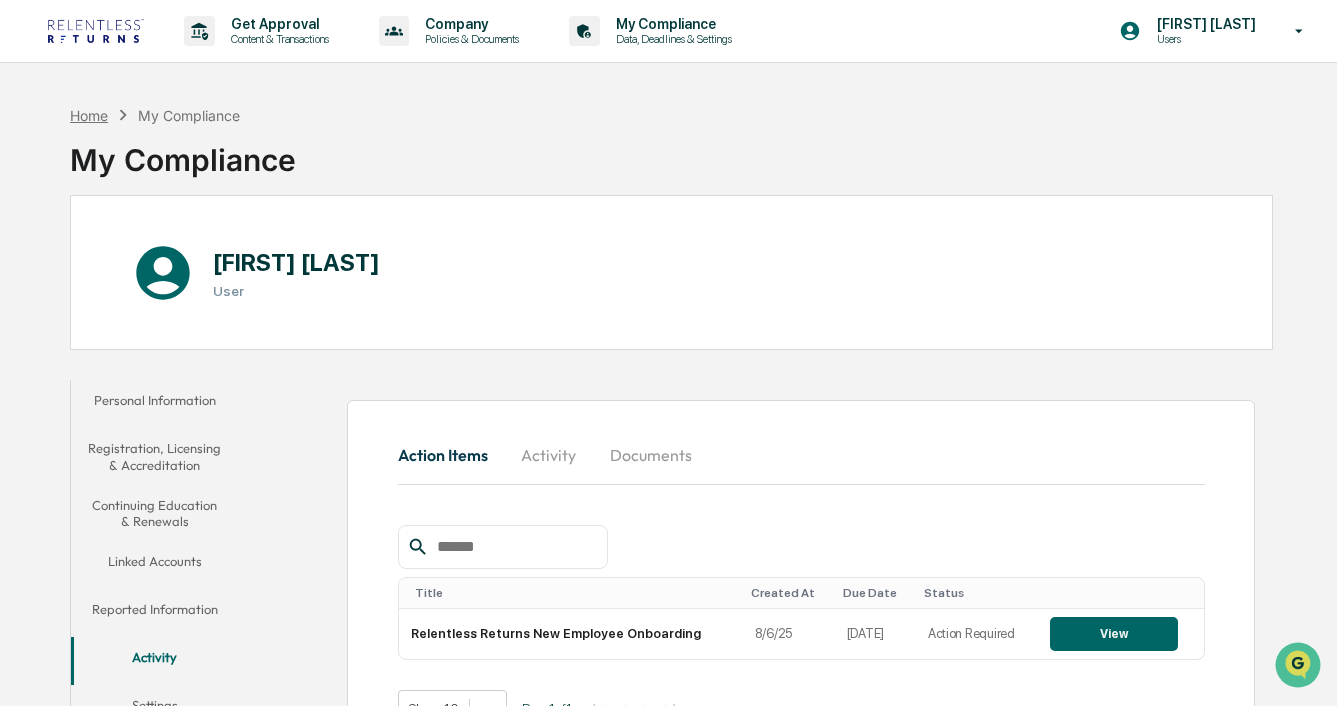 click on "Home" at bounding box center (89, 115) 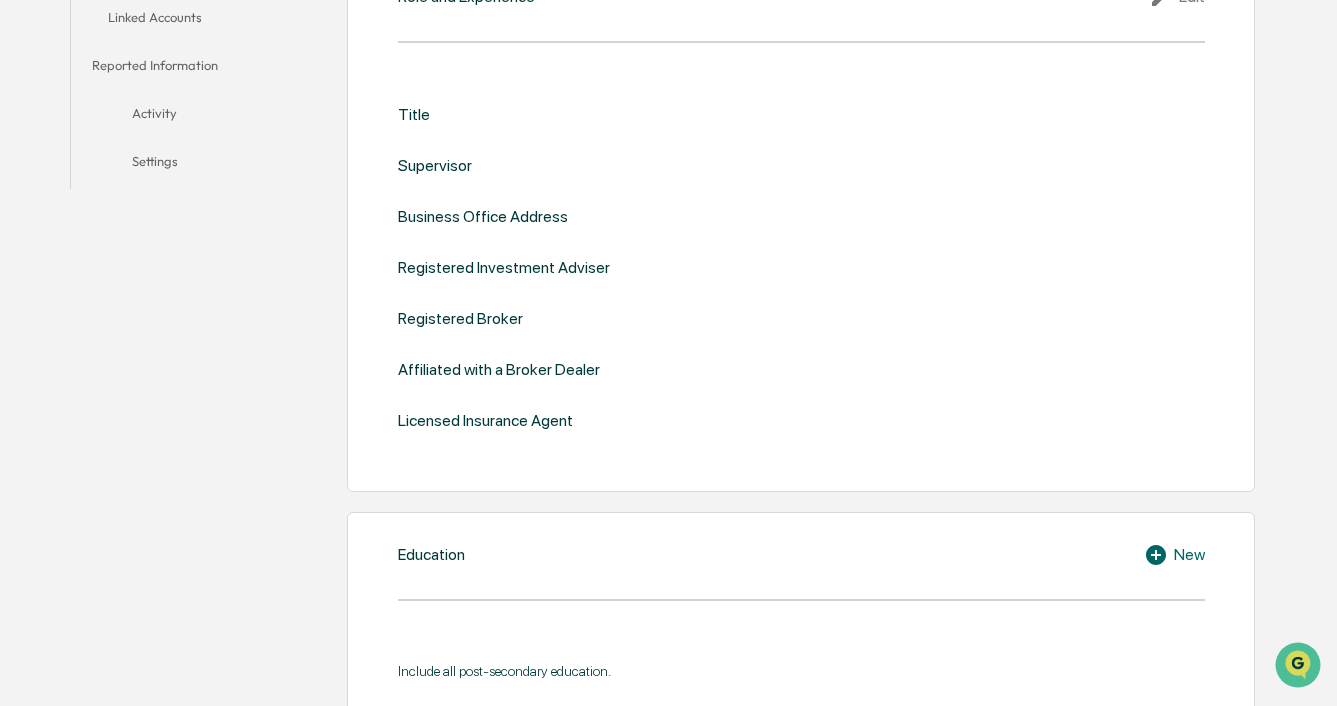 scroll, scrollTop: 0, scrollLeft: 0, axis: both 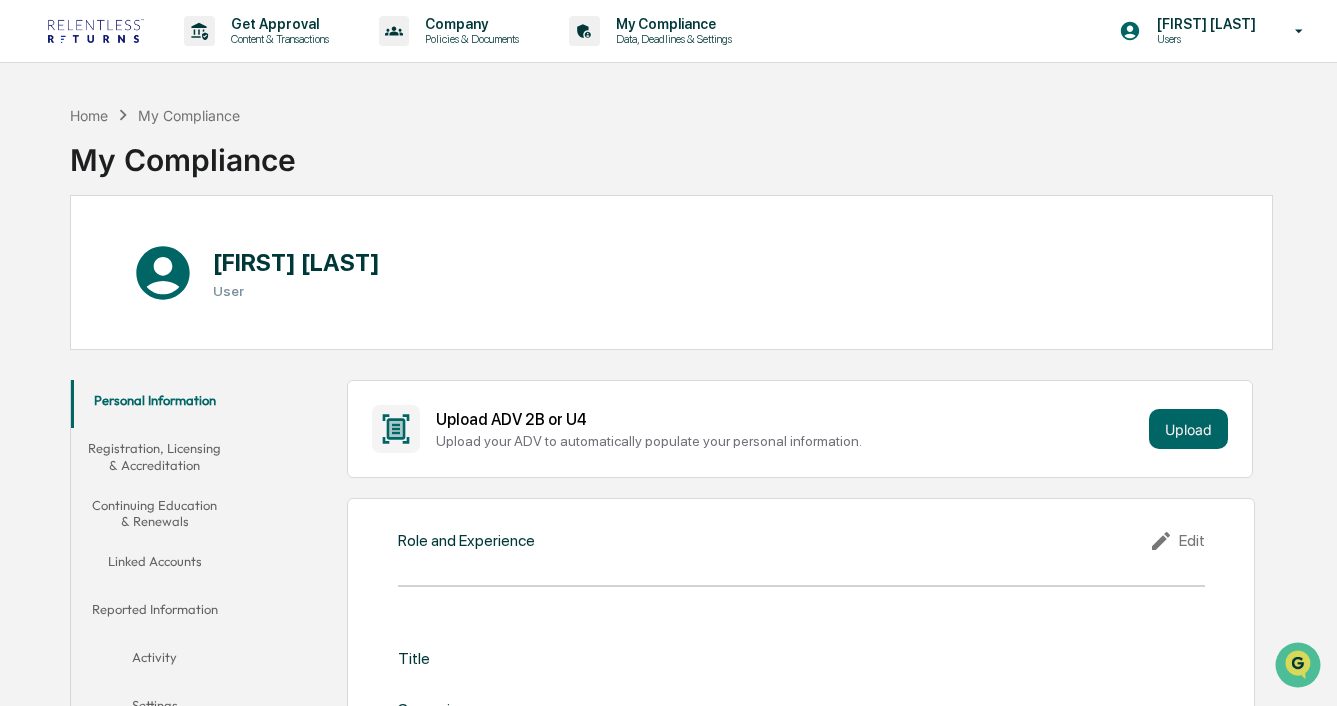 click on "Registration, Licensing & Accreditation" at bounding box center (154, 456) 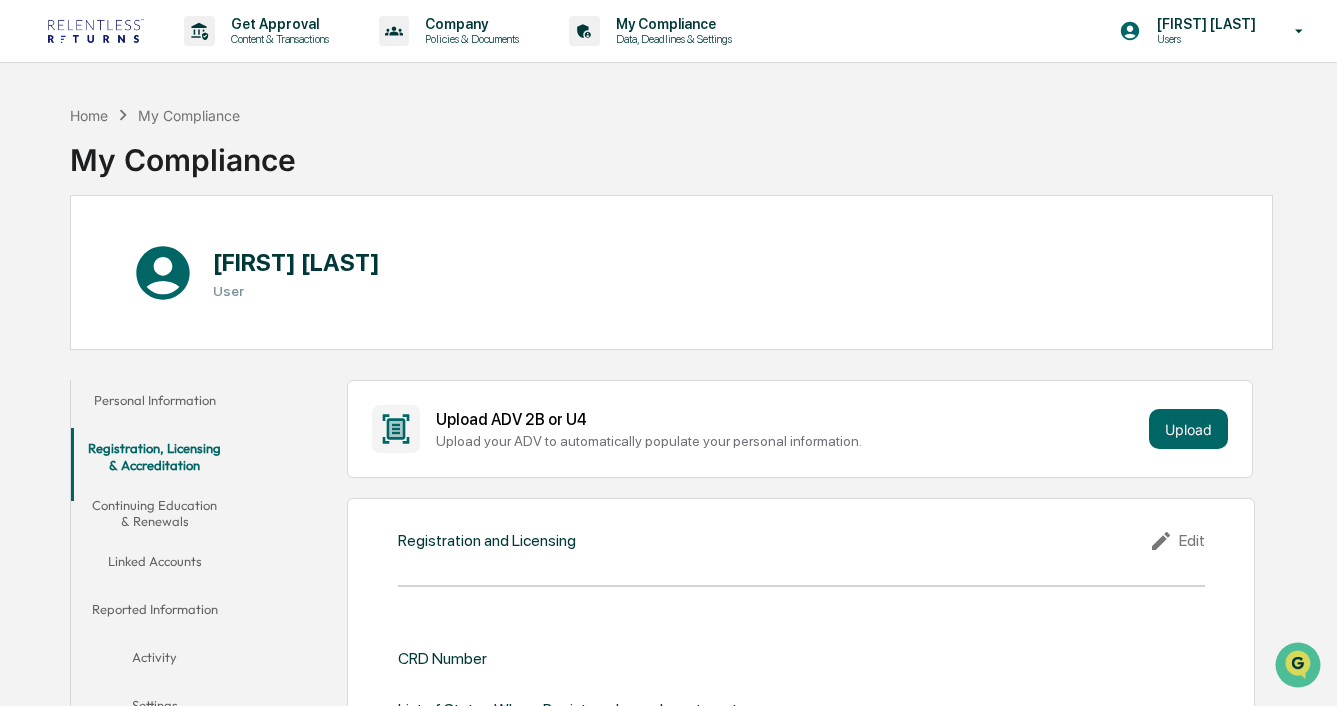 click on "Linked Accounts" at bounding box center [154, 565] 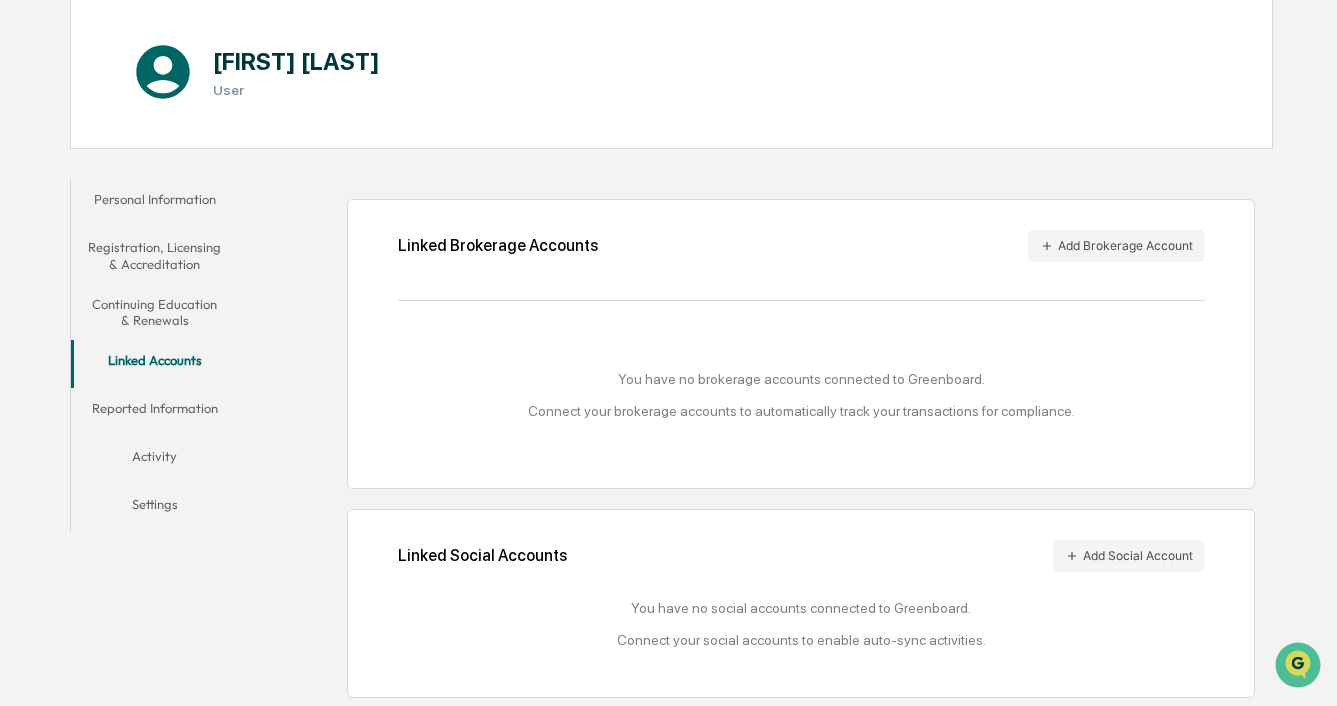 scroll, scrollTop: 211, scrollLeft: 0, axis: vertical 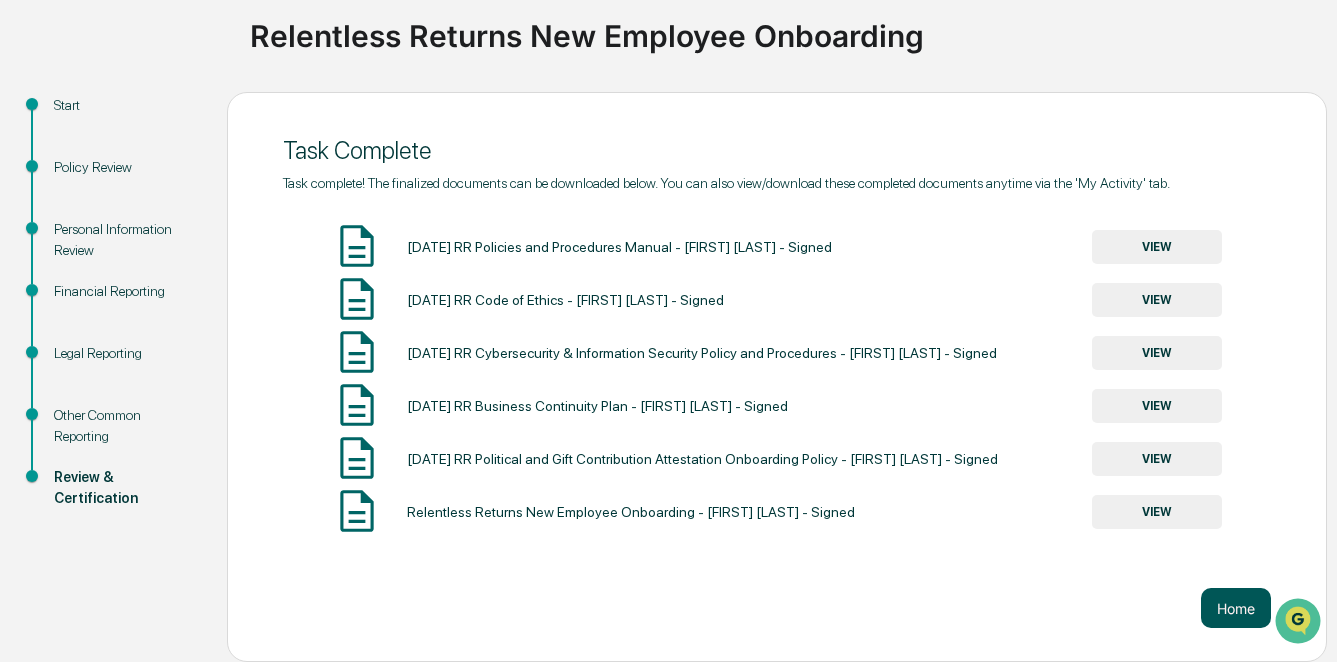 click on "Home" at bounding box center [1236, 608] 